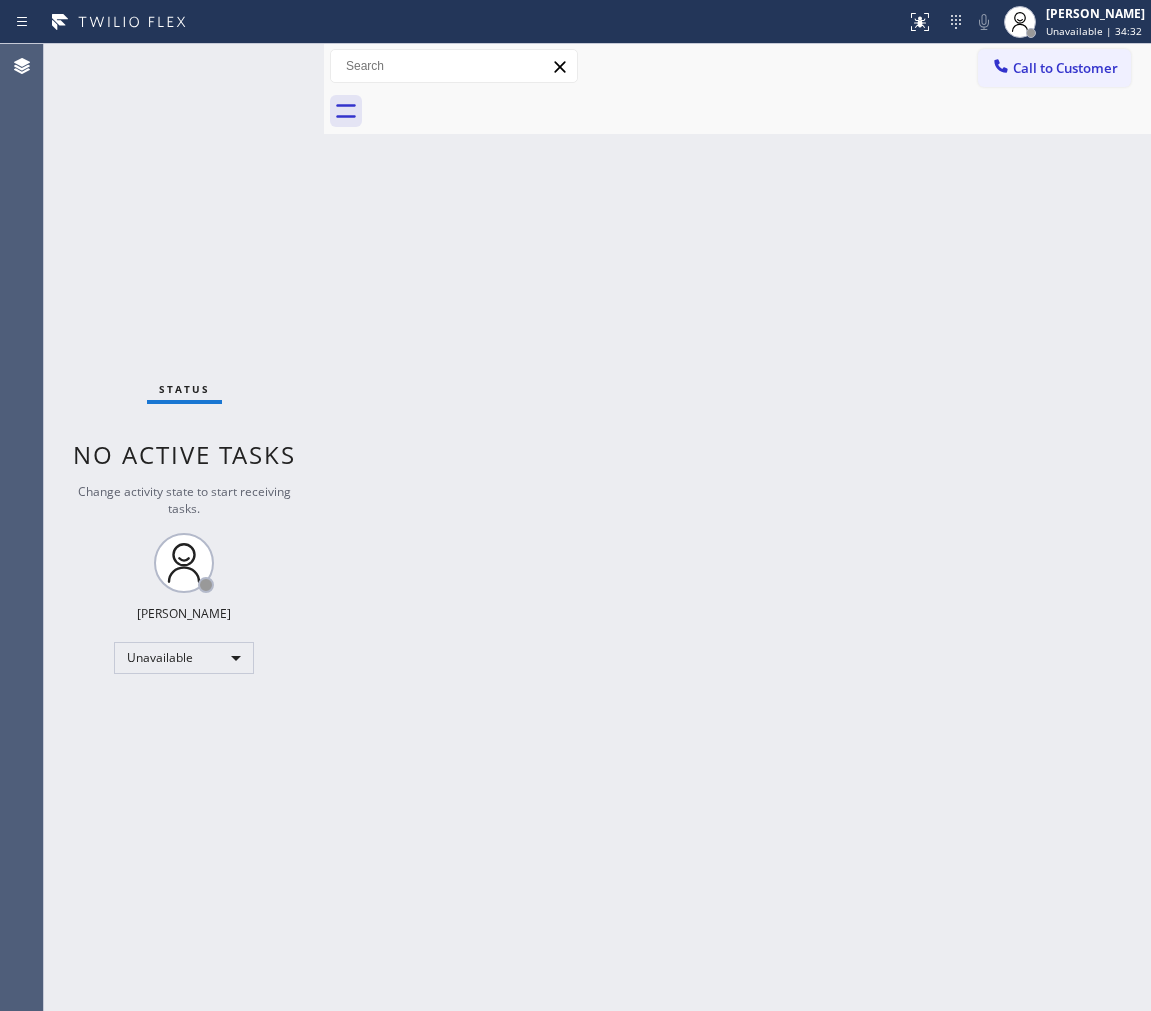 scroll, scrollTop: 0, scrollLeft: 0, axis: both 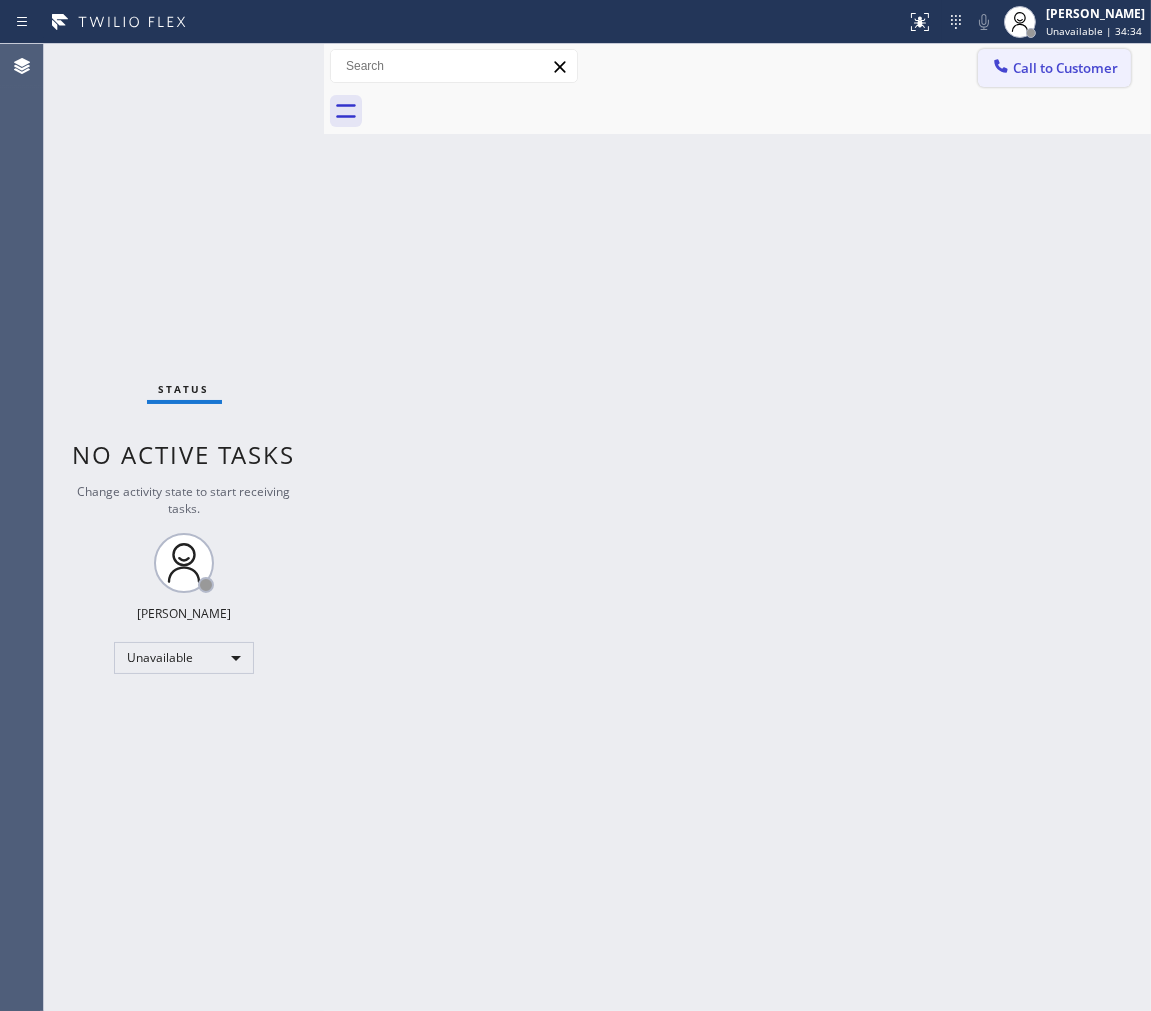 click on "Call to Customer" at bounding box center (1065, 68) 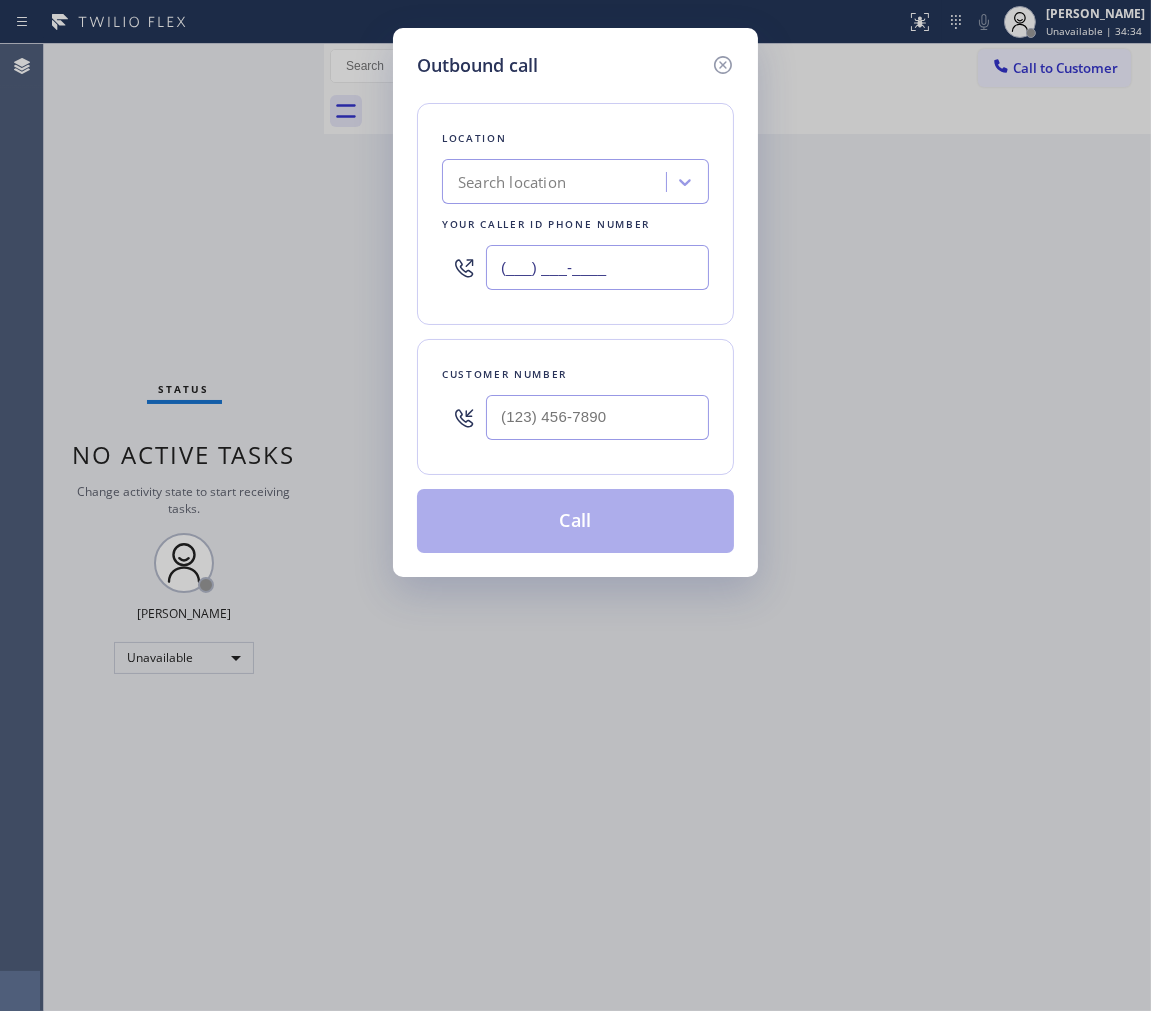 drag, startPoint x: 666, startPoint y: 251, endPoint x: 490, endPoint y: 98, distance: 233.20592 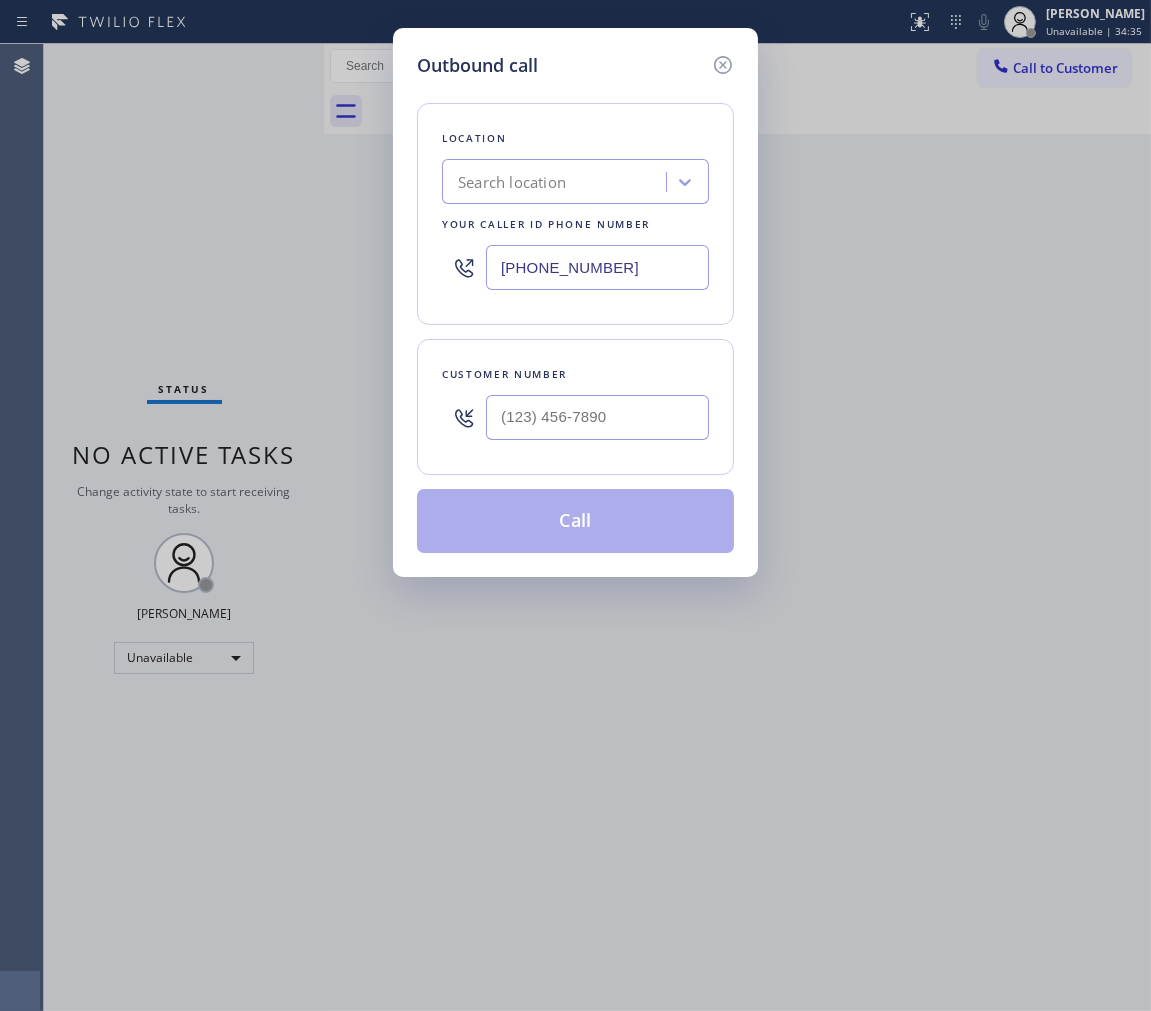 type on "[PHONE_NUMBER]" 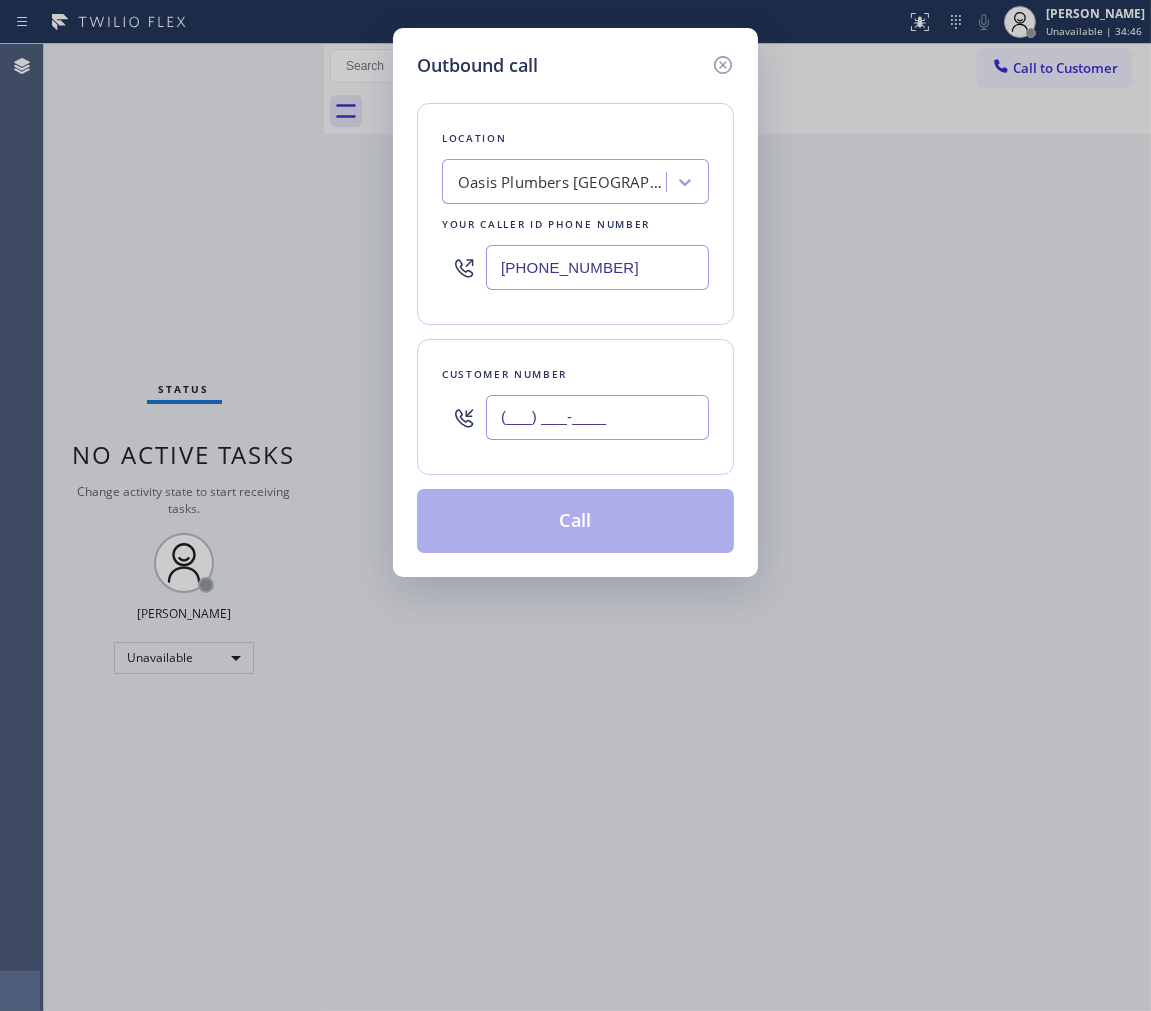 drag, startPoint x: 661, startPoint y: 433, endPoint x: 410, endPoint y: 400, distance: 253.16003 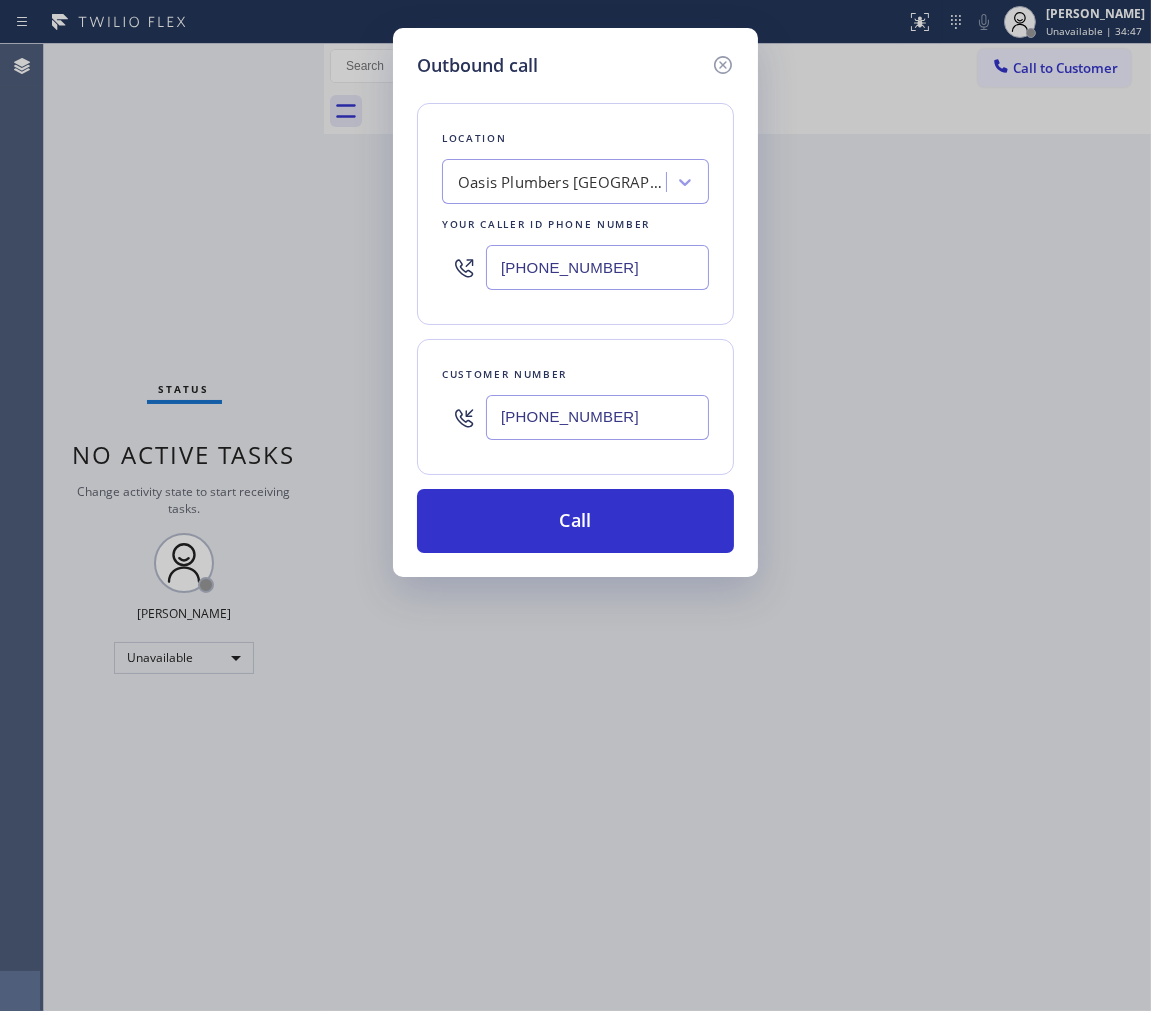 type on "[PHONE_NUMBER]" 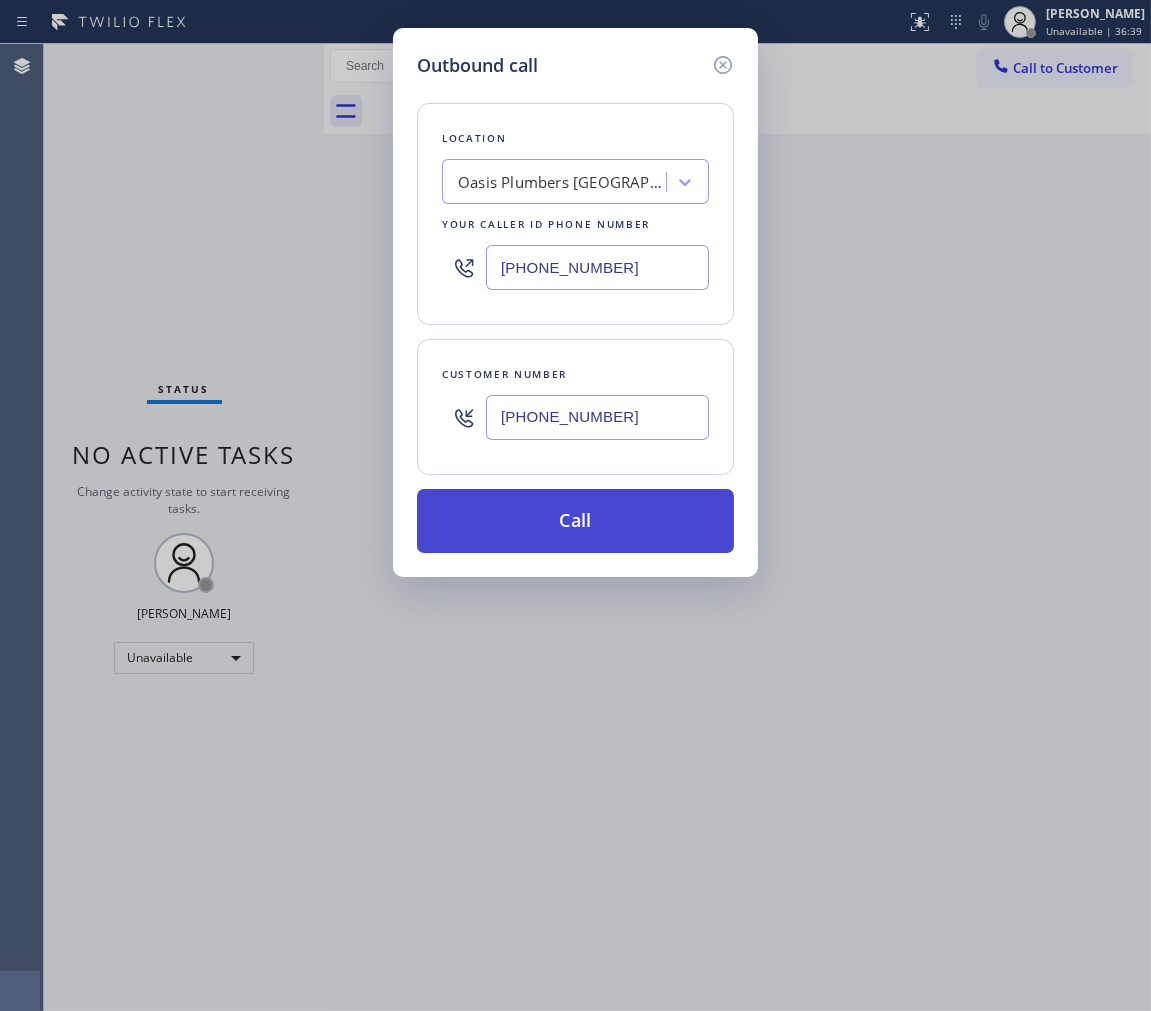 drag, startPoint x: 535, startPoint y: 530, endPoint x: 564, endPoint y: 494, distance: 46.227695 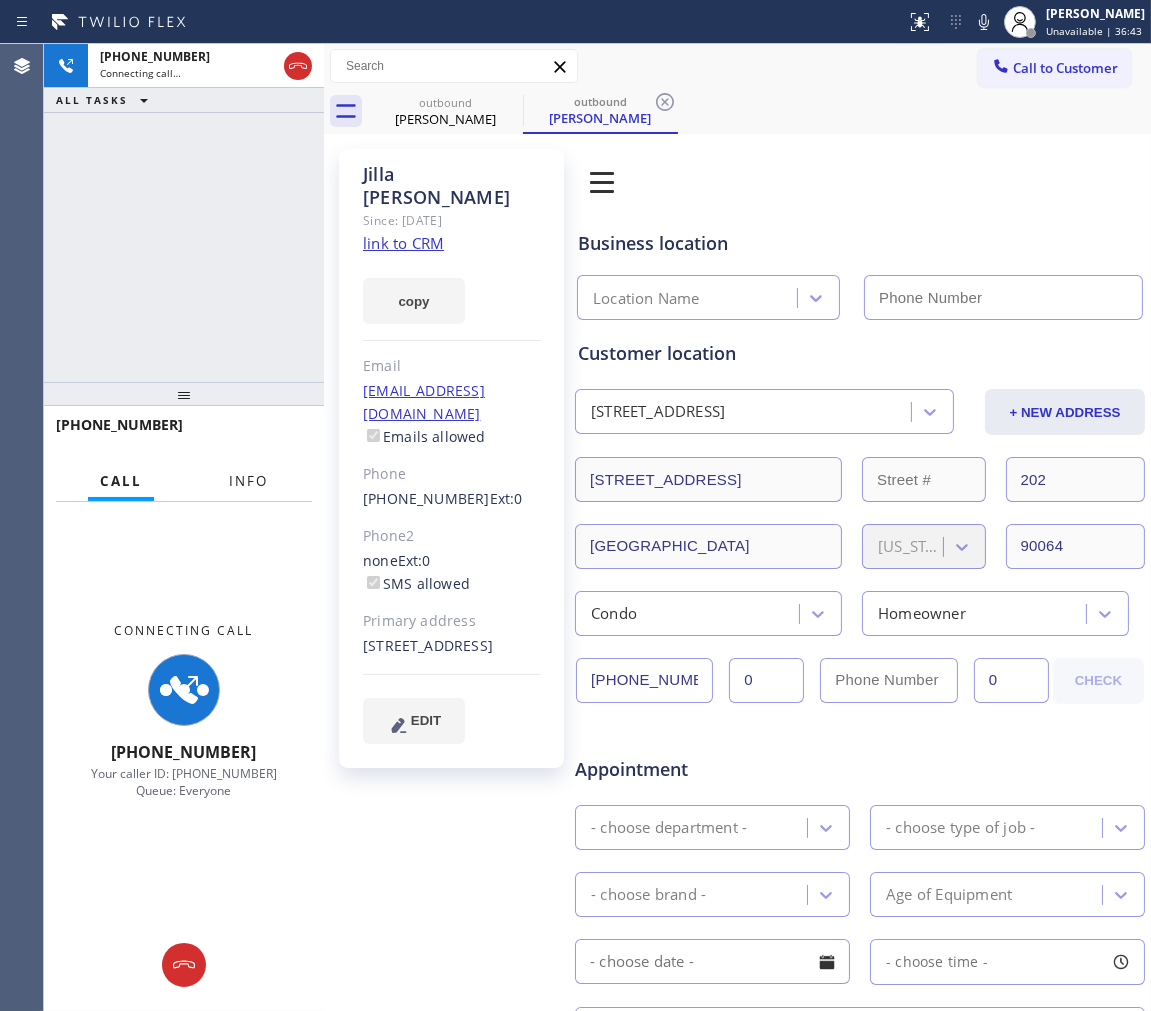 click on "Info" at bounding box center [248, 481] 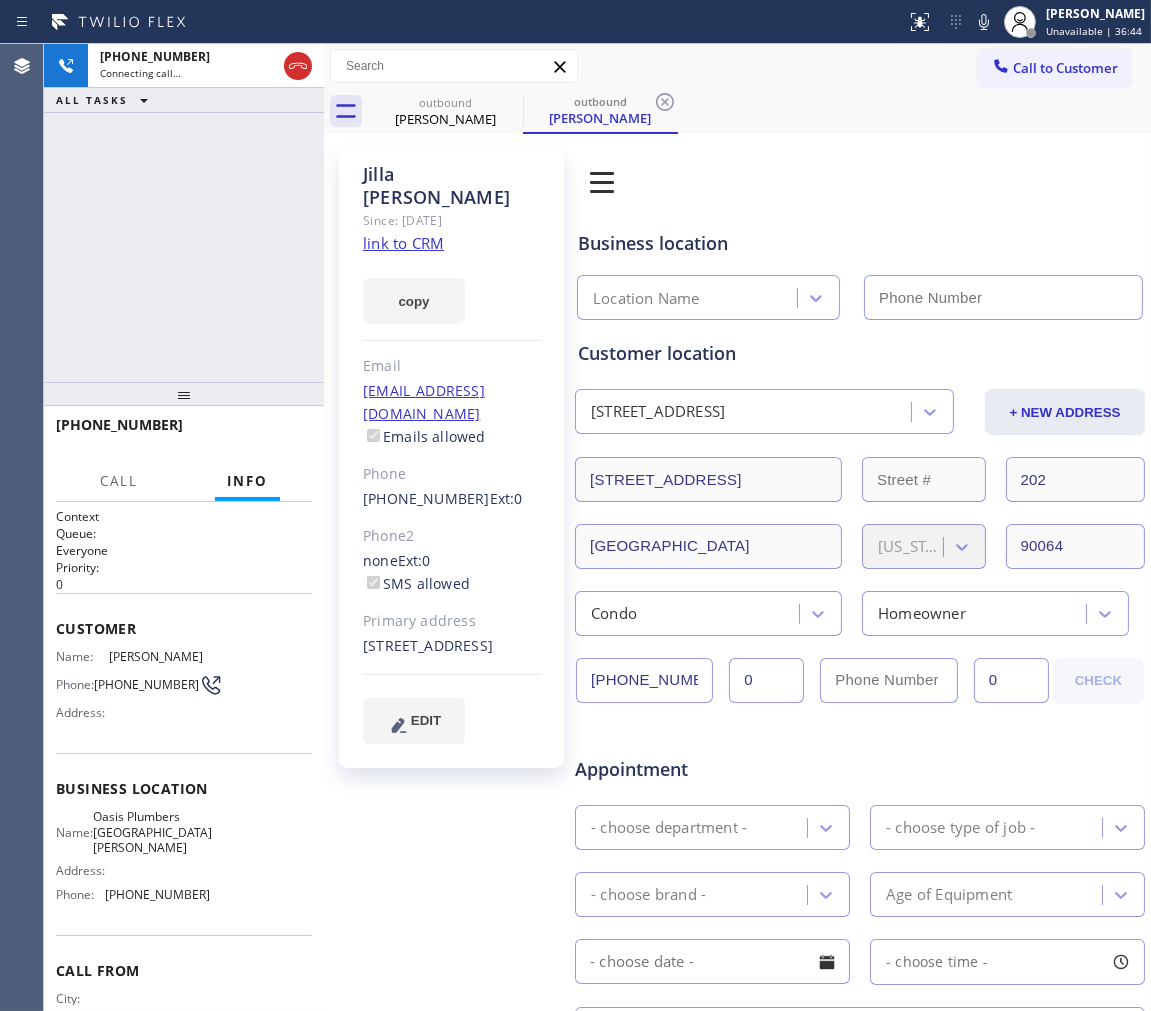 type on "[PHONE_NUMBER]" 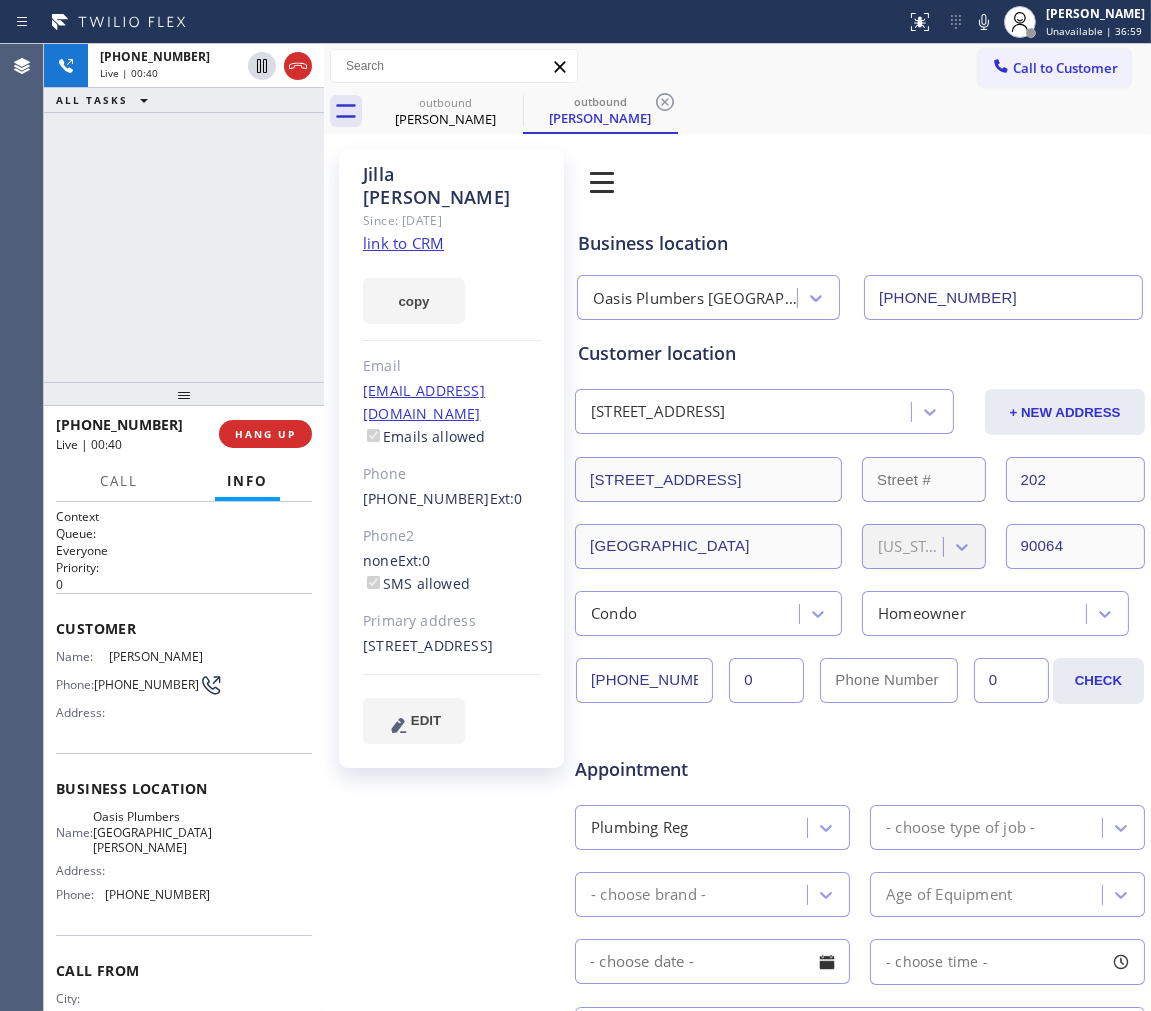click on "[PHONE_NUMBER] Live | 00:40 ALL TASKS ALL TASKS ACTIVE TASKS TASKS IN WRAP UP" at bounding box center [184, 213] 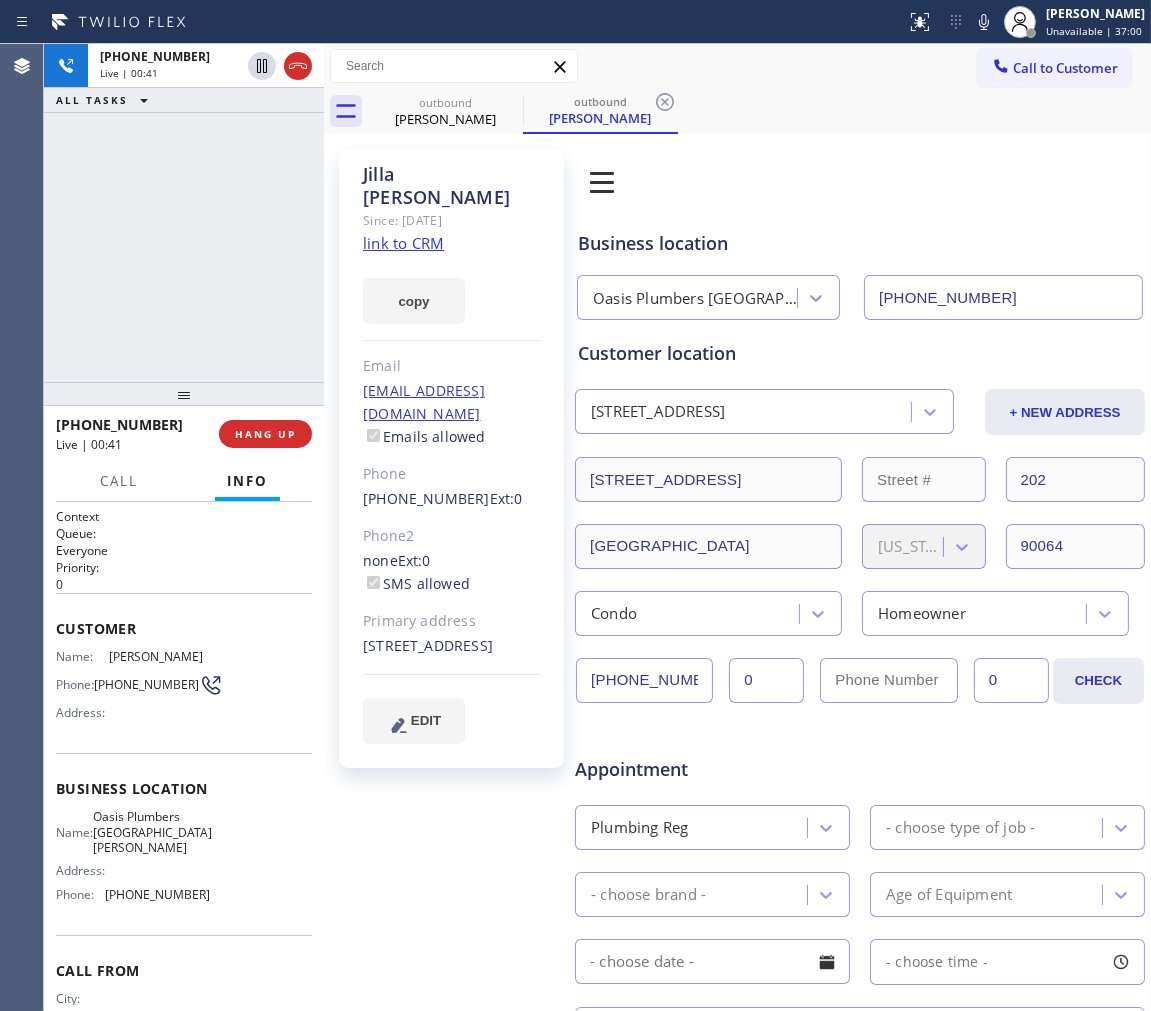 scroll, scrollTop: 71, scrollLeft: 0, axis: vertical 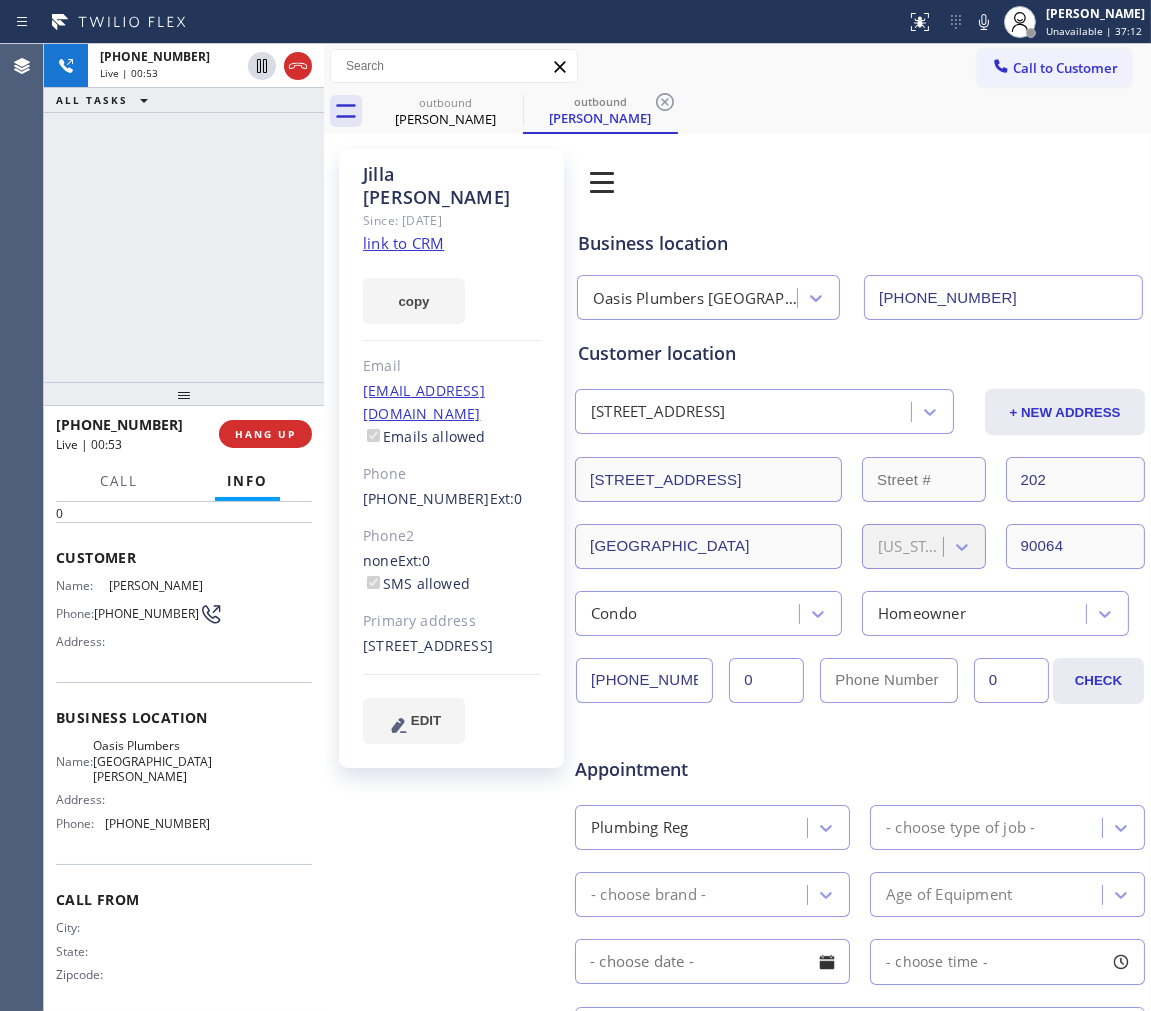 click on "[PHONE_NUMBER] Live | 00:53 ALL TASKS ALL TASKS ACTIVE TASKS TASKS IN WRAP UP" at bounding box center (184, 213) 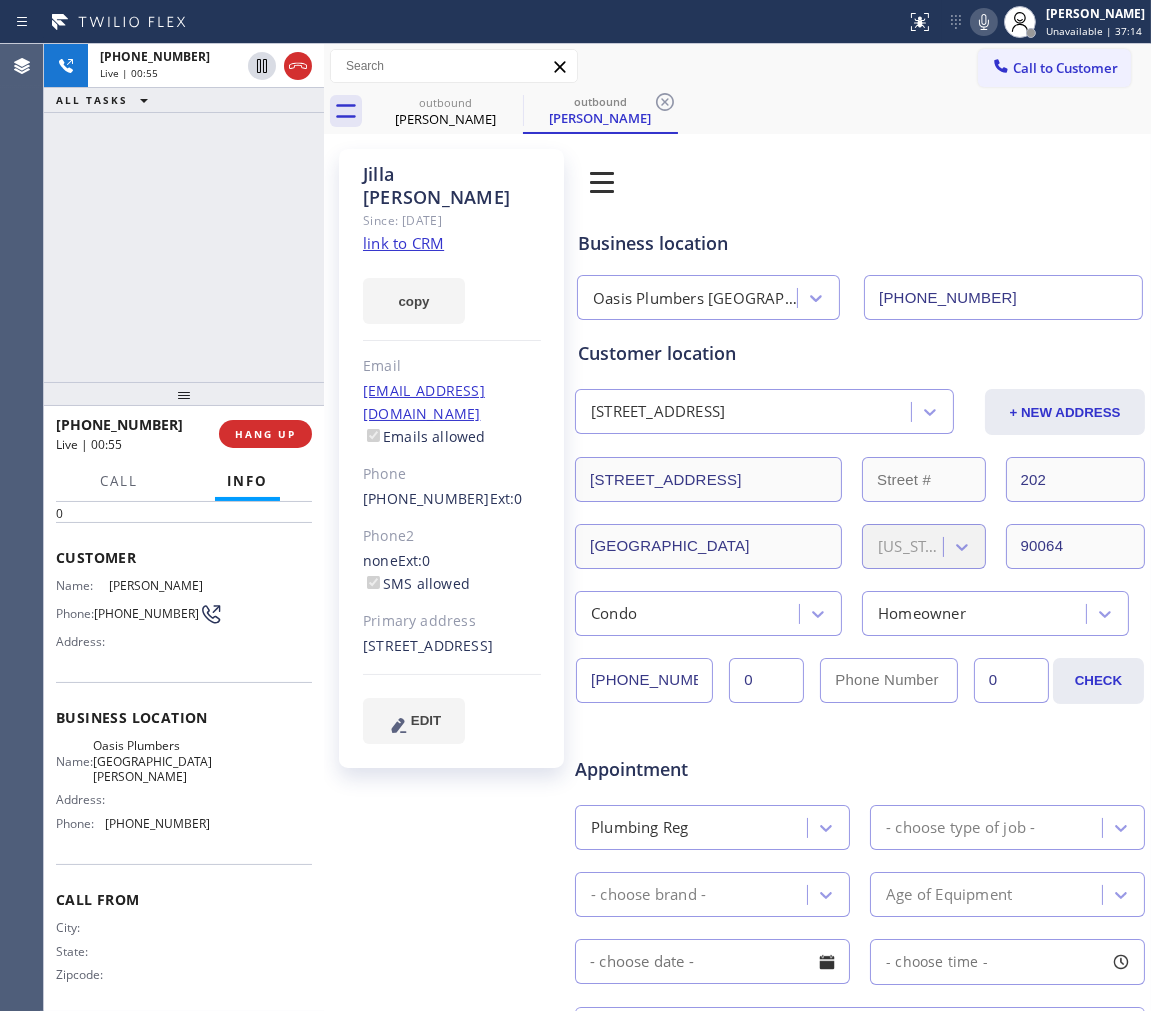 click 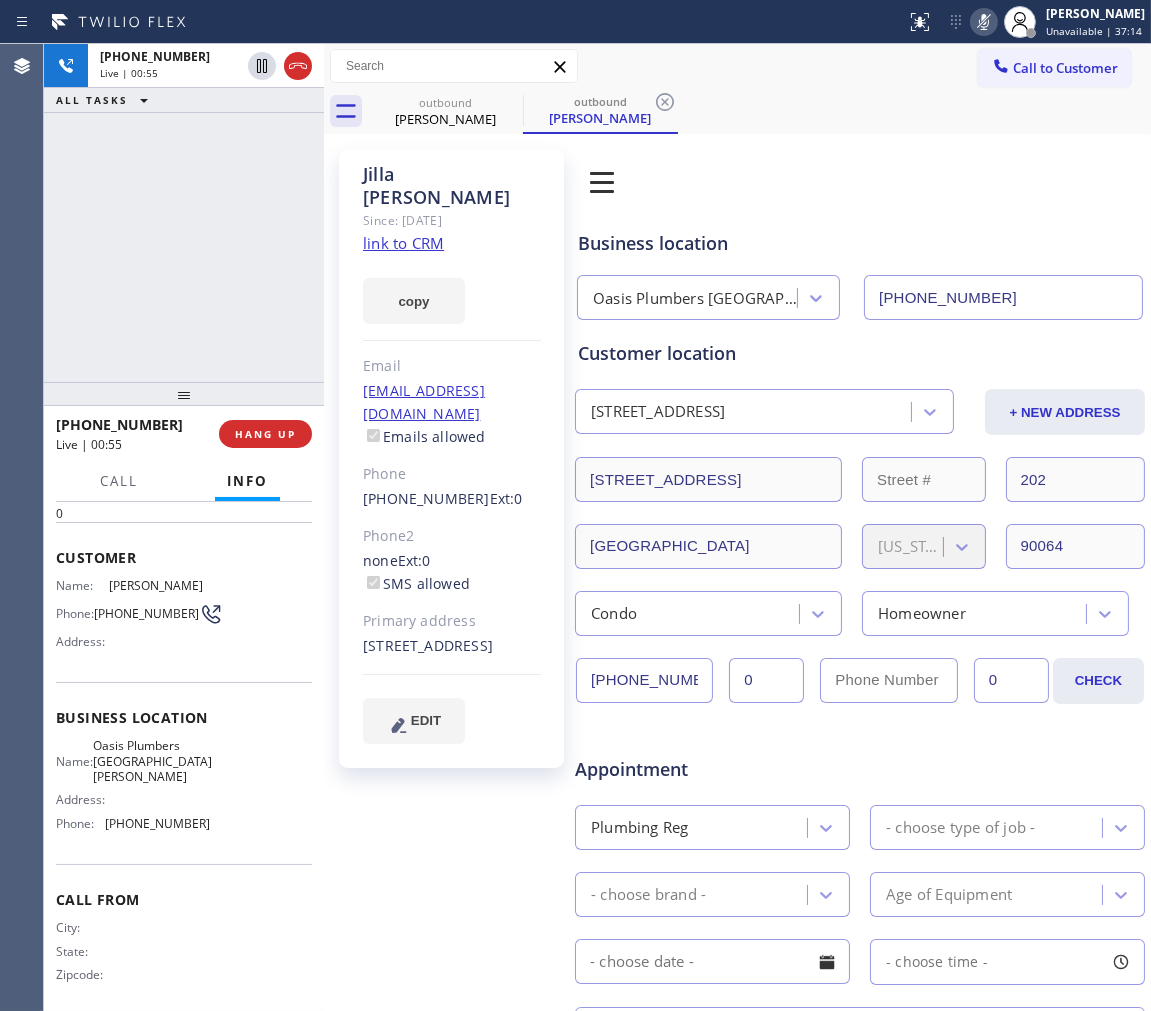click 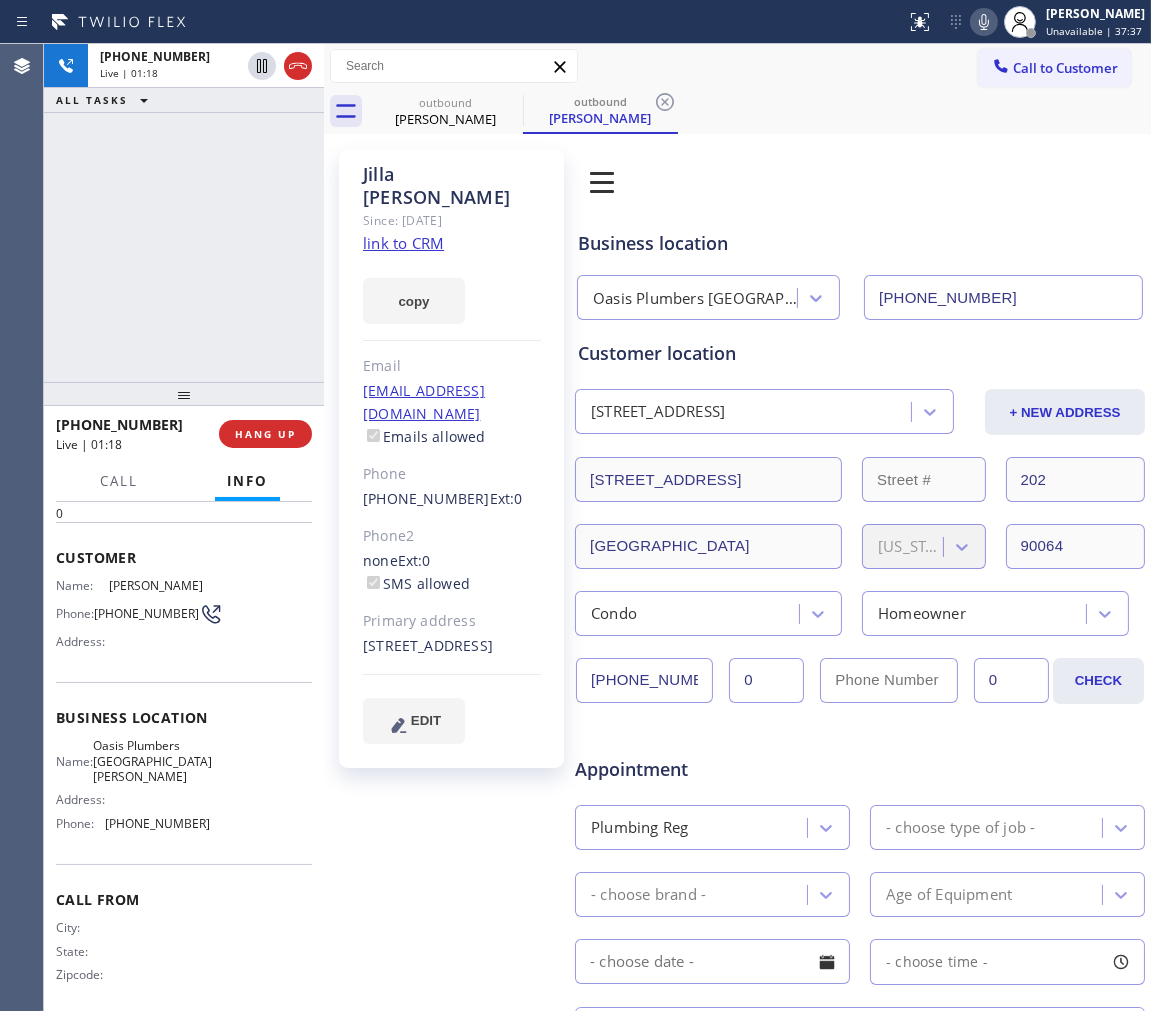 click 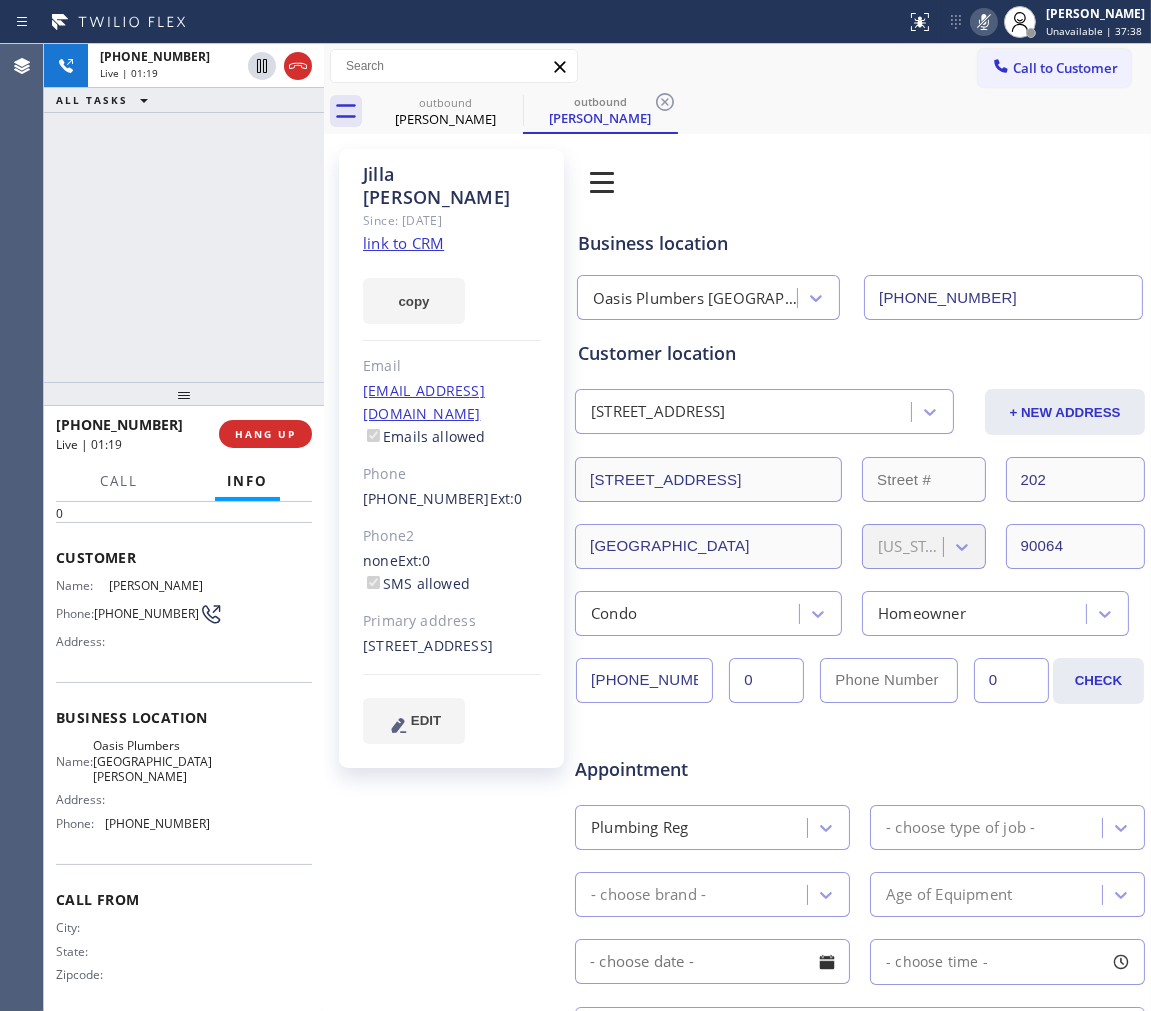 click 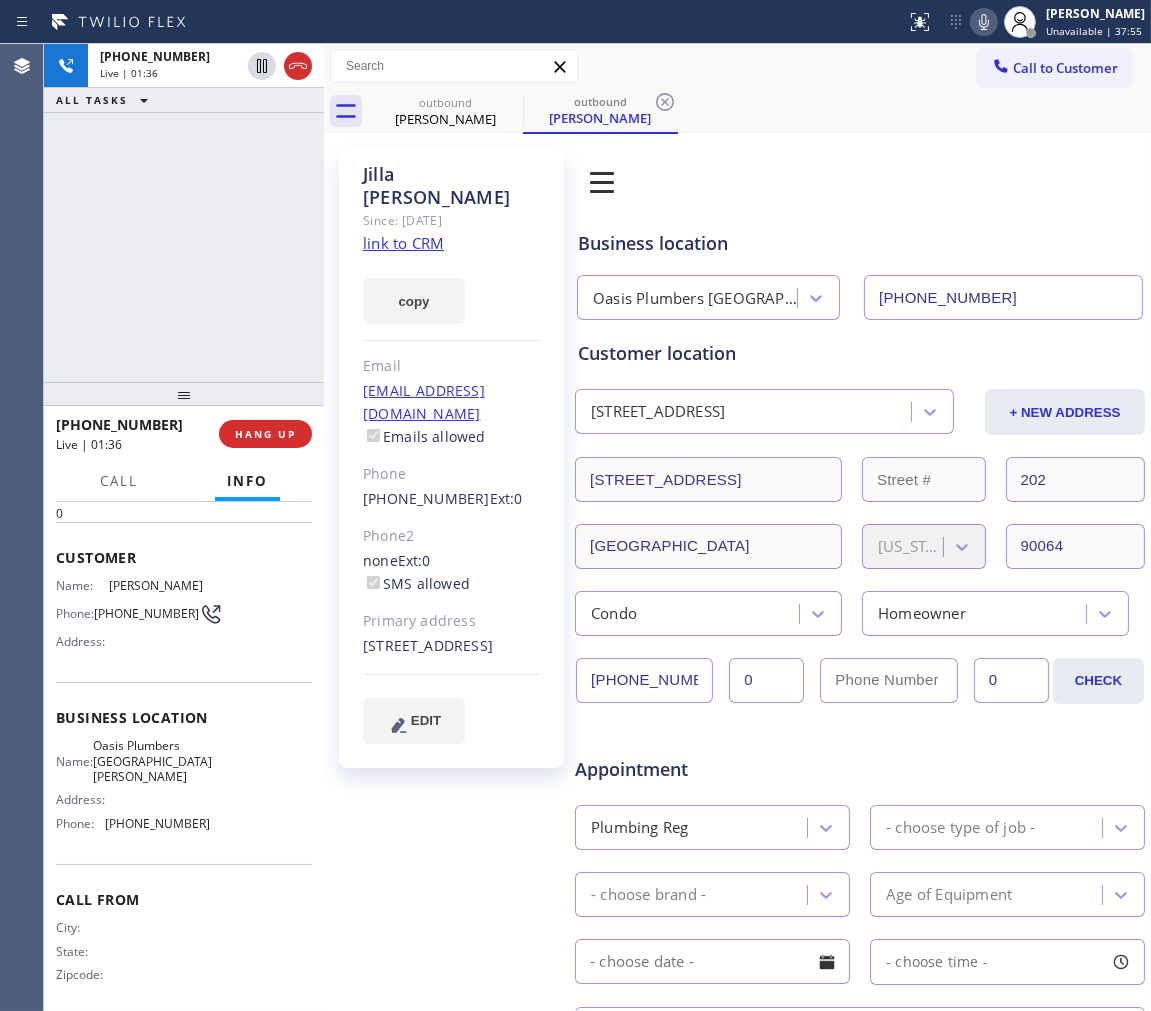 click 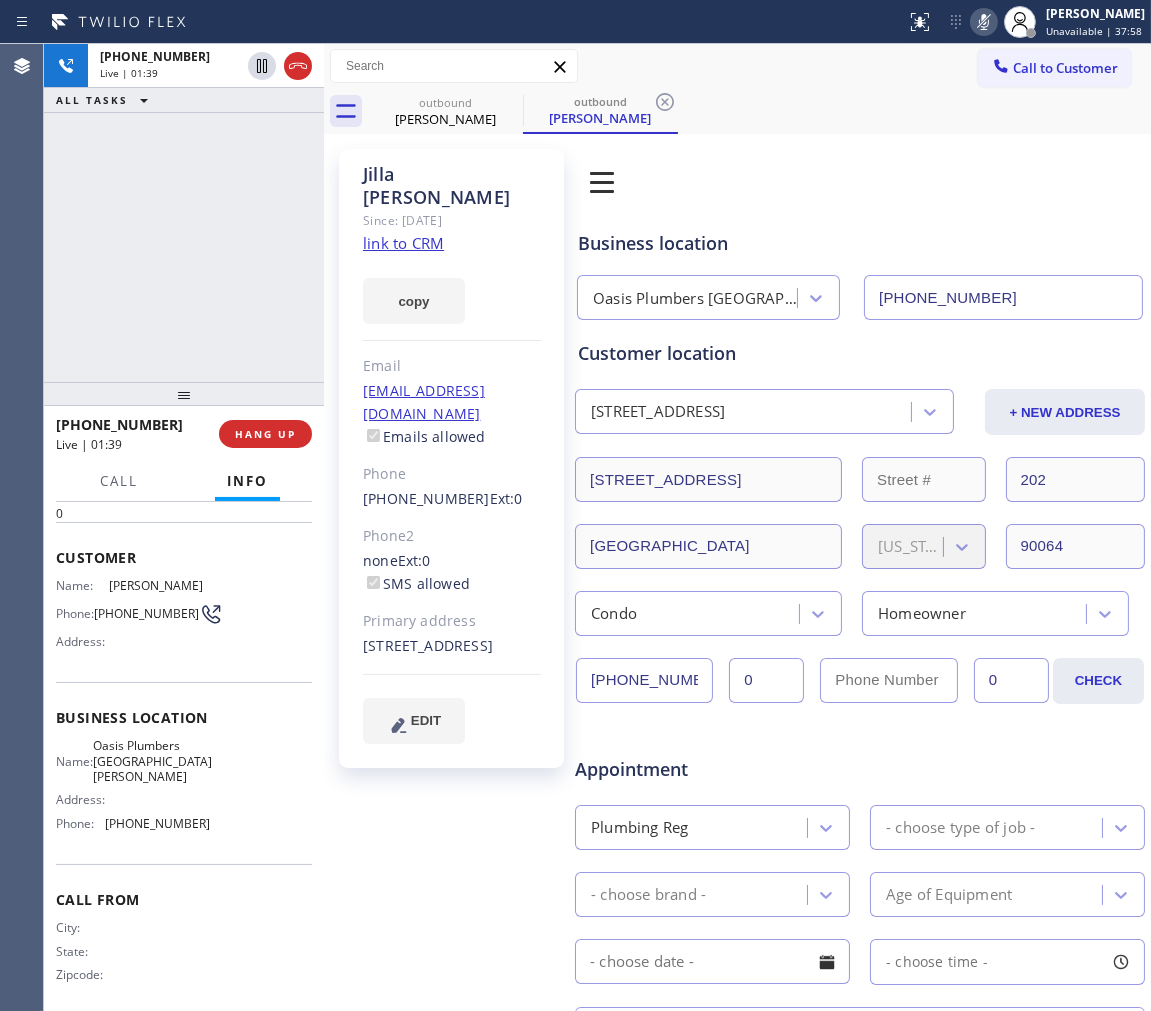 click 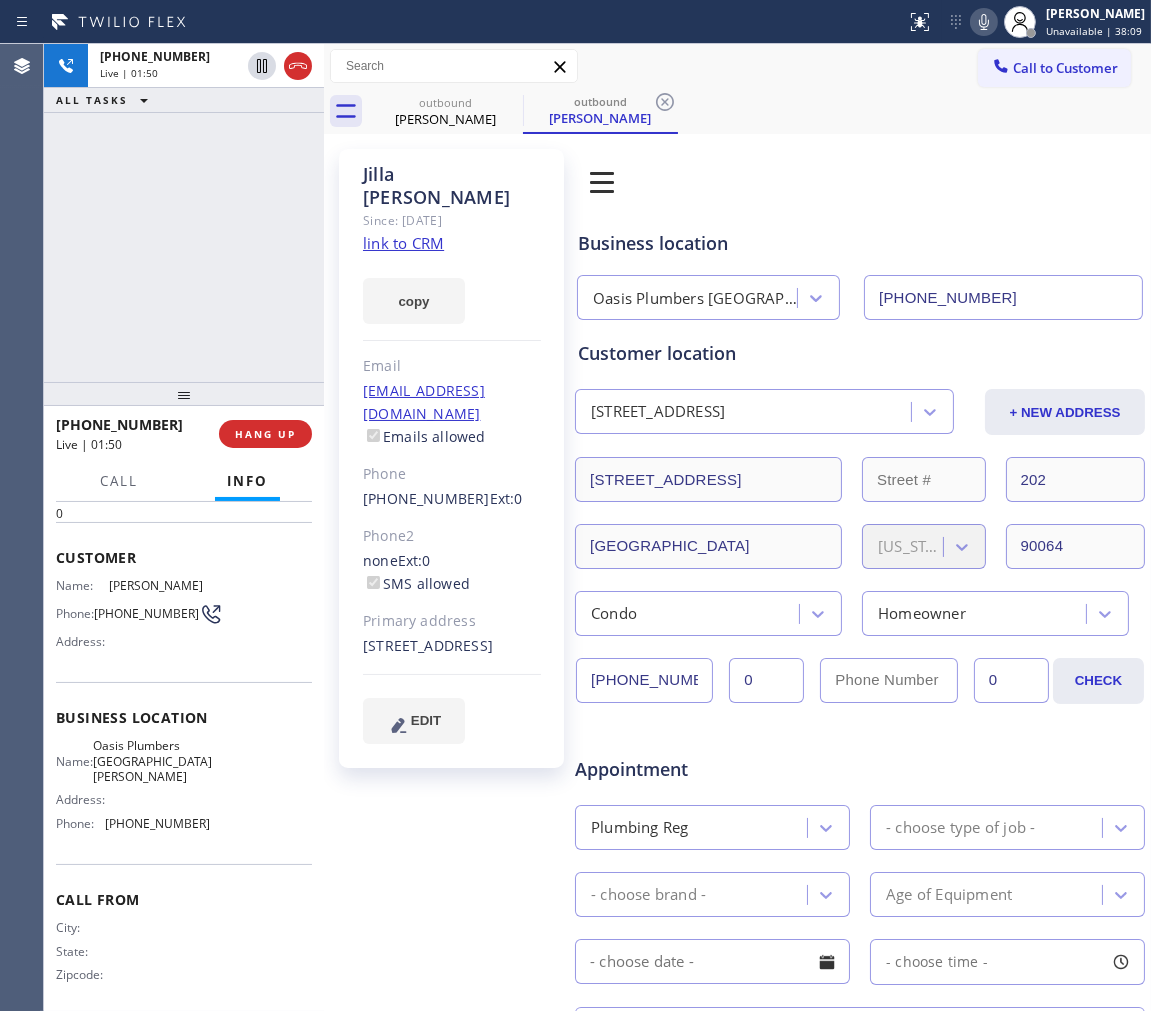 click 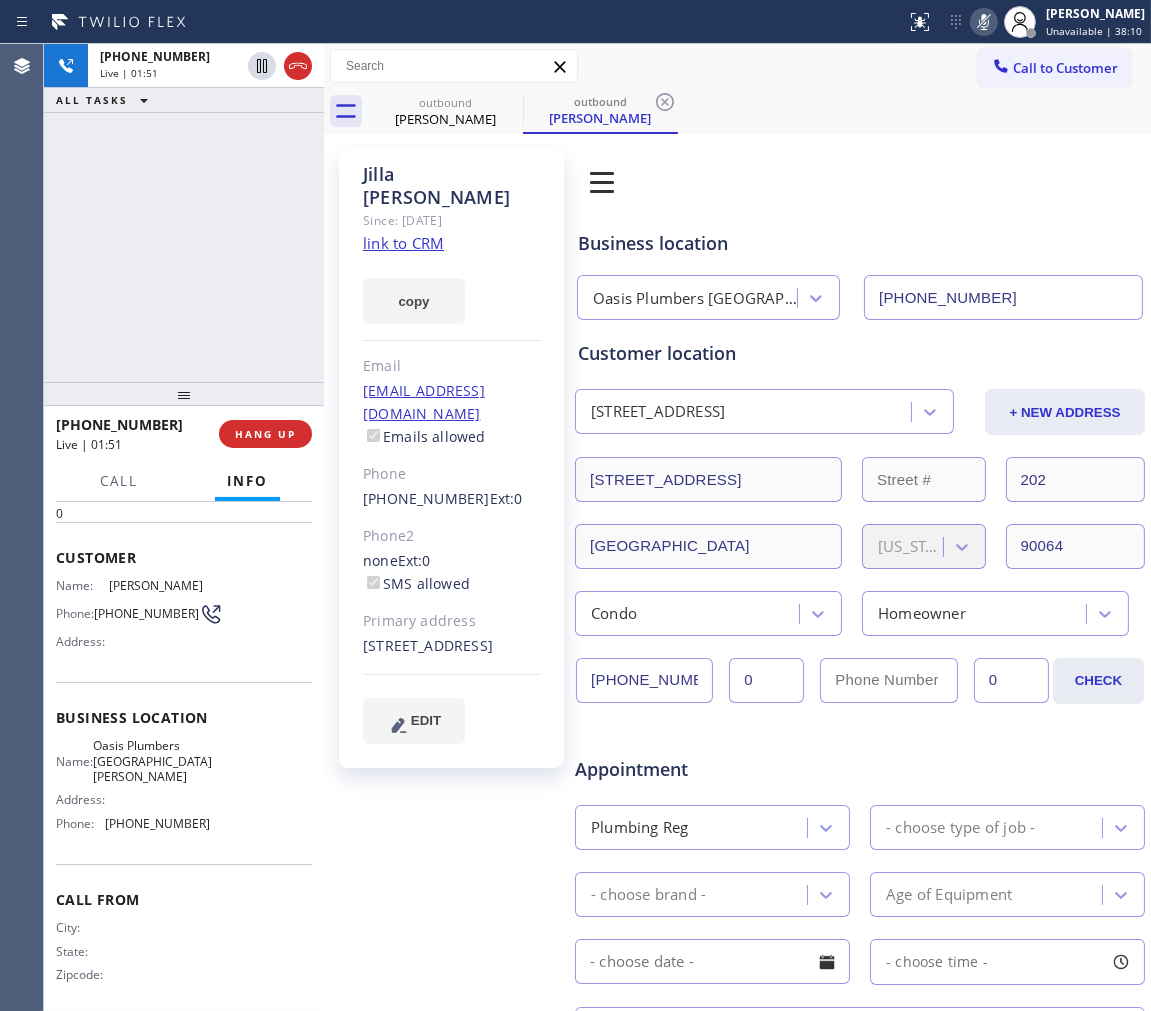 click 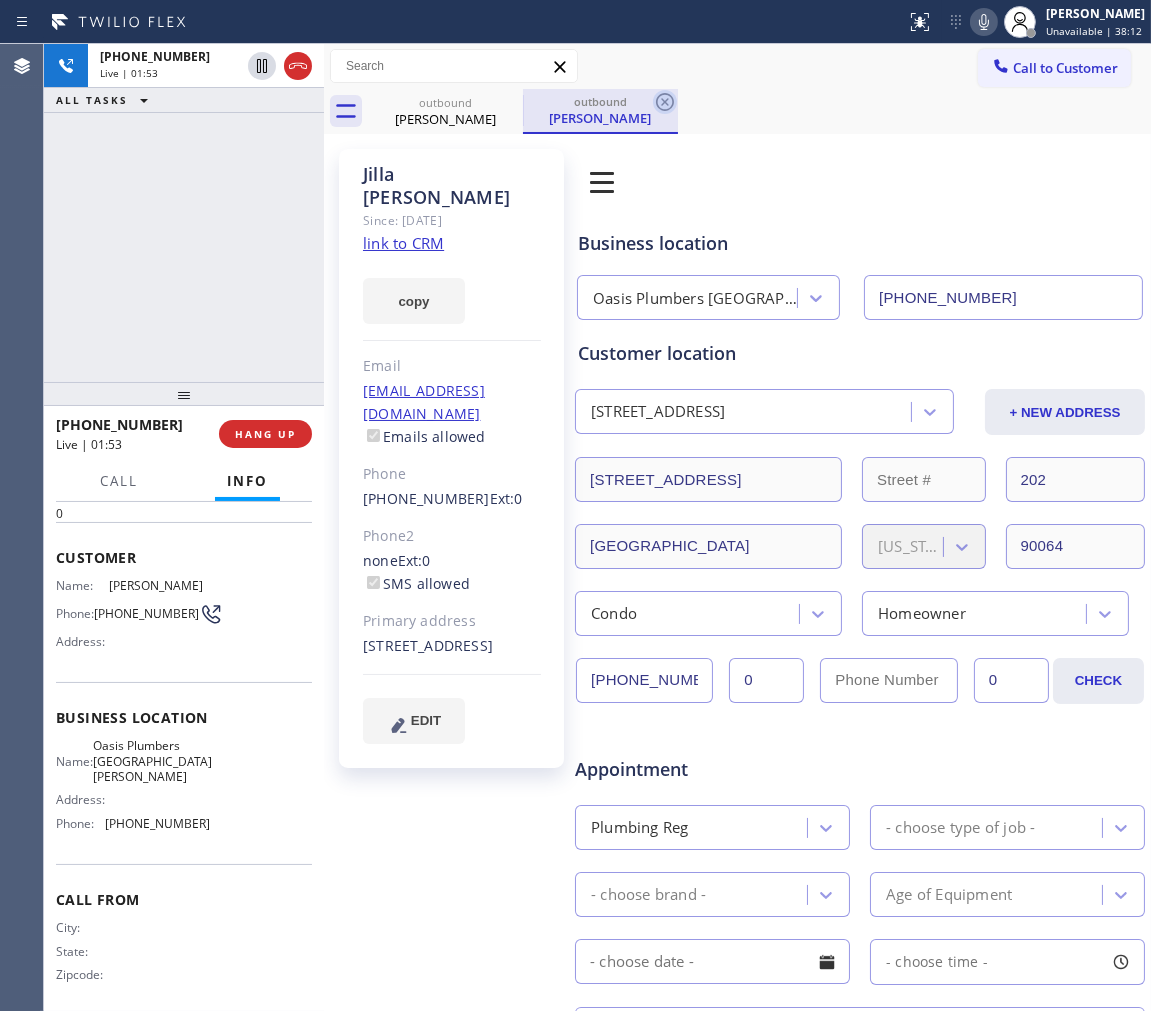 click 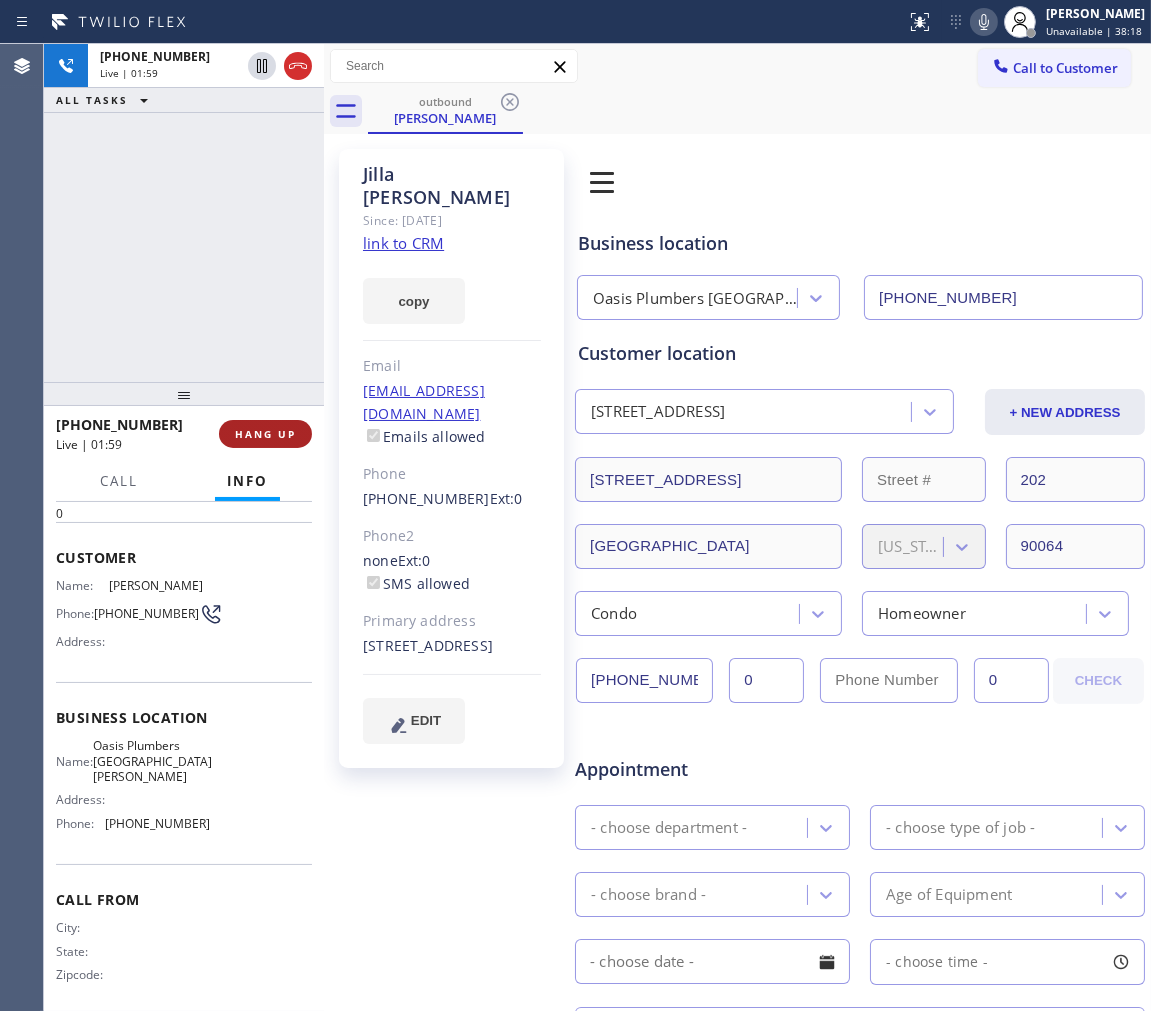 click on "HANG UP" at bounding box center (265, 434) 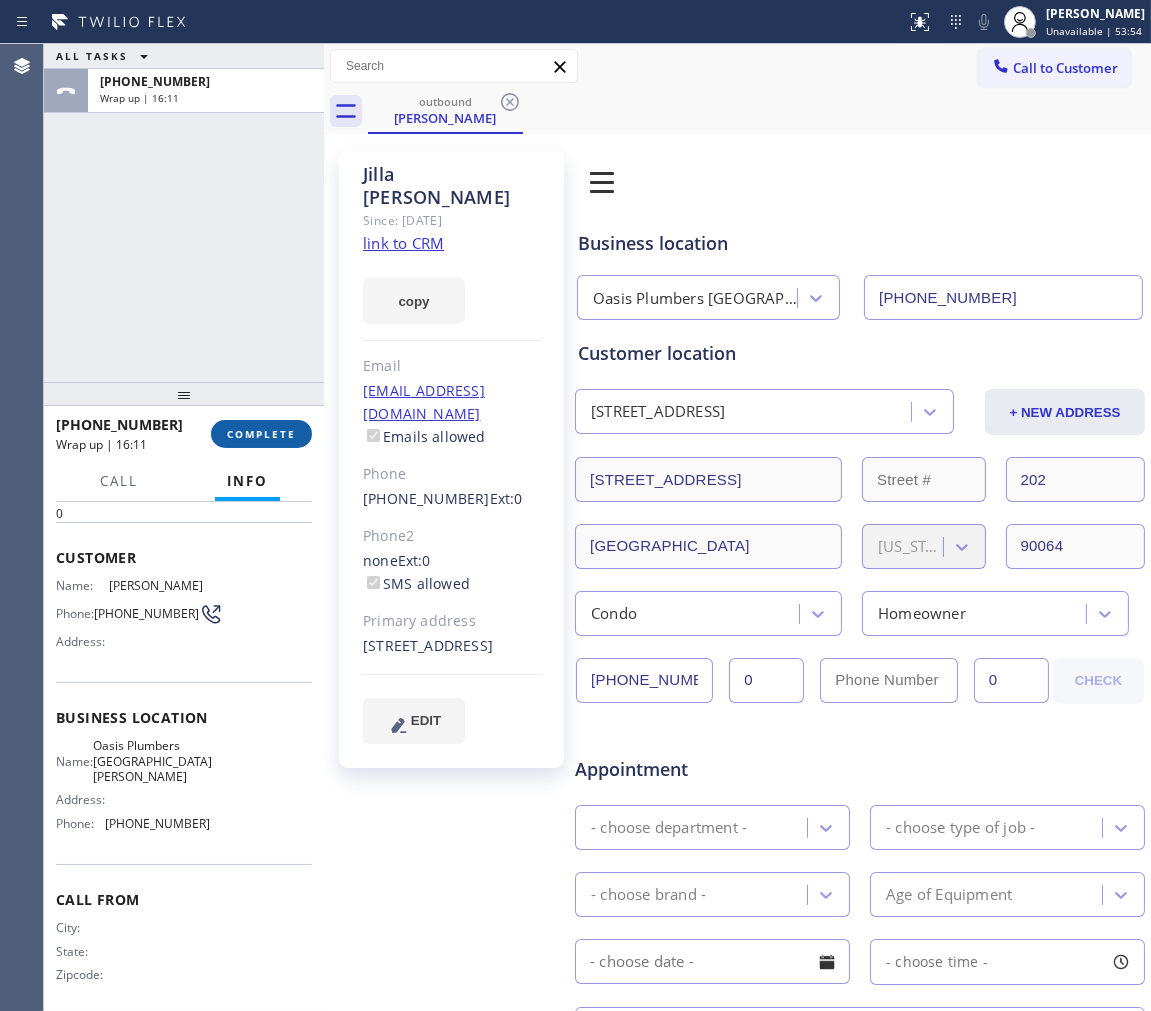 click on "COMPLETE" at bounding box center (261, 434) 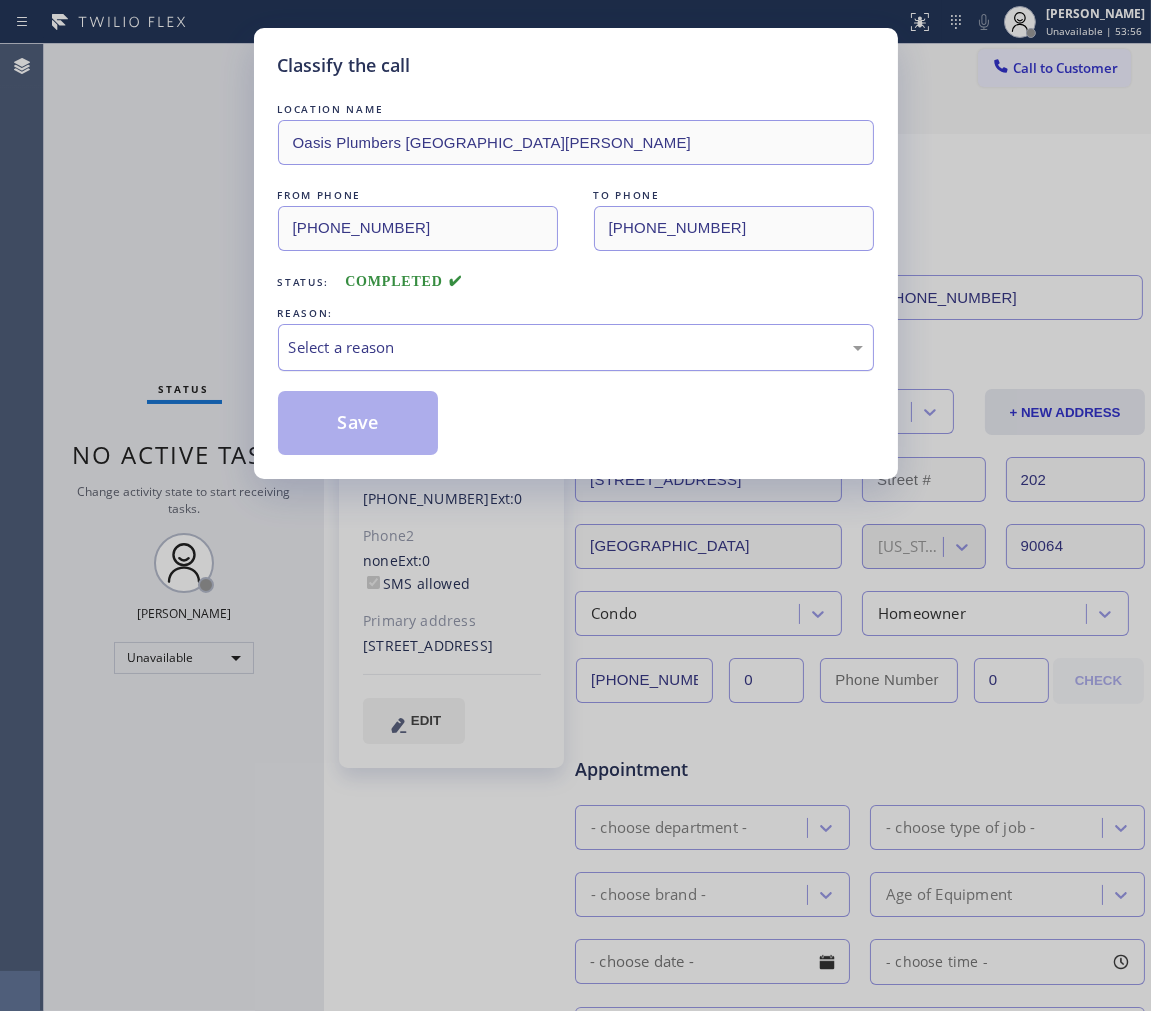 click on "Select a reason" at bounding box center [576, 347] 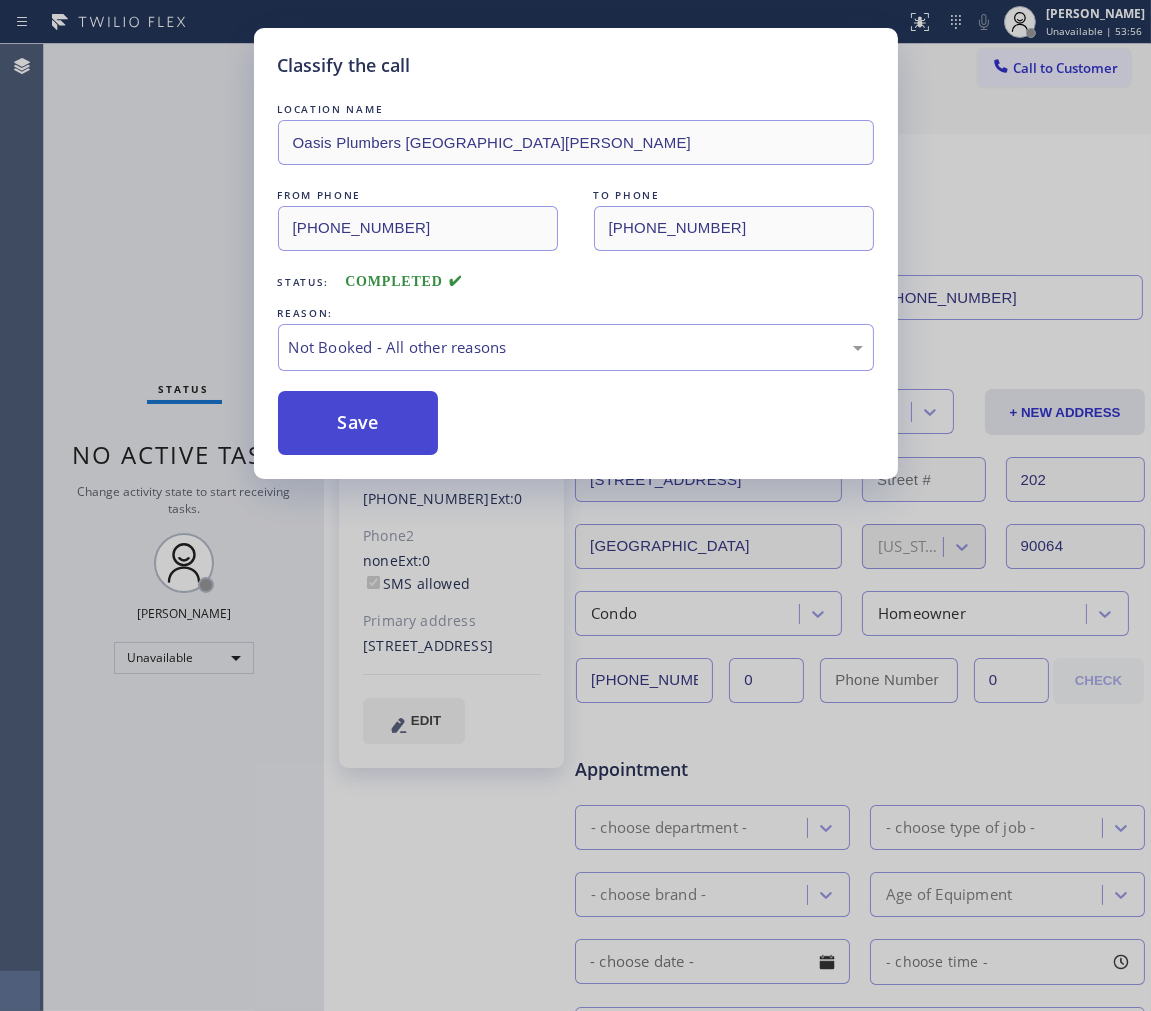 click on "Save" at bounding box center (358, 423) 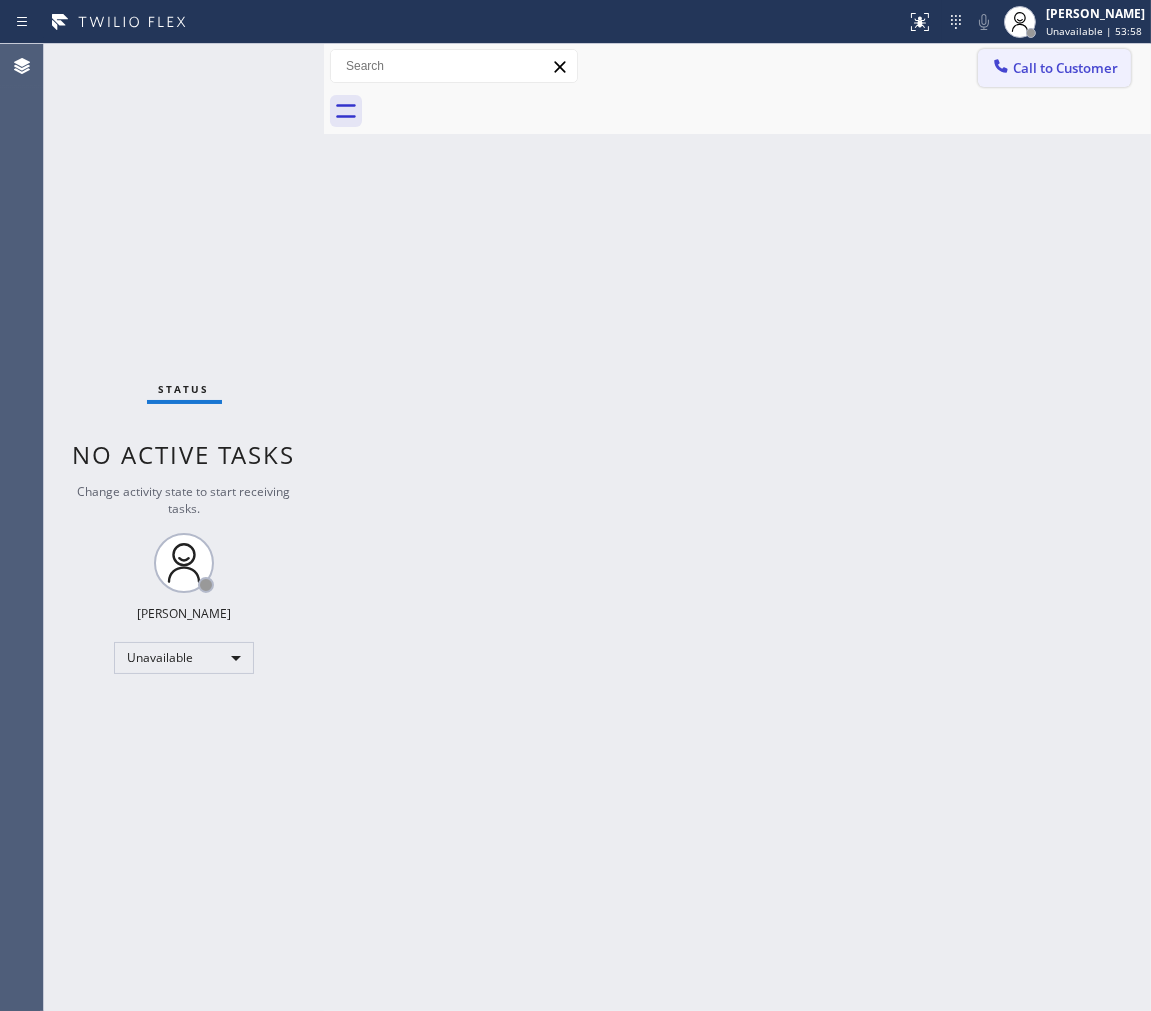 click 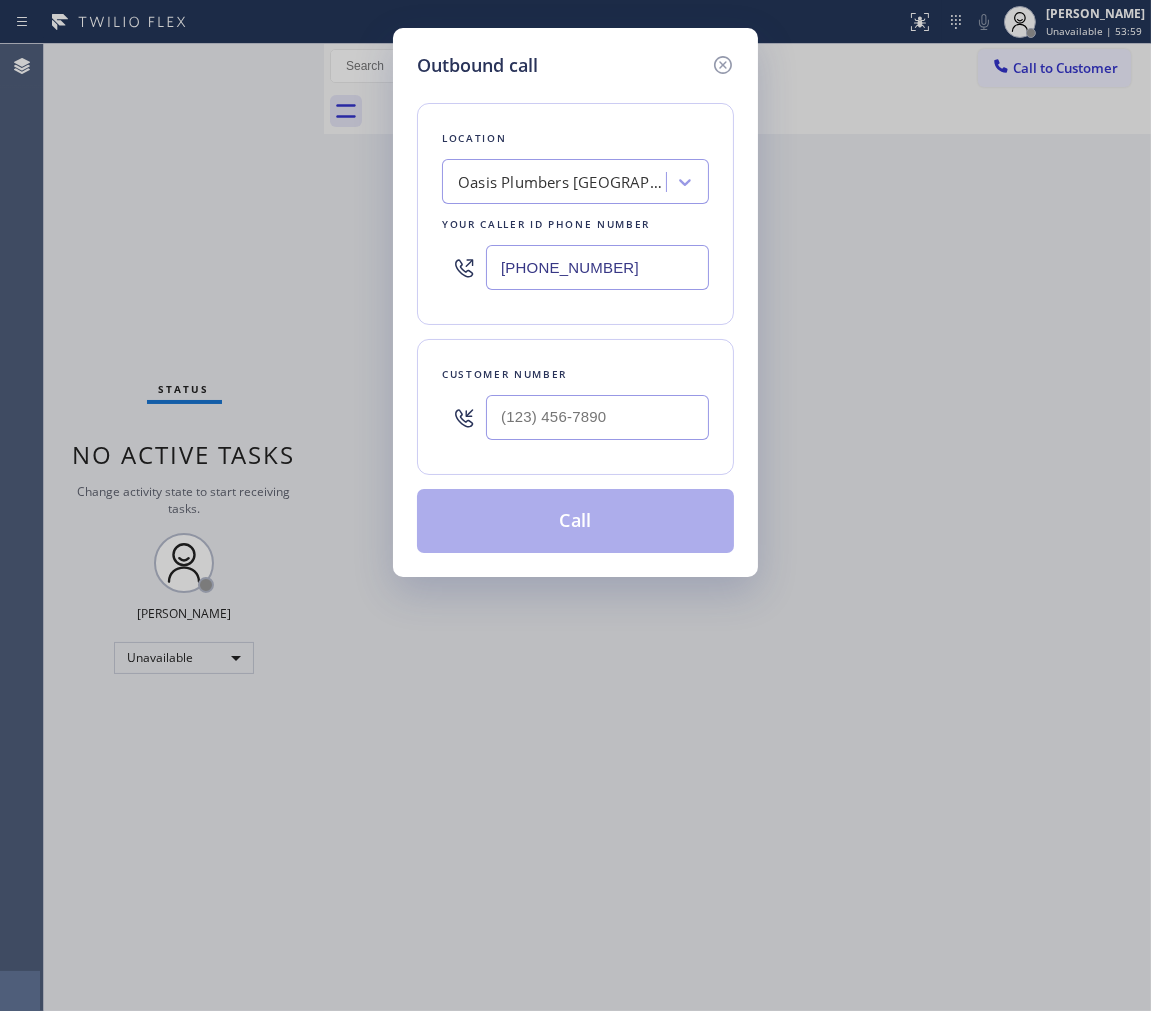 drag, startPoint x: 643, startPoint y: 268, endPoint x: 448, endPoint y: 245, distance: 196.35173 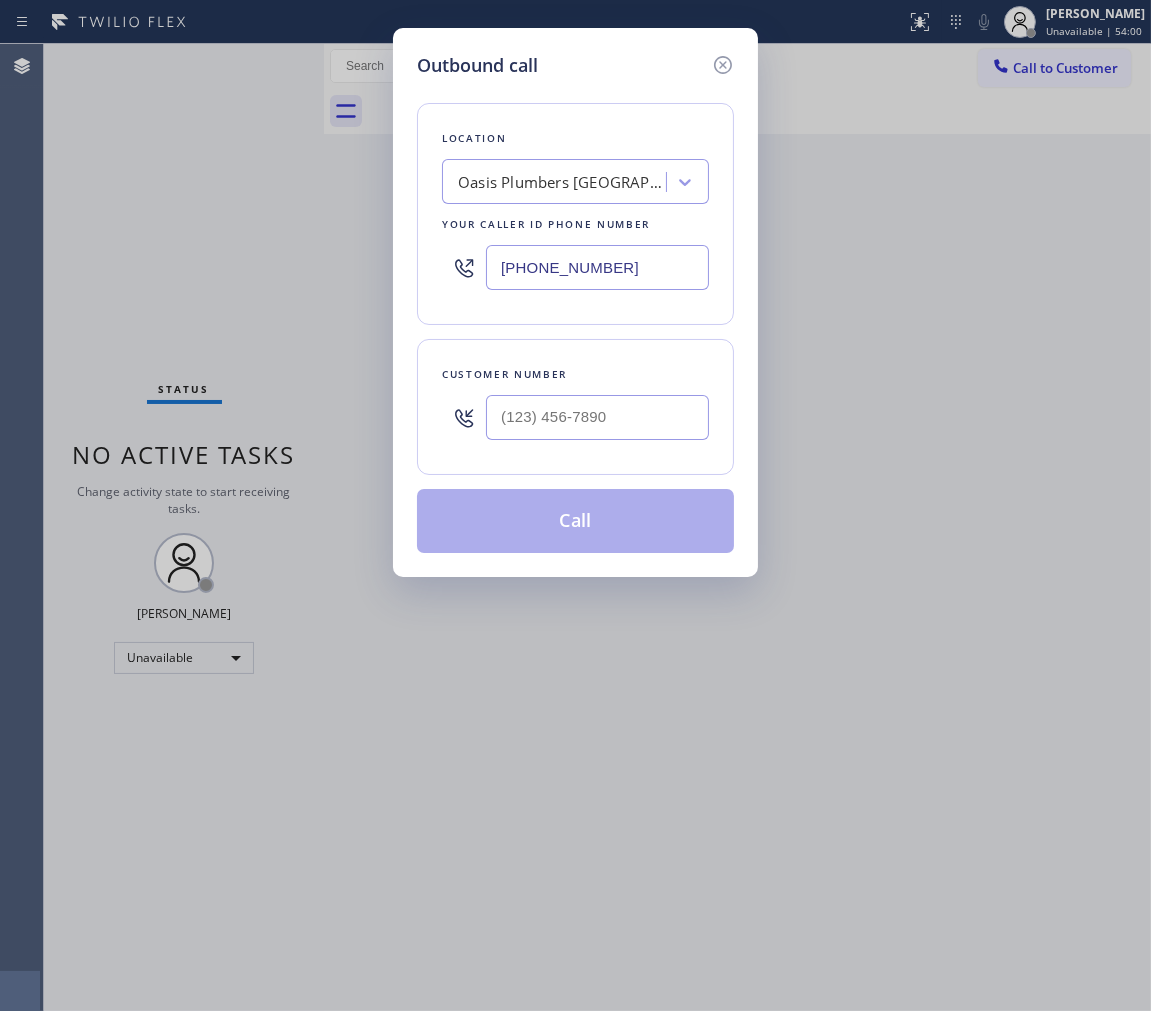 type on "[PHONE_NUMBER]" 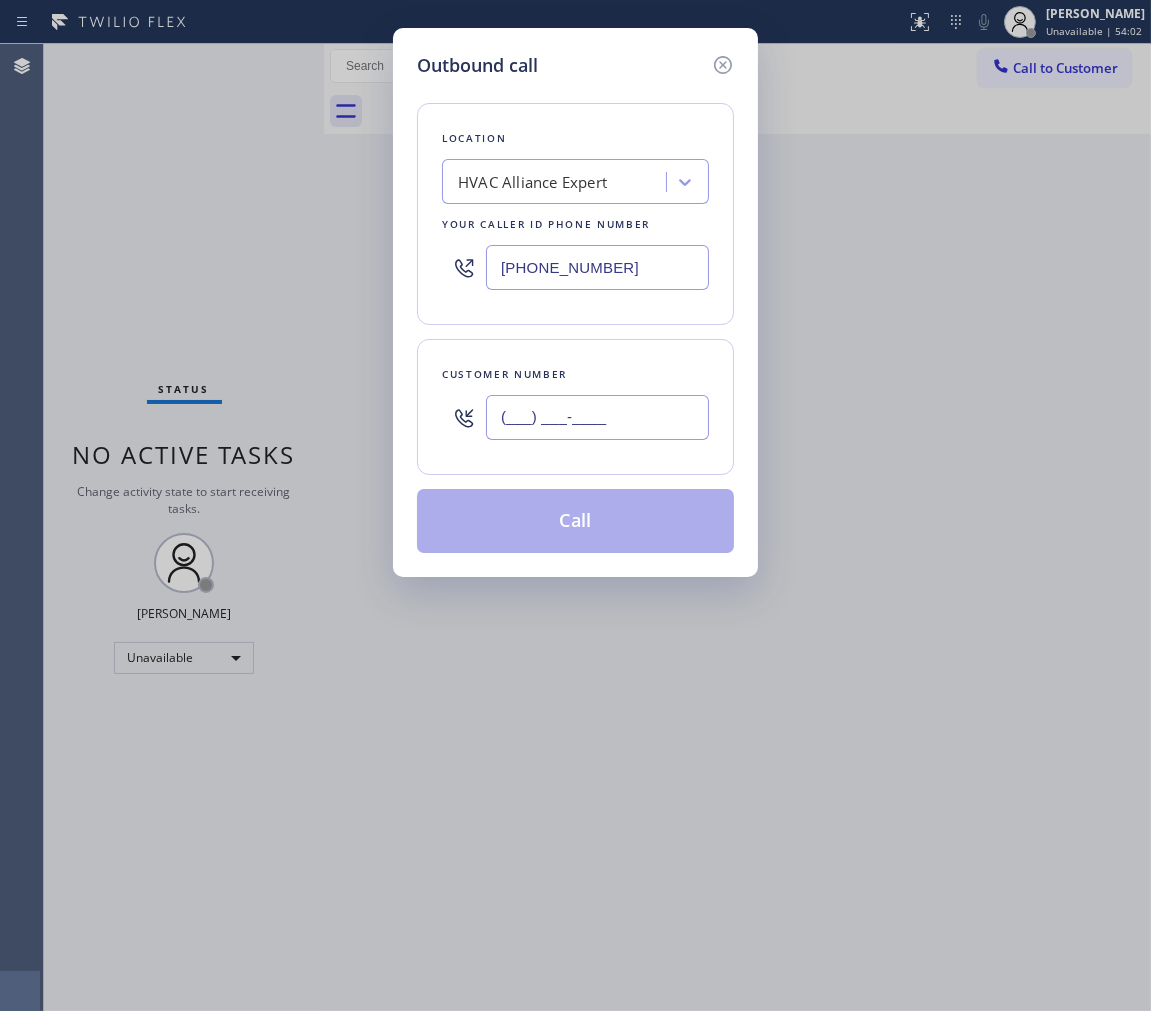 drag, startPoint x: 487, startPoint y: 421, endPoint x: 442, endPoint y: 337, distance: 95.29428 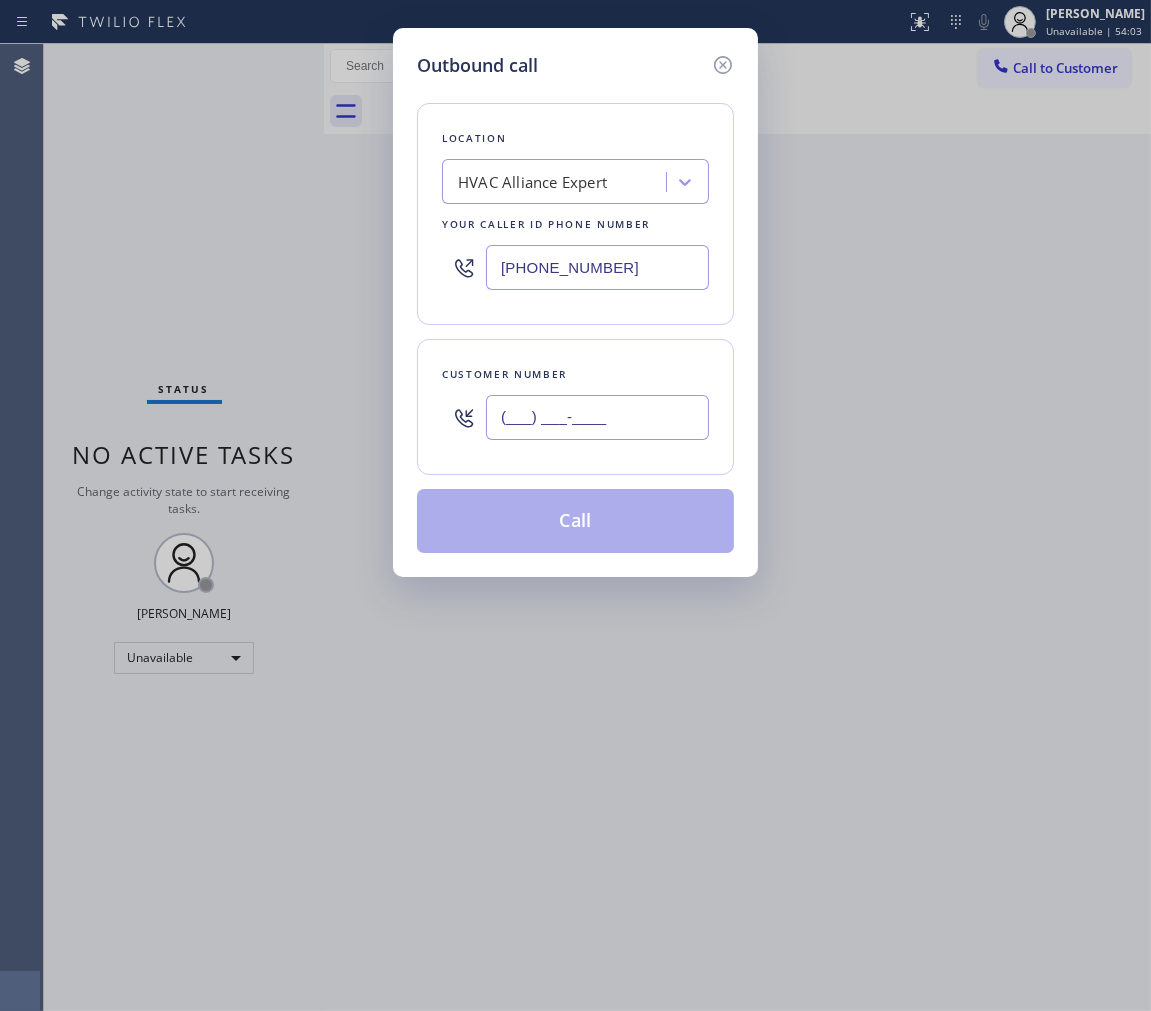 paste on "626) 660-8572" 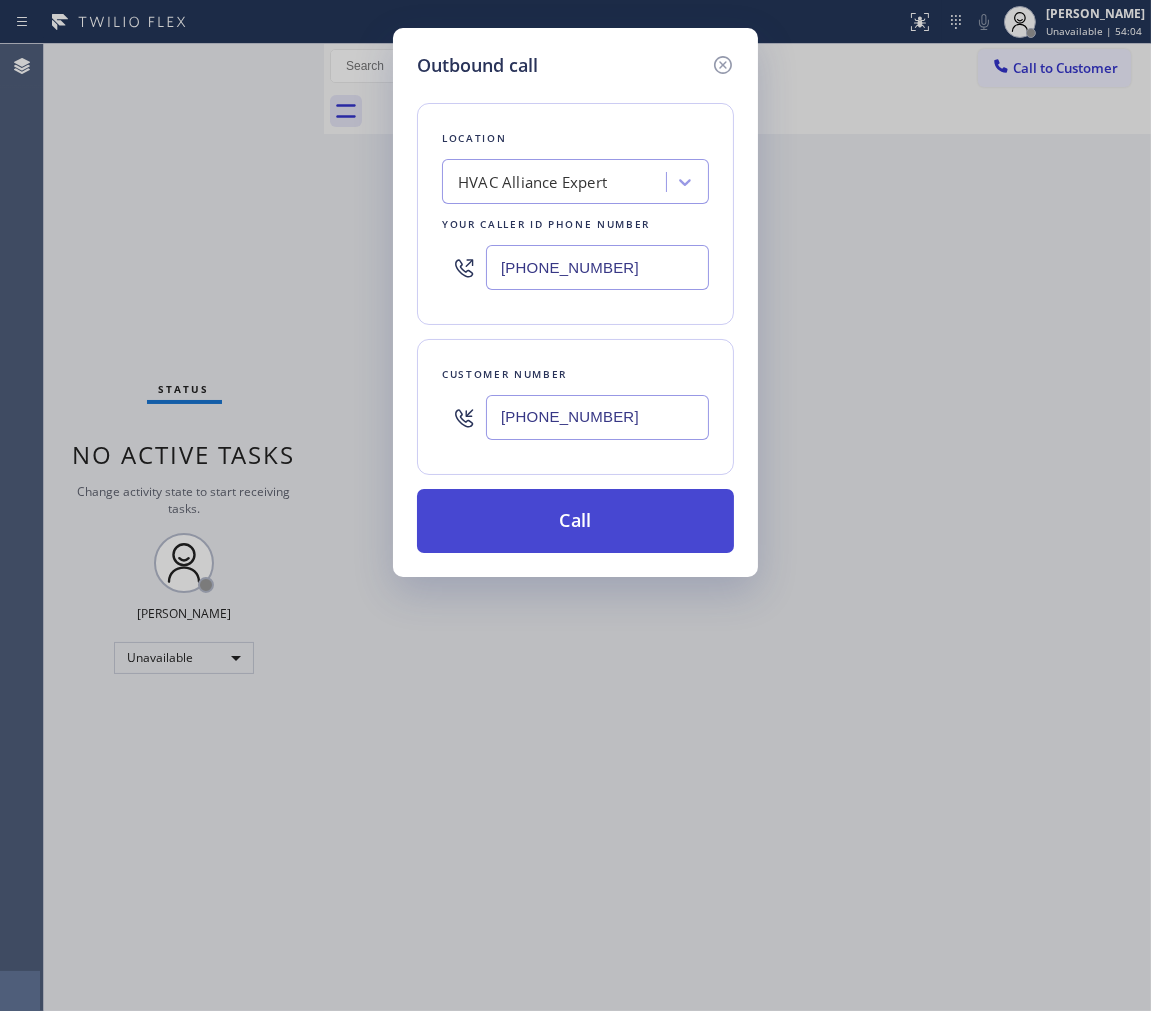 type on "[PHONE_NUMBER]" 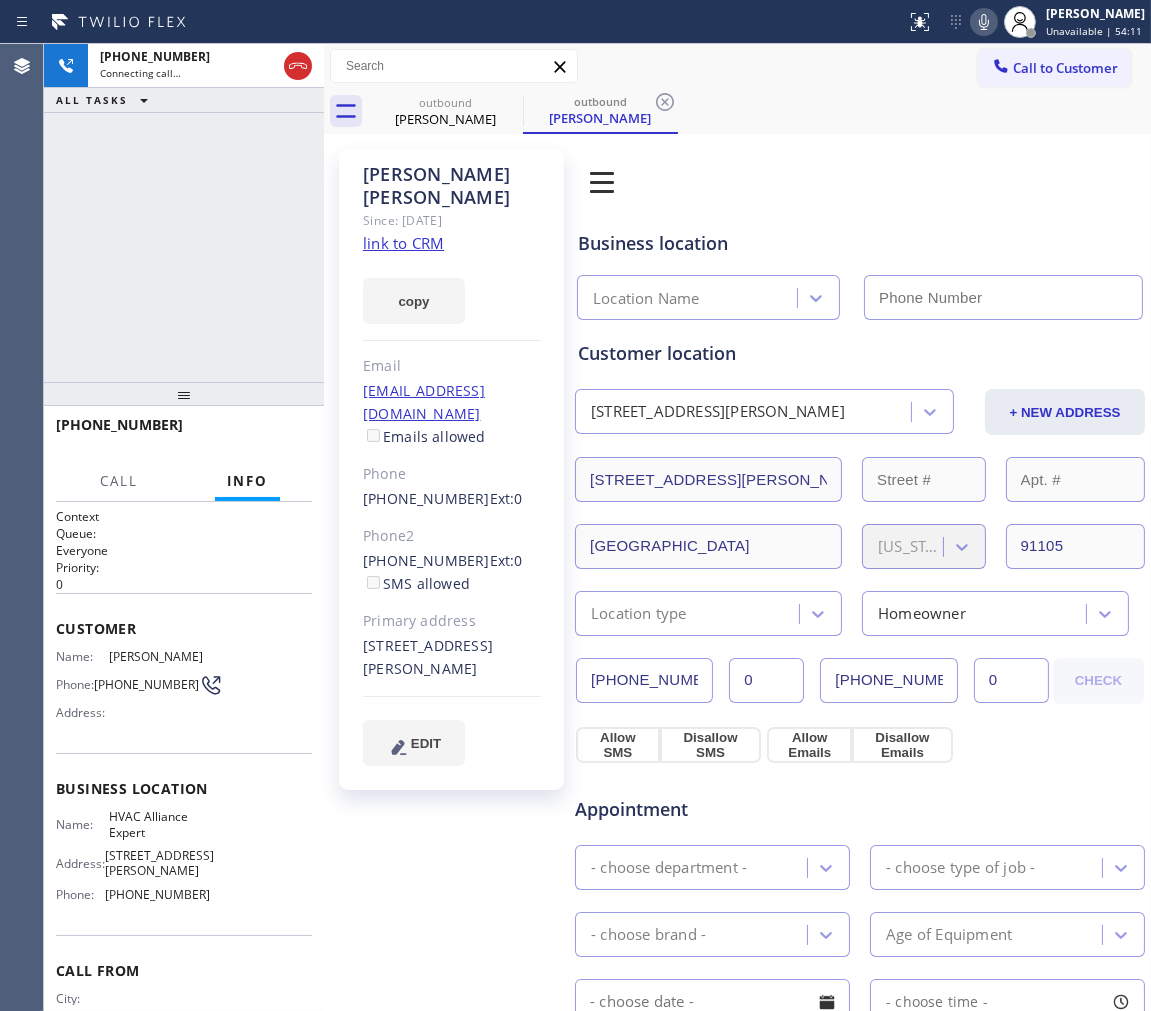type on "[PHONE_NUMBER]" 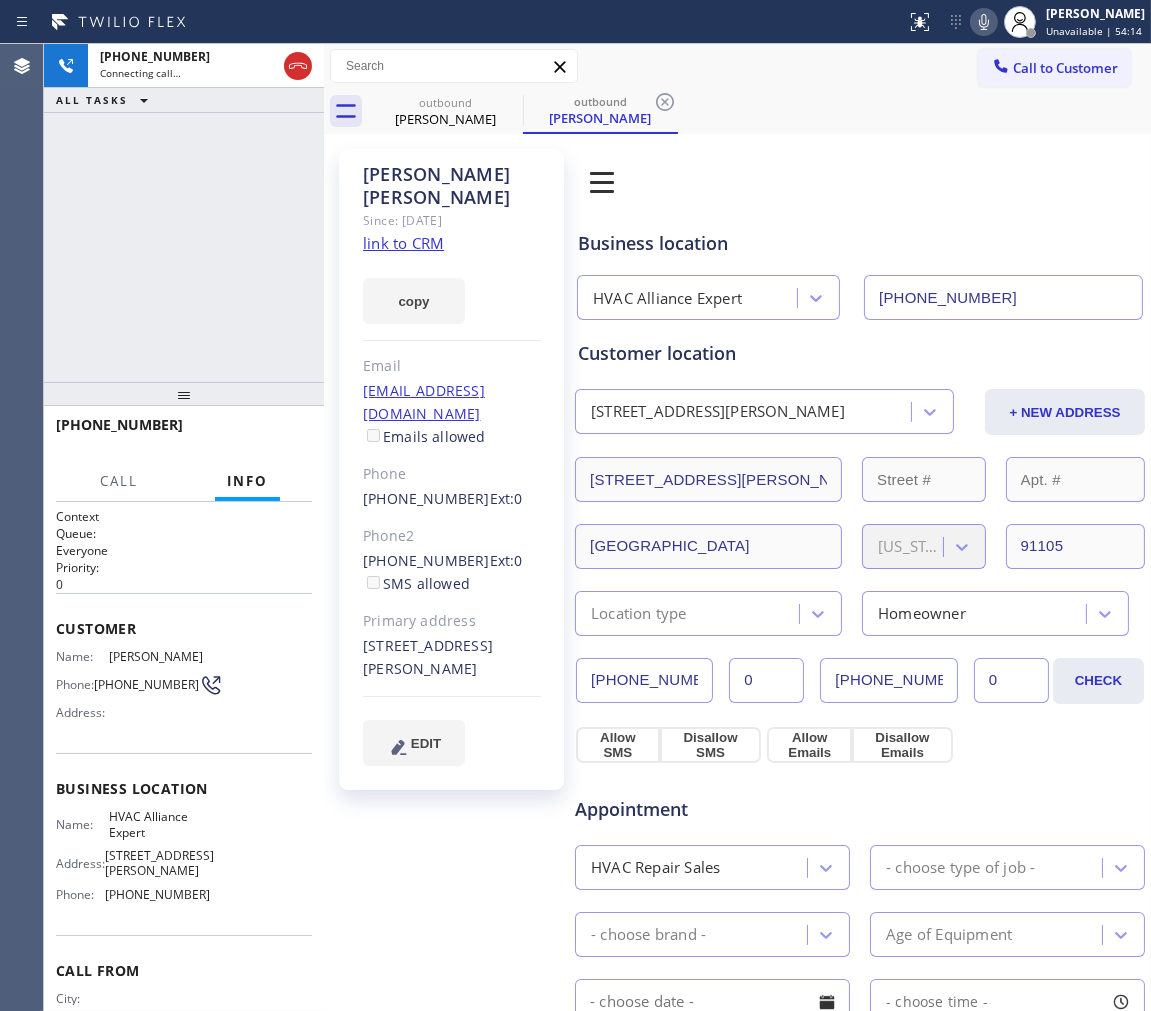 drag, startPoint x: 257, startPoint y: 221, endPoint x: 486, endPoint y: 172, distance: 234.18369 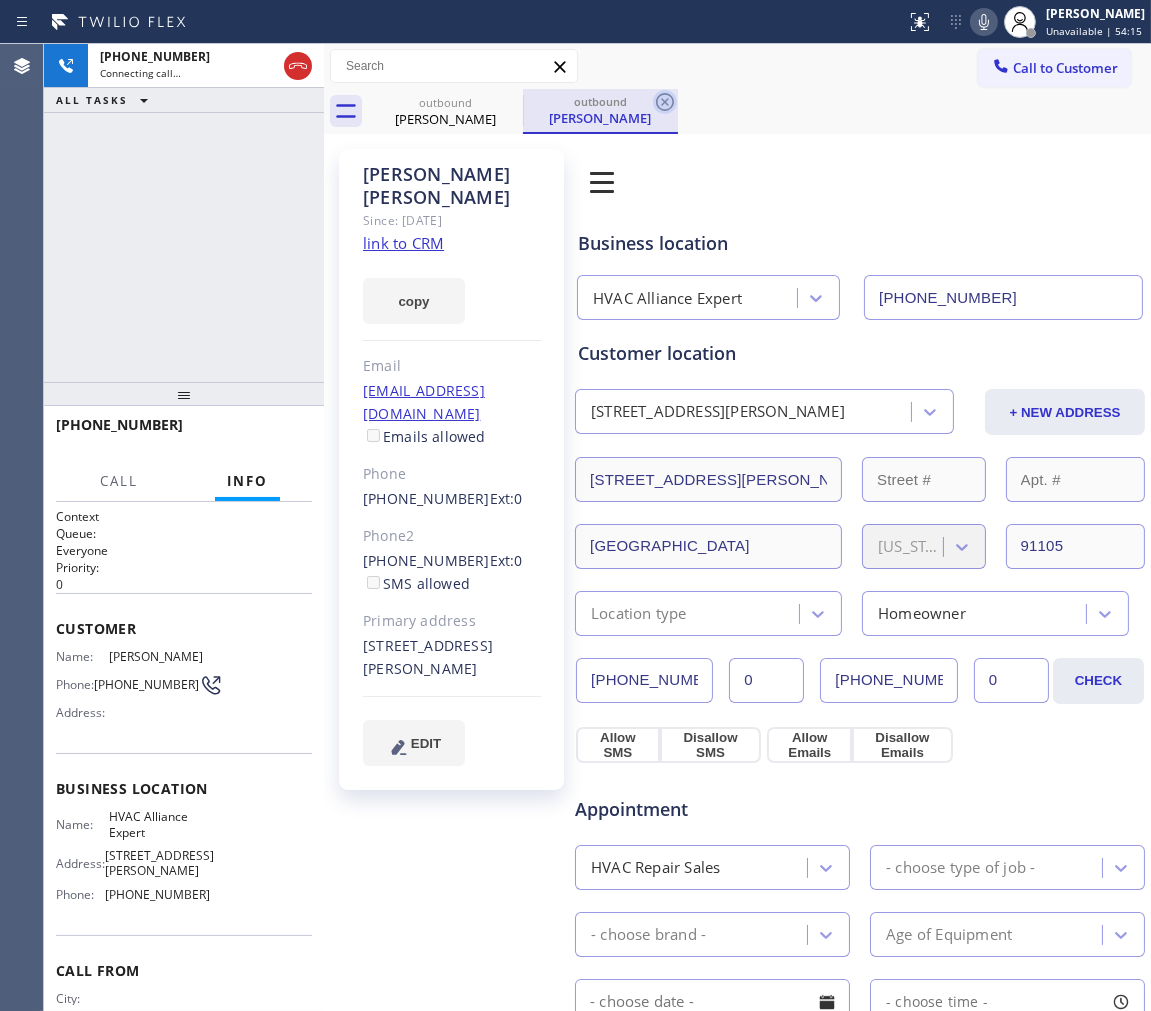 click 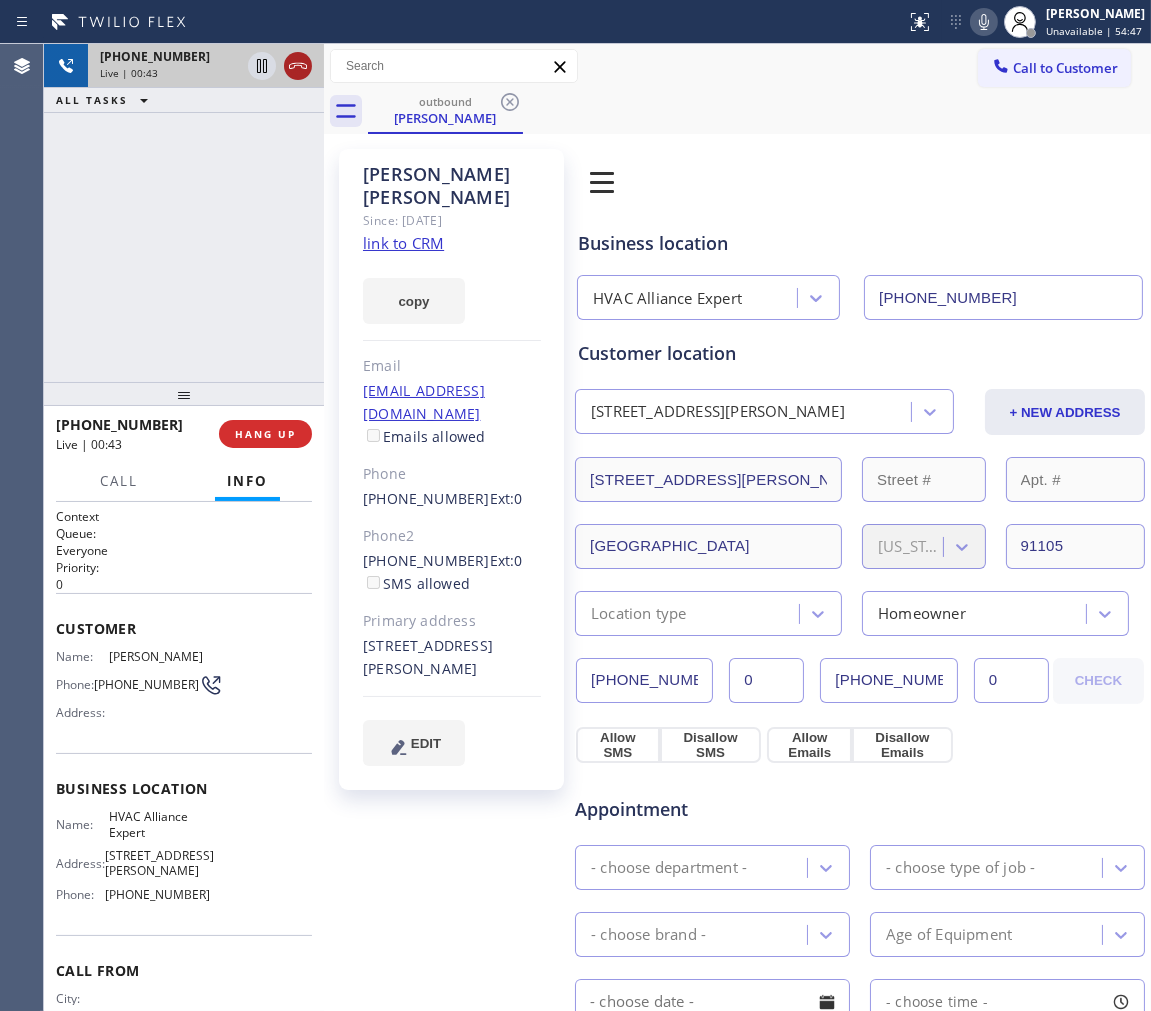 click 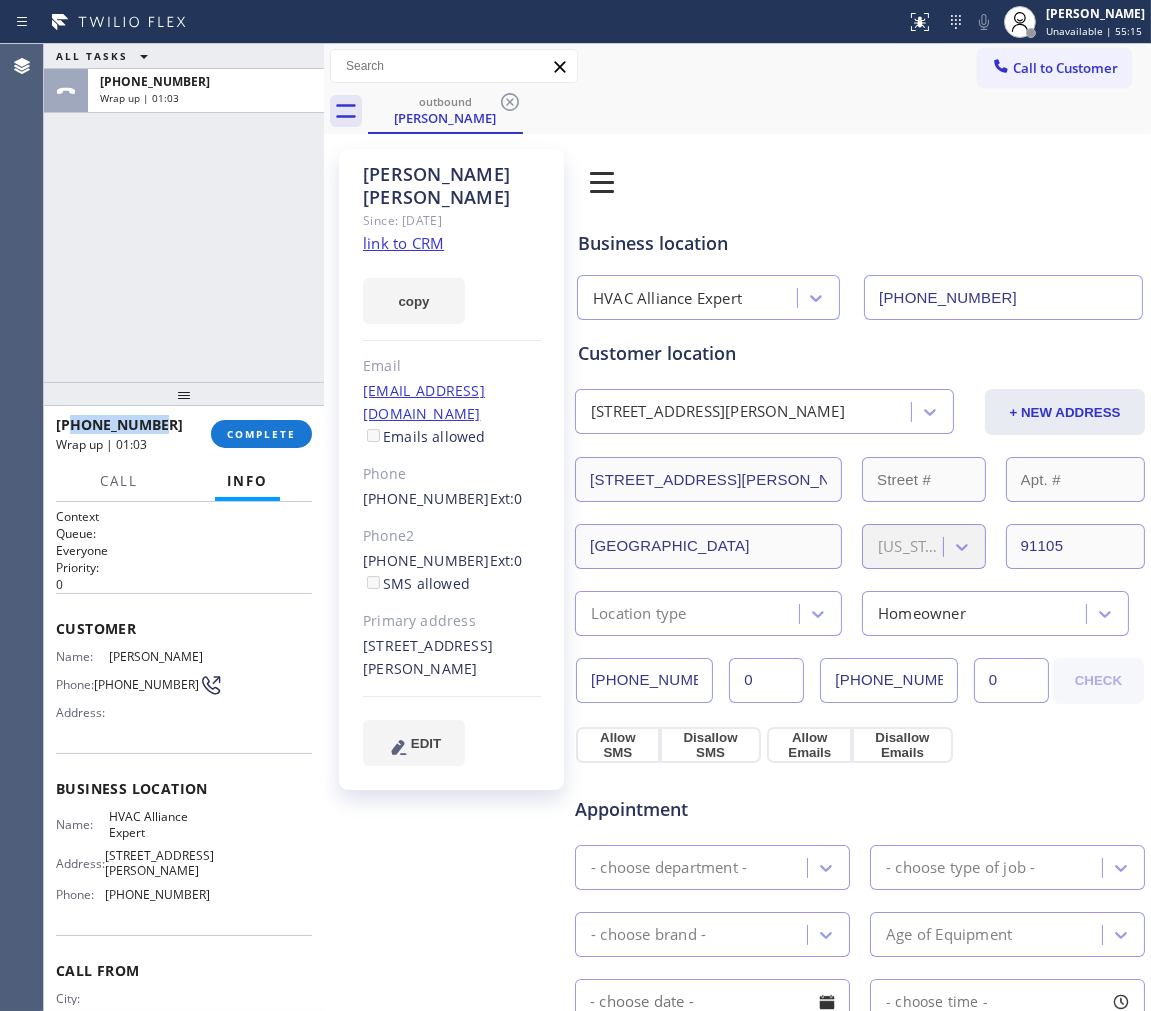 drag, startPoint x: 157, startPoint y: 416, endPoint x: 71, endPoint y: 421, distance: 86.145226 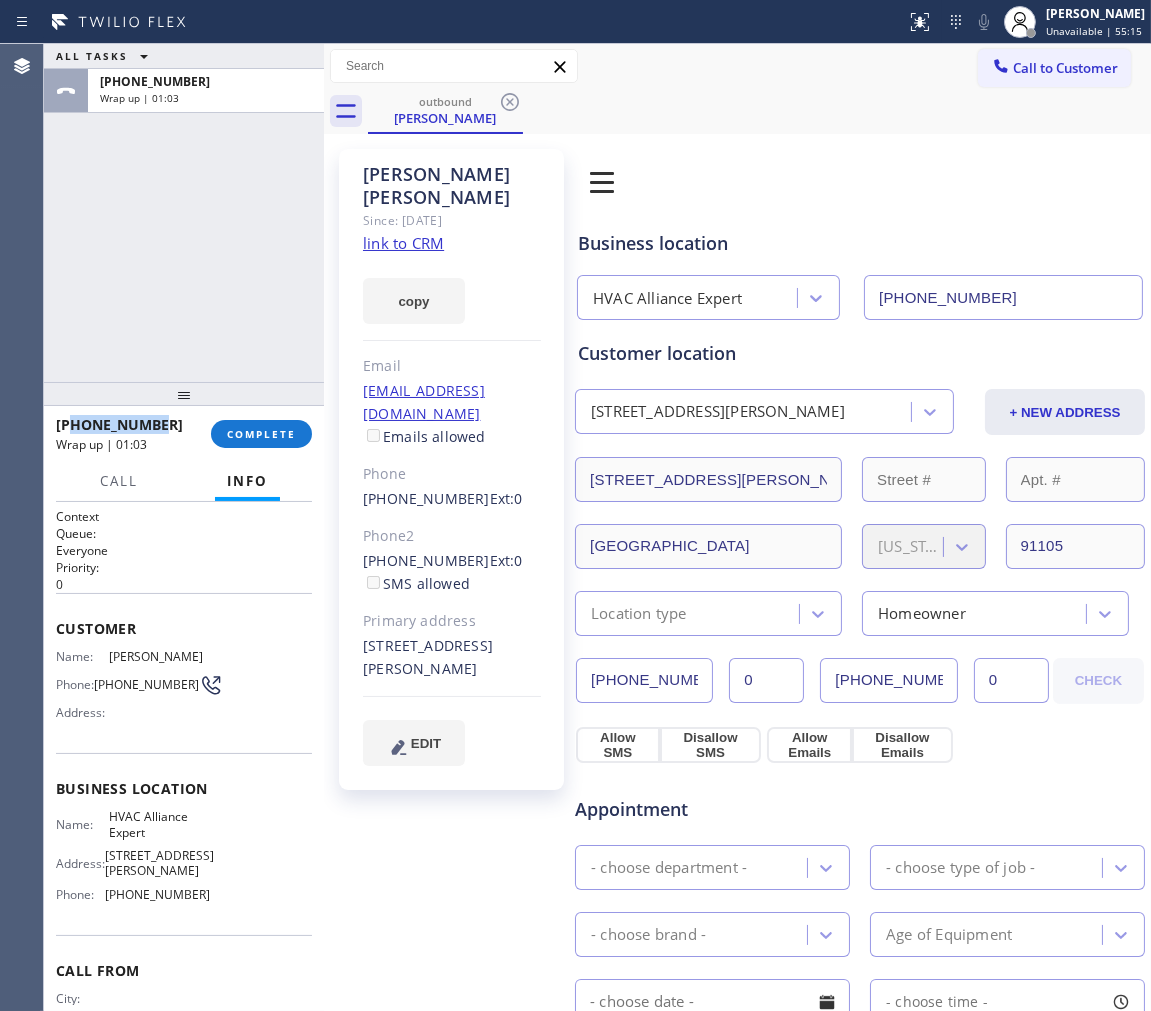 copy on "6266608572" 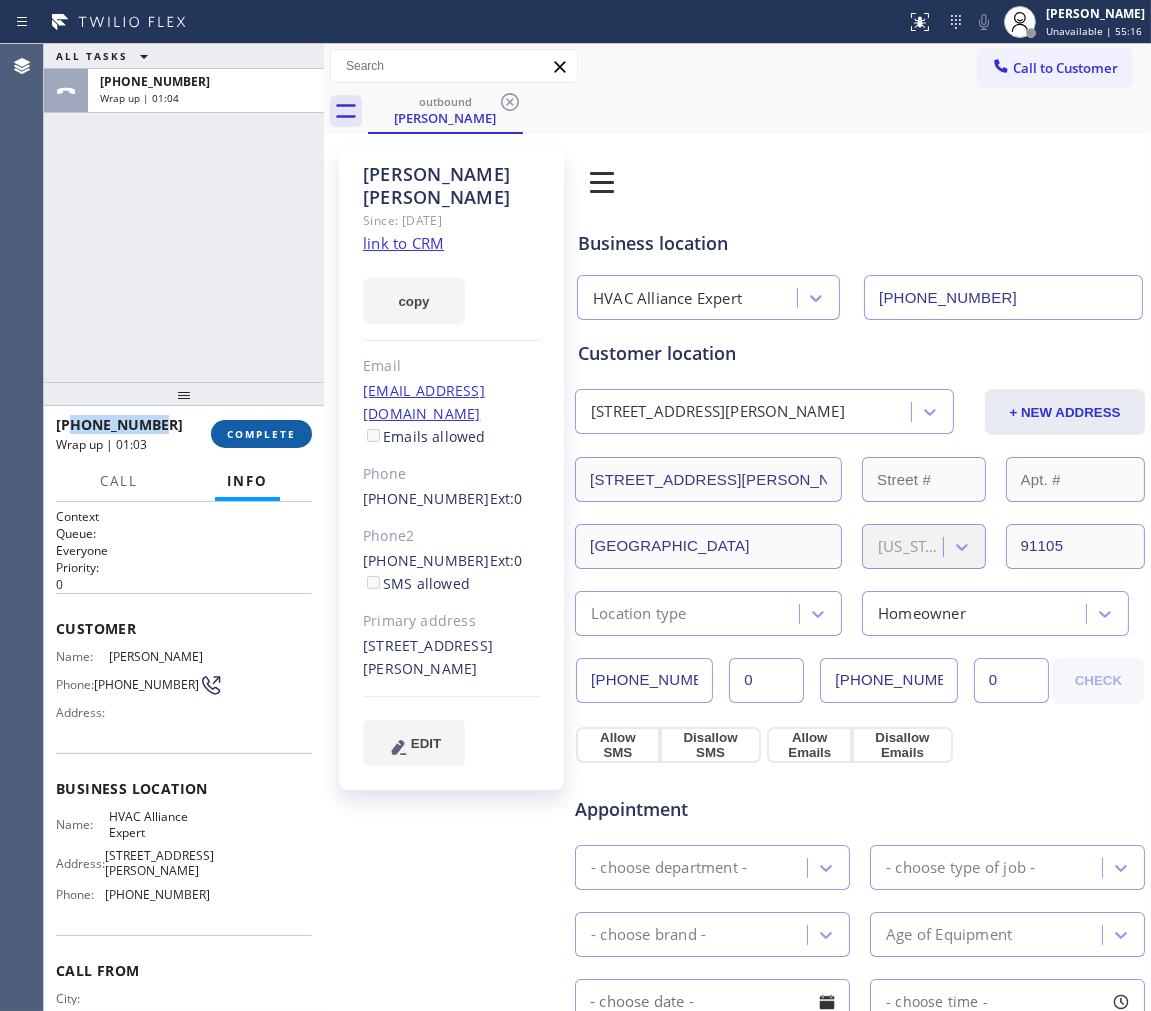 click on "COMPLETE" at bounding box center (261, 434) 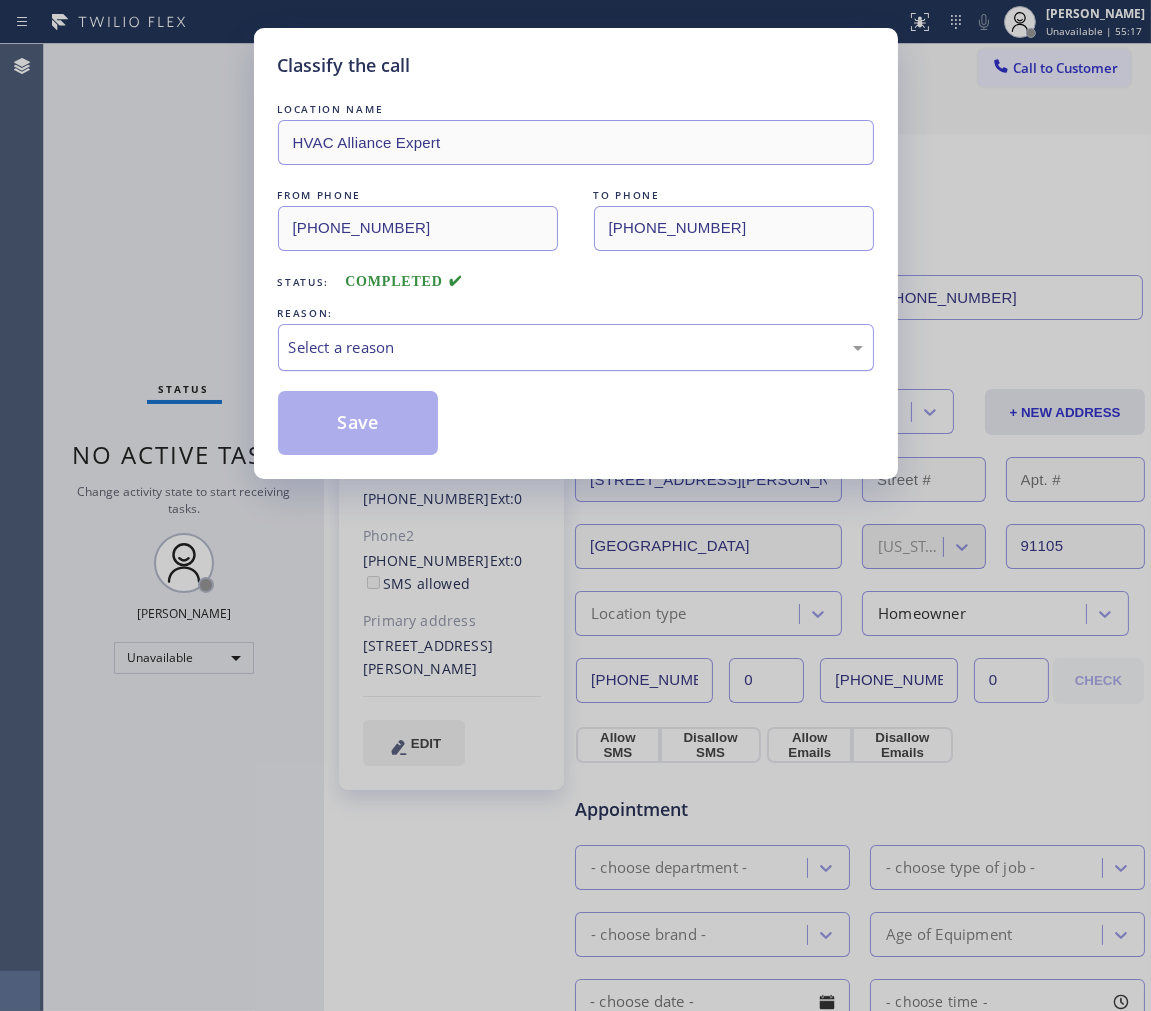 click on "Select a reason" at bounding box center [576, 347] 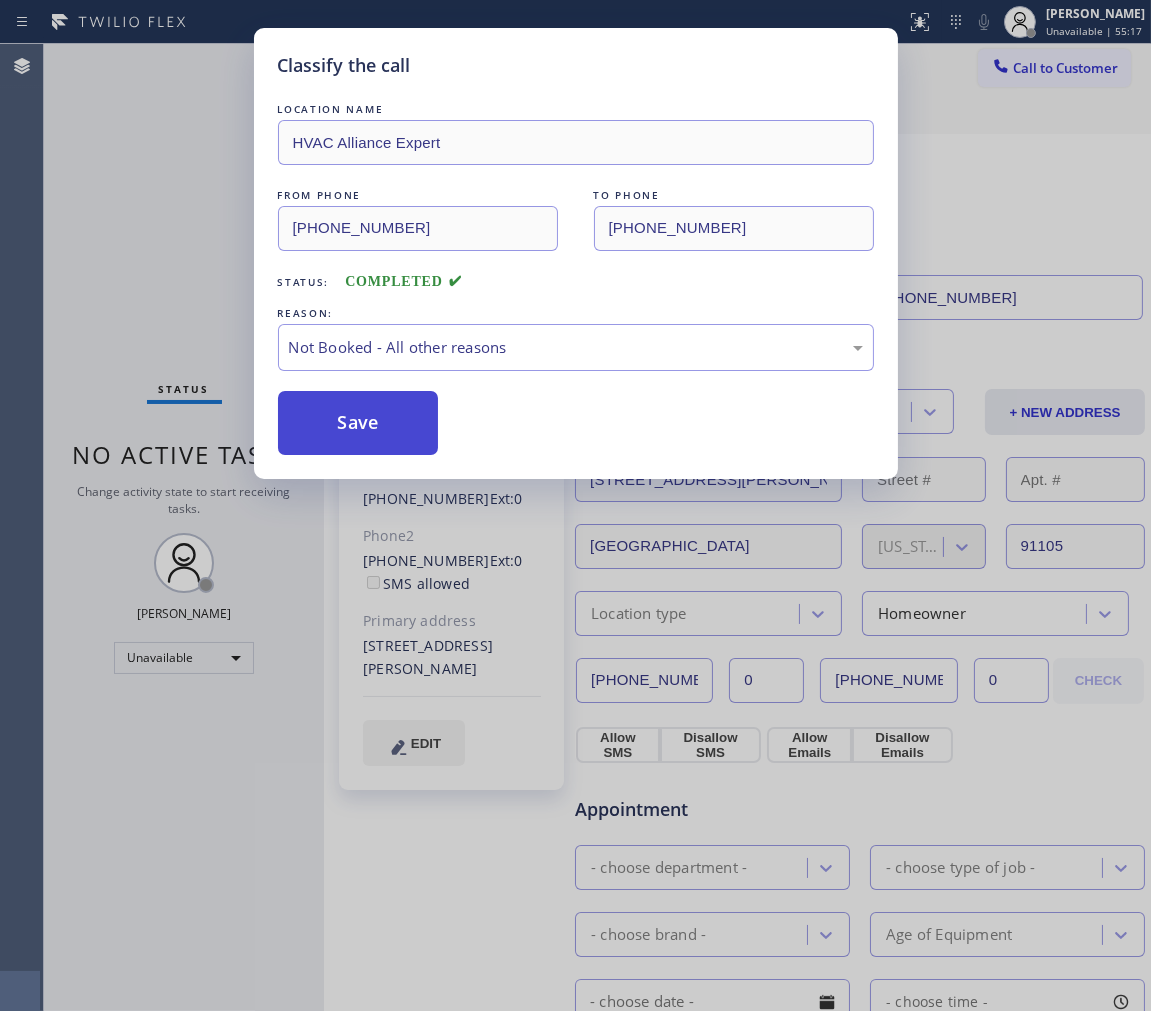 click on "Save" at bounding box center (358, 423) 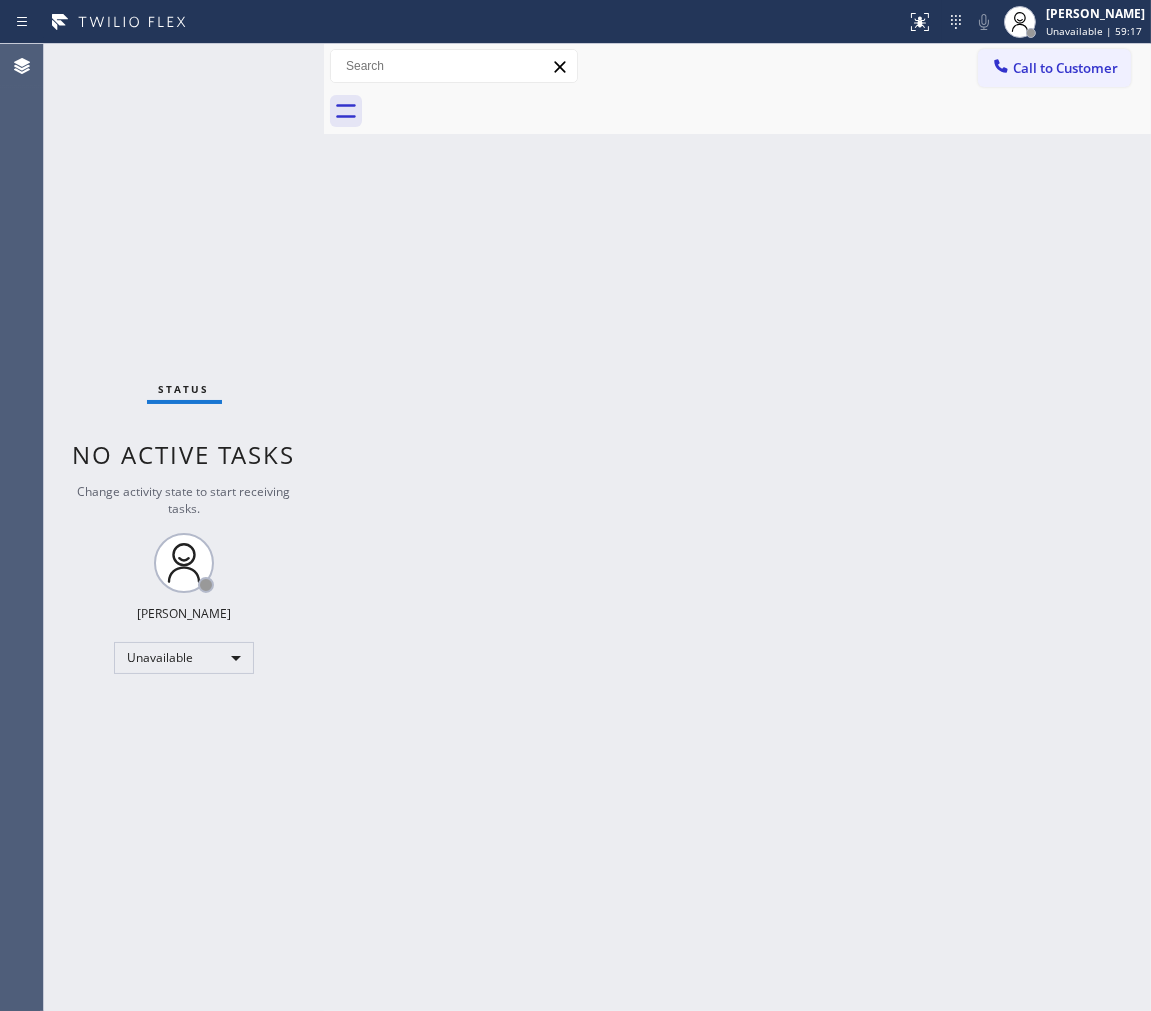 click on "Call to Customer" at bounding box center [1065, 68] 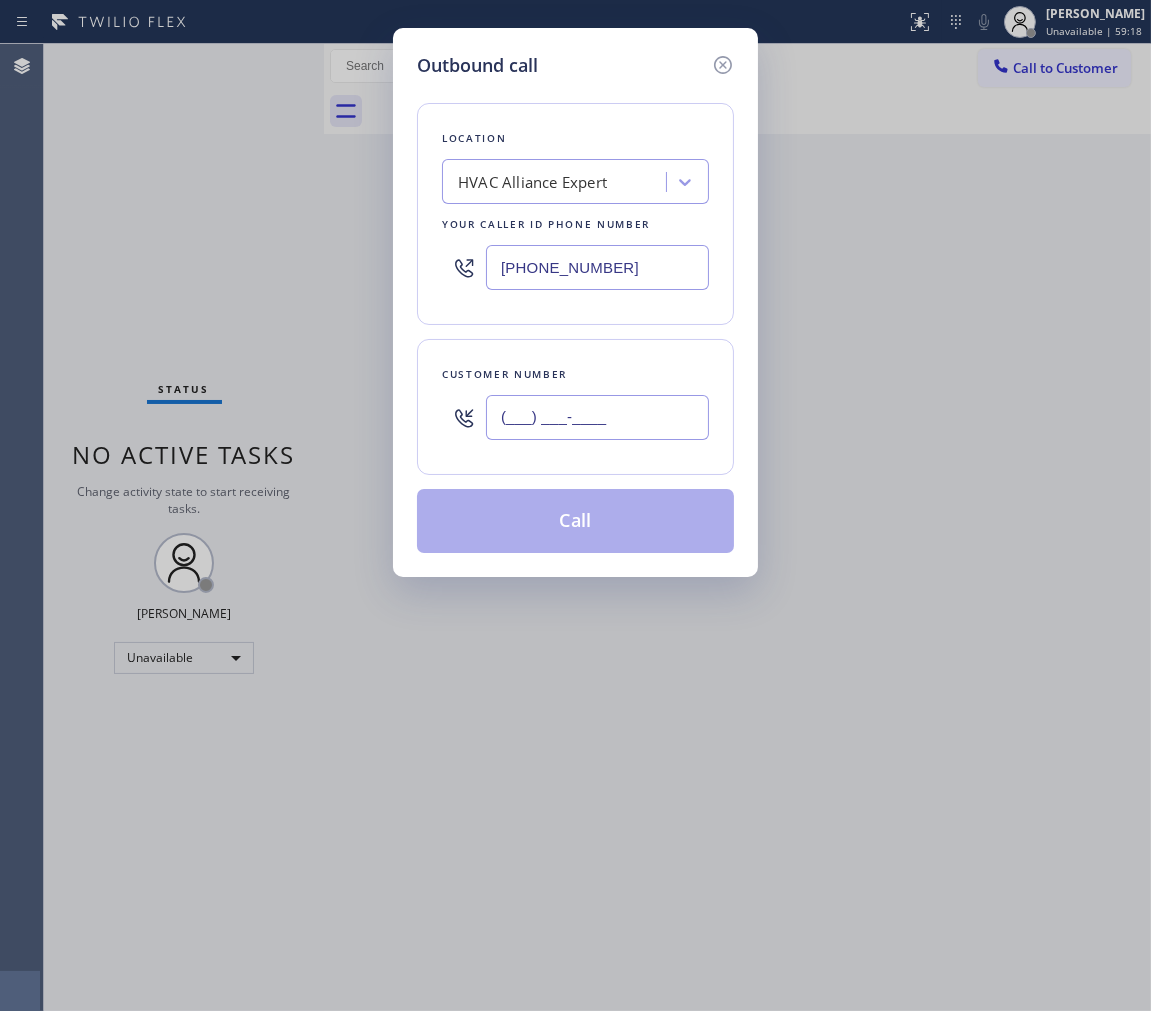 click on "(___) ___-____" at bounding box center [597, 417] 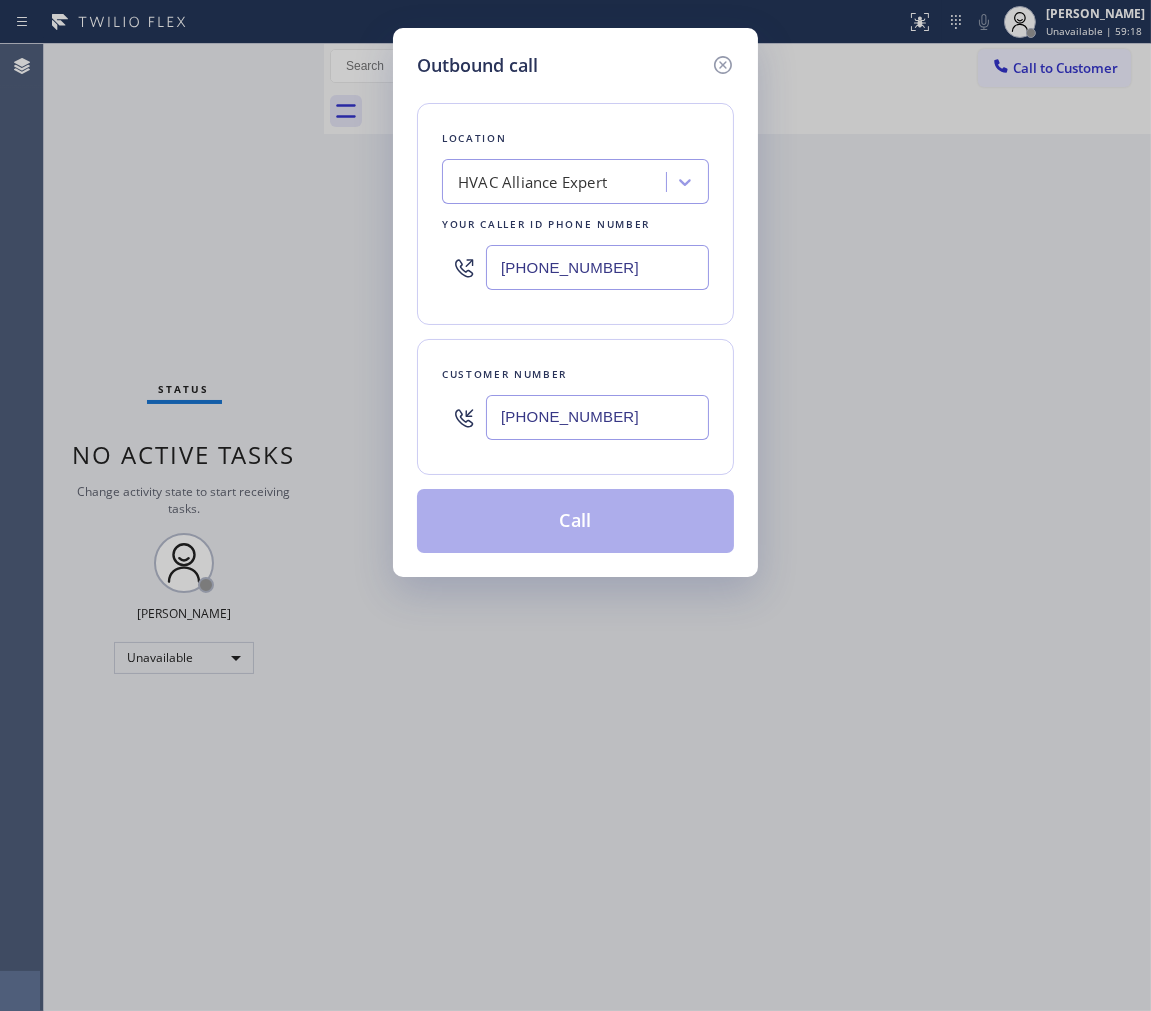 type on "[PHONE_NUMBER]" 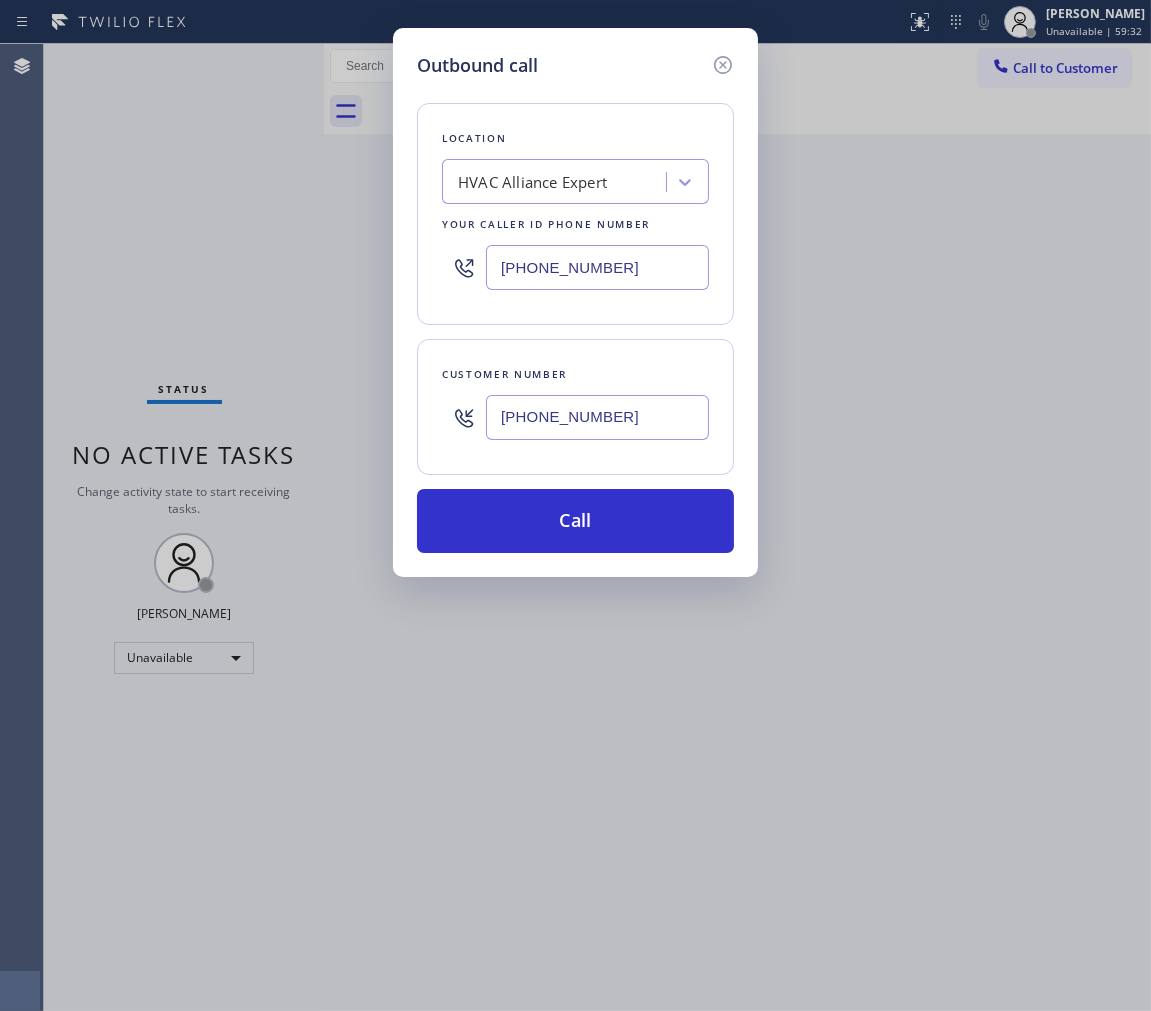 drag, startPoint x: 643, startPoint y: 274, endPoint x: 427, endPoint y: 253, distance: 217.01843 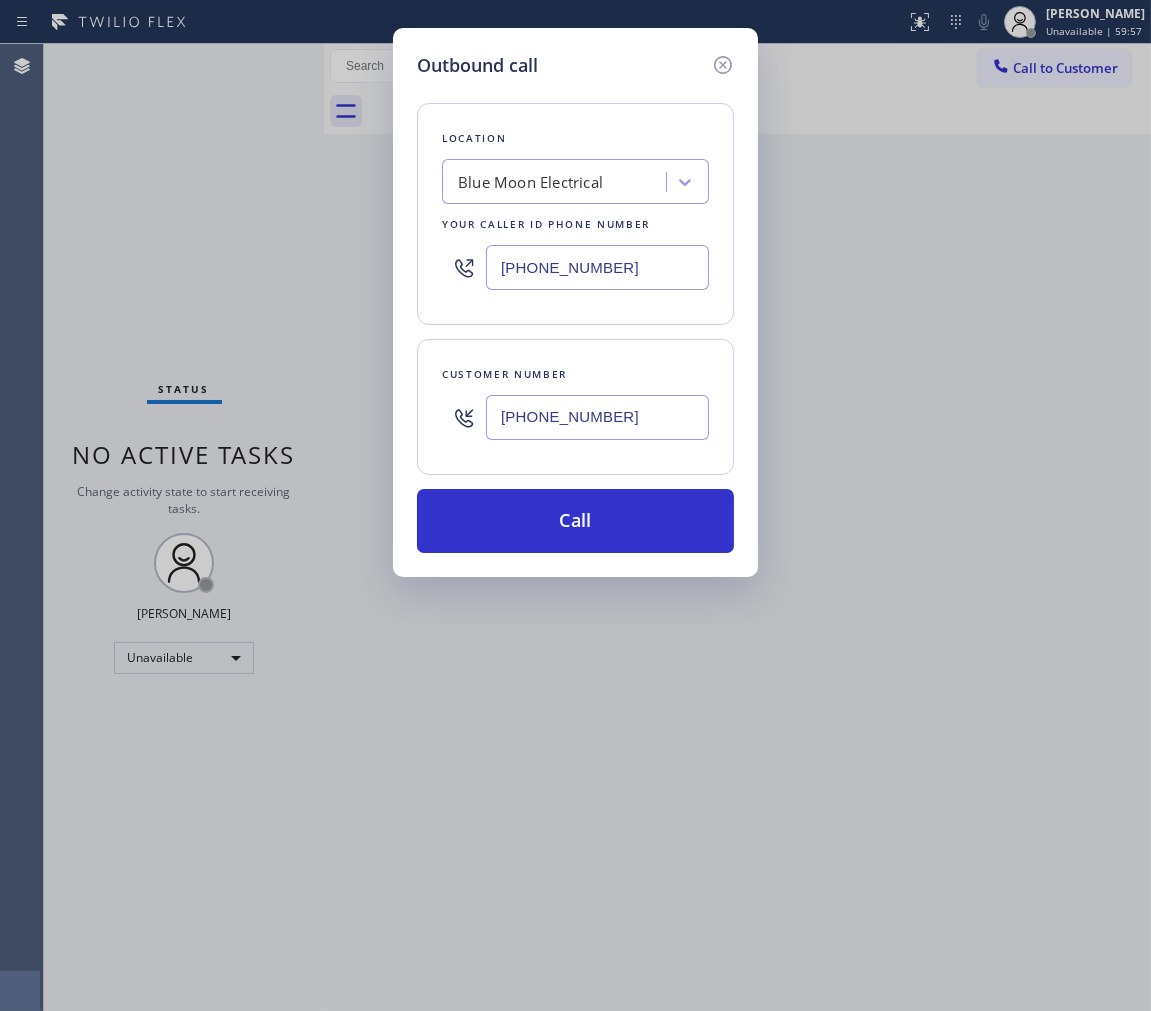 type on "[PHONE_NUMBER]" 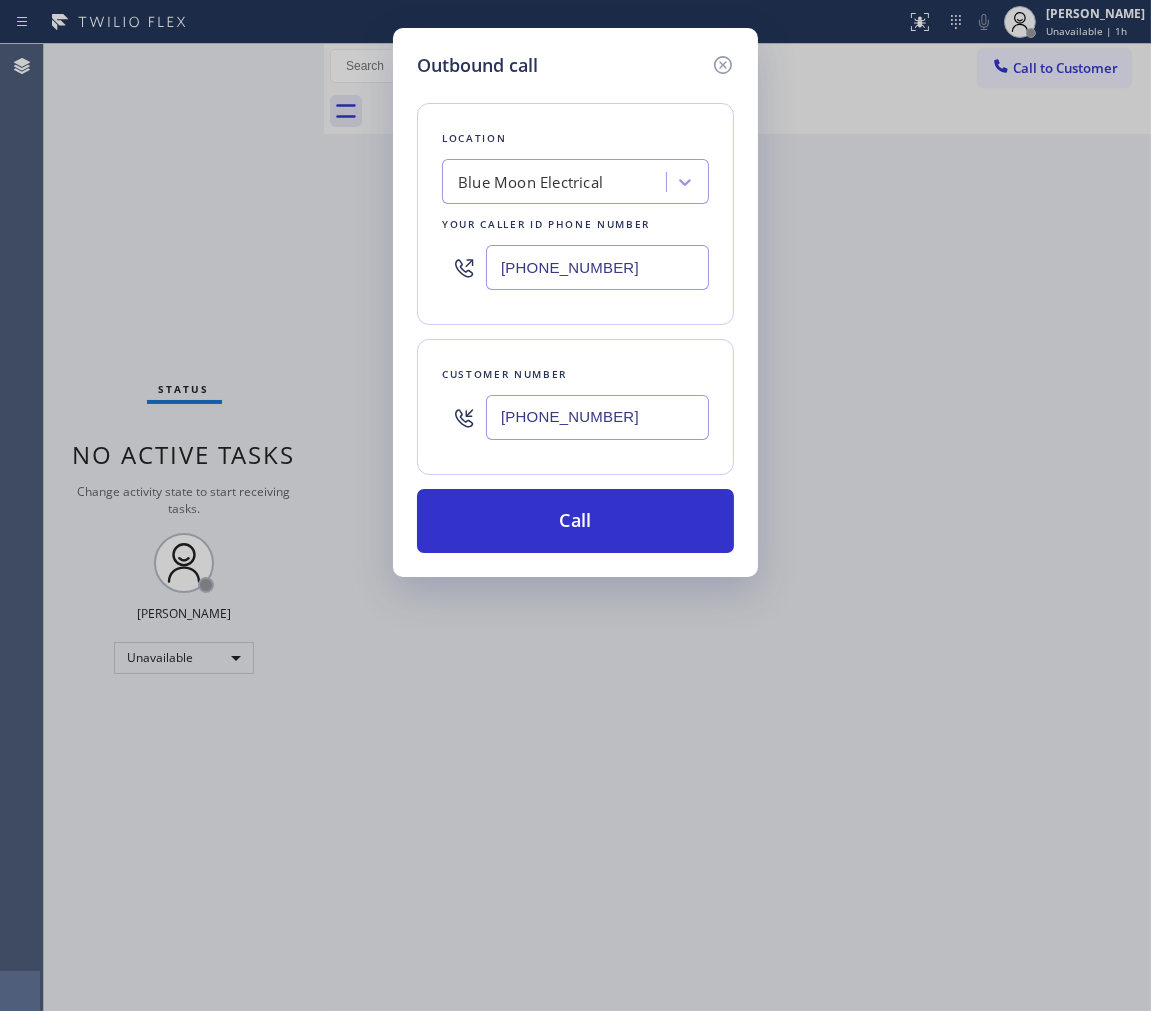 click on "Location Blue Moon Electrical Your caller id phone number [PHONE_NUMBER] Customer number [PHONE_NUMBER] Call" at bounding box center (575, 316) 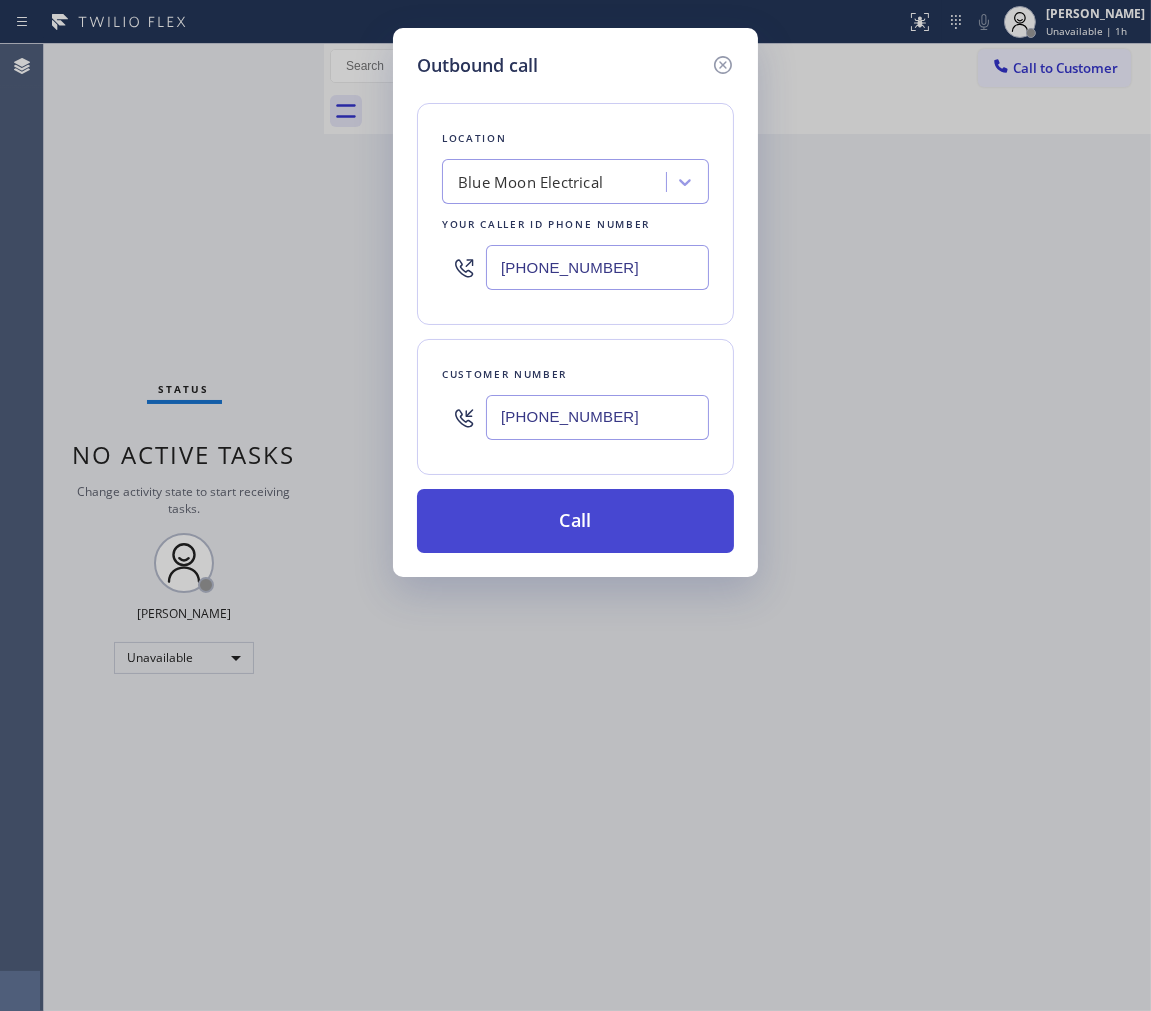 click on "Call" at bounding box center (575, 521) 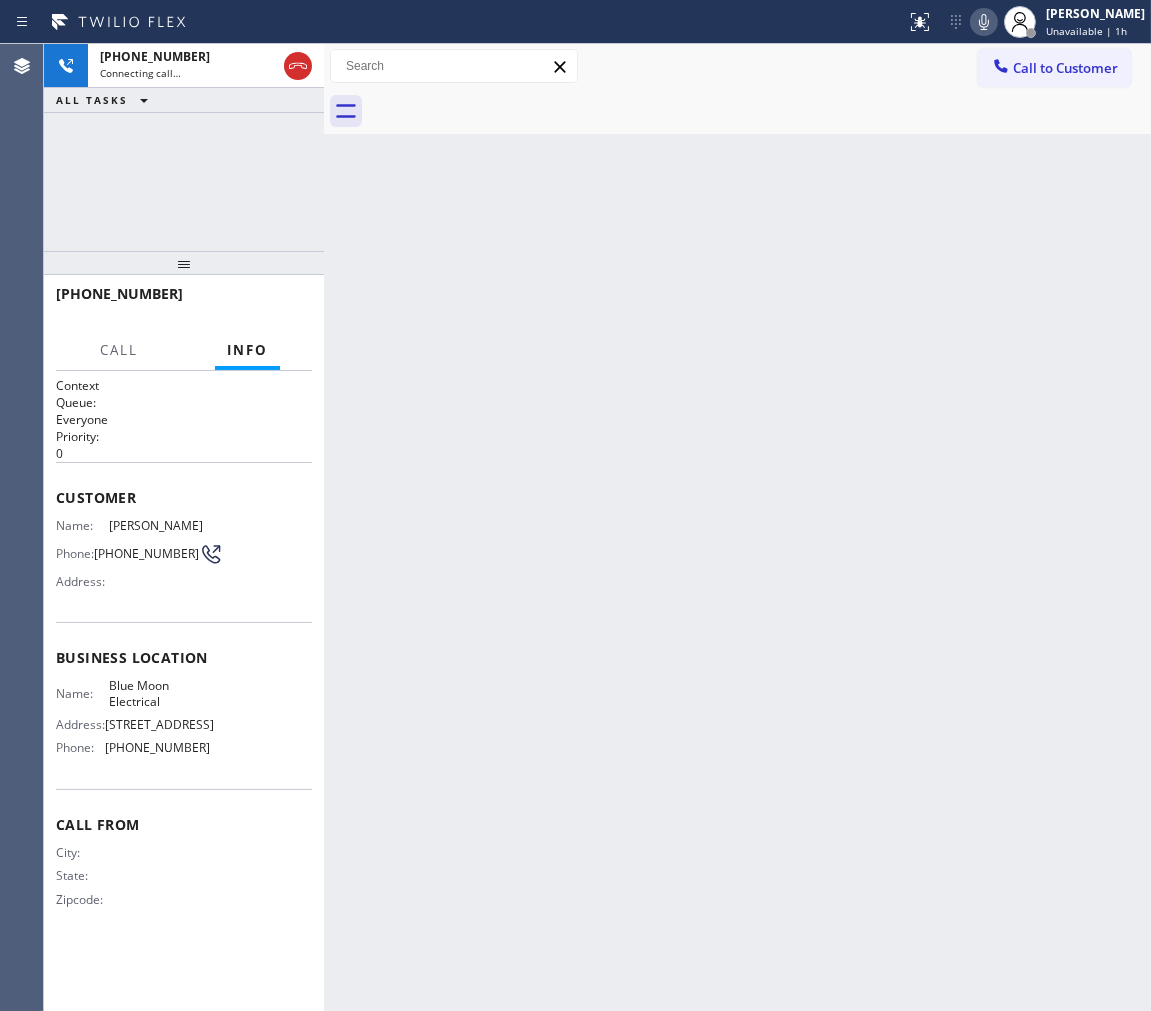 drag, startPoint x: 184, startPoint y: 405, endPoint x: 218, endPoint y: 274, distance: 135.34032 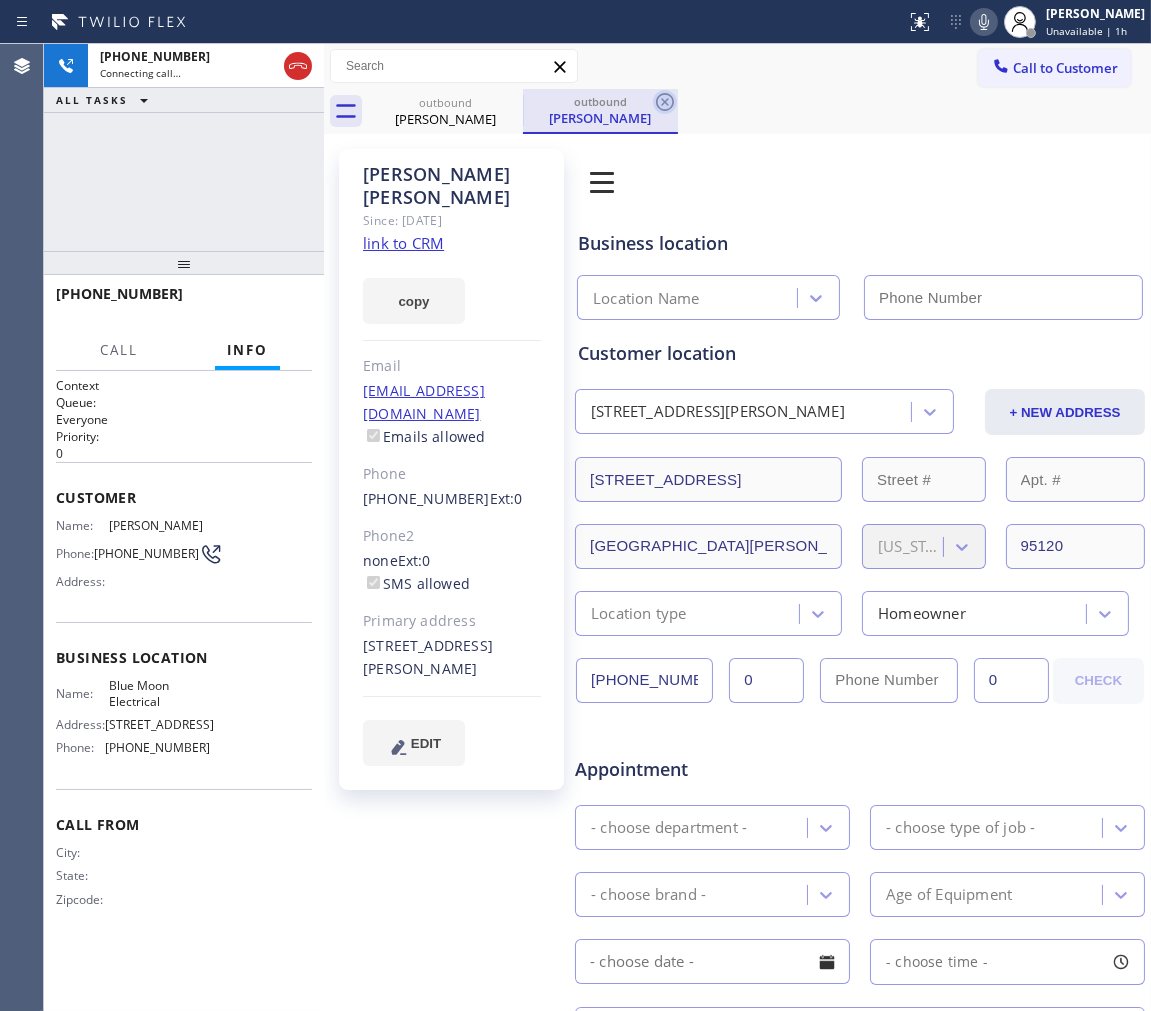 type on "[PHONE_NUMBER]" 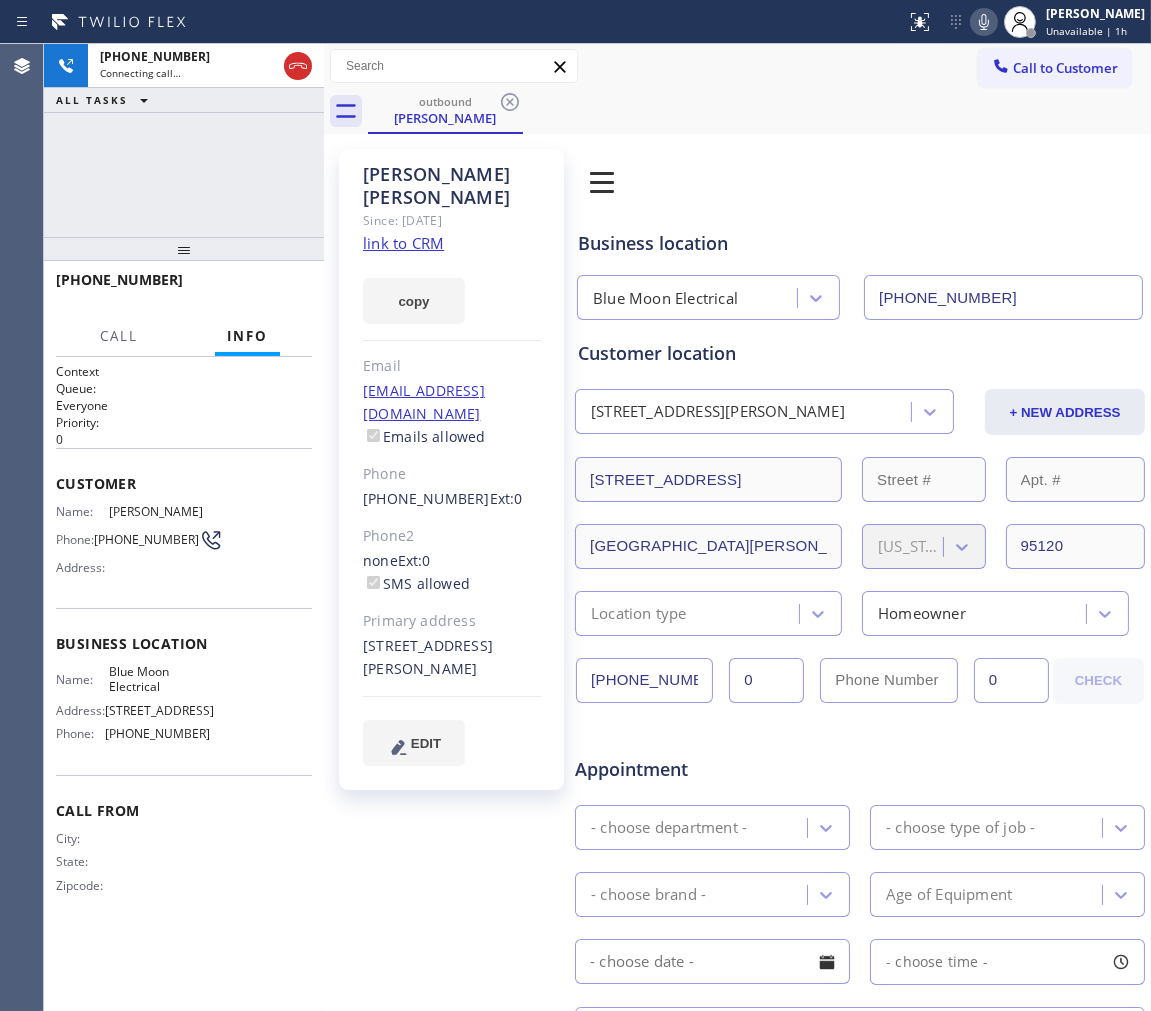 drag, startPoint x: 204, startPoint y: 208, endPoint x: 208, endPoint y: 196, distance: 12.649111 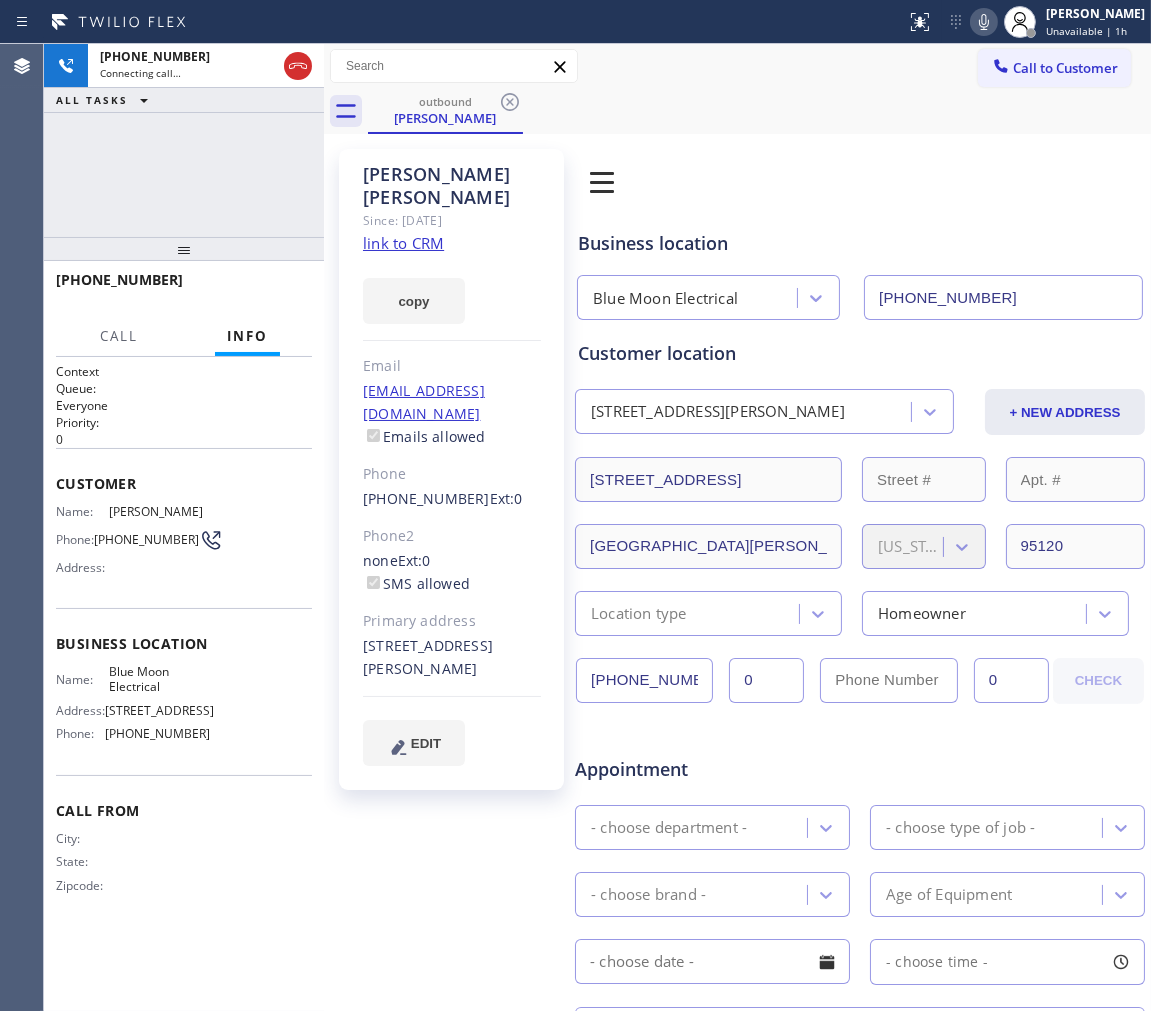 click on "[PHONE_NUMBER] Connecting call… ALL TASKS ALL TASKS ACTIVE TASKS TASKS IN WRAP UP [PHONE_NUMBER] Call Info Connecting Call [PHONE_NUMBER] Your caller ID: [PHONE_NUMBER] Queue: Everyone Context Queue: Everyone Priority: 0 Customer Name: [PERSON_NAME] Phone: [PHONE_NUMBER] Address: Business location Name: Blue Moon Electrical Address: [STREET_ADDRESS]  Phone: [PHONE_NUMBER] Call From City: State: Zipcode: Outbound call Location Blue Moon Electrical Your caller id phone number [PHONE_NUMBER] Customer number [PHONE_NUMBER] Call" at bounding box center [184, 527] 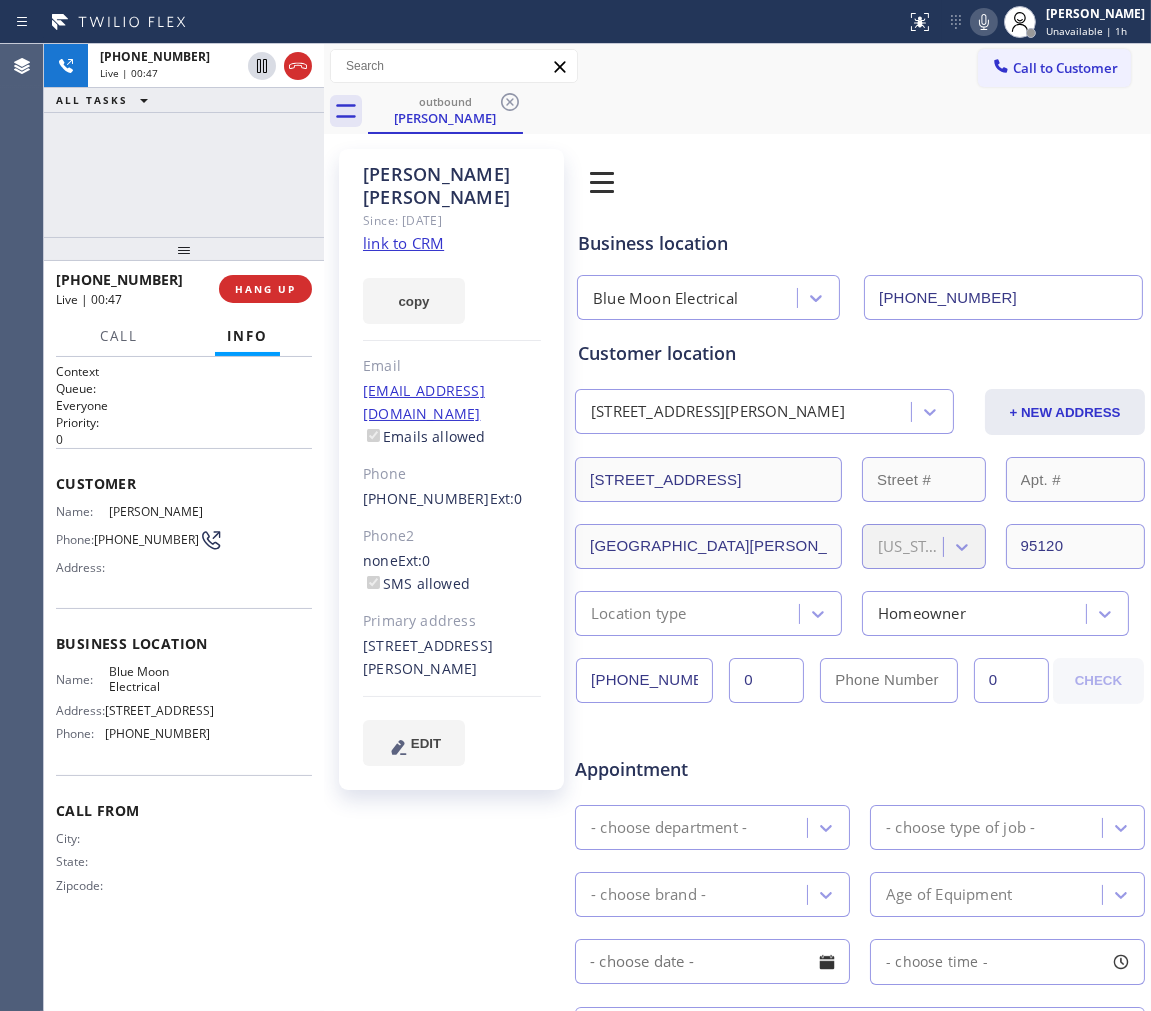click 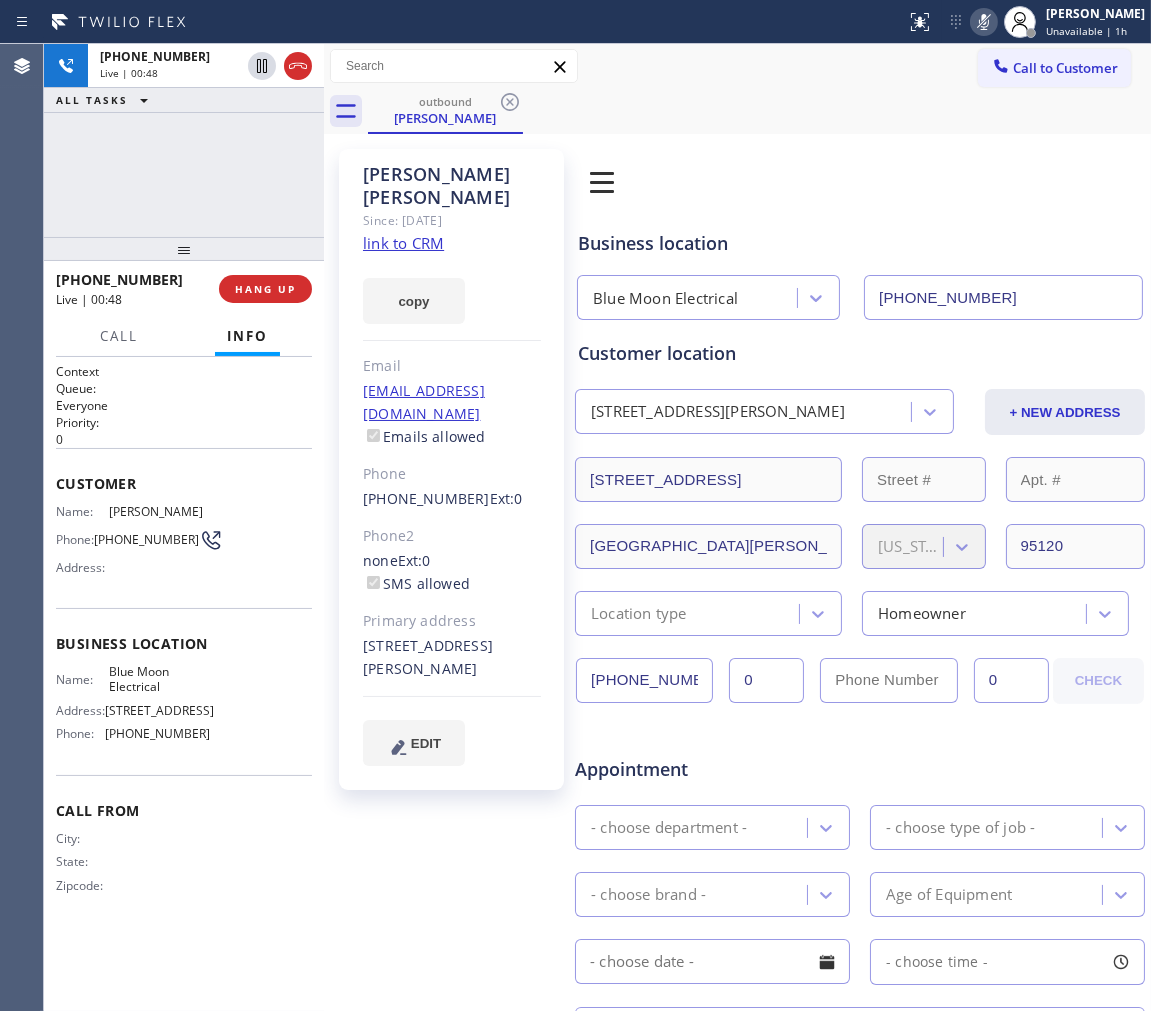 click 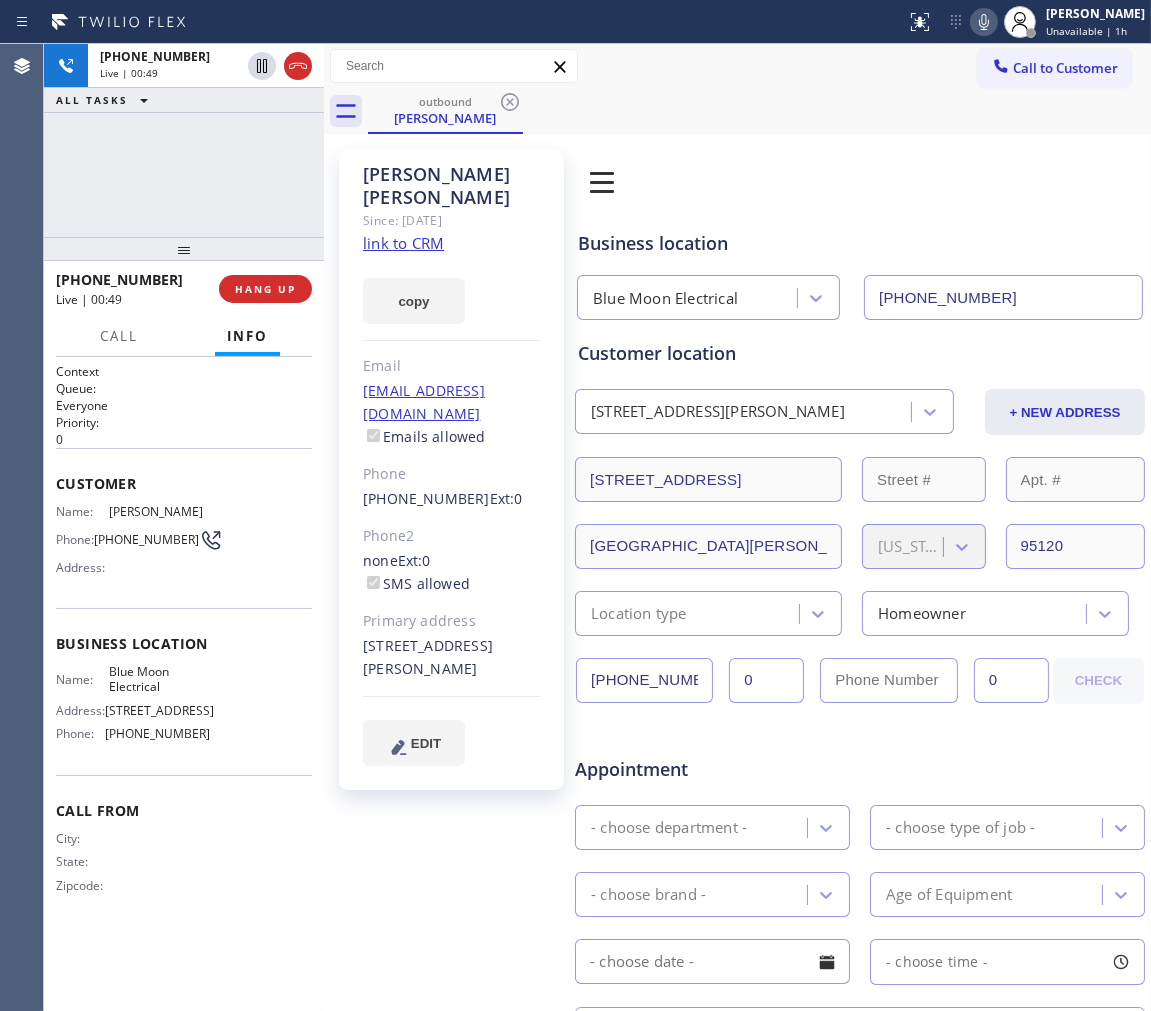 click 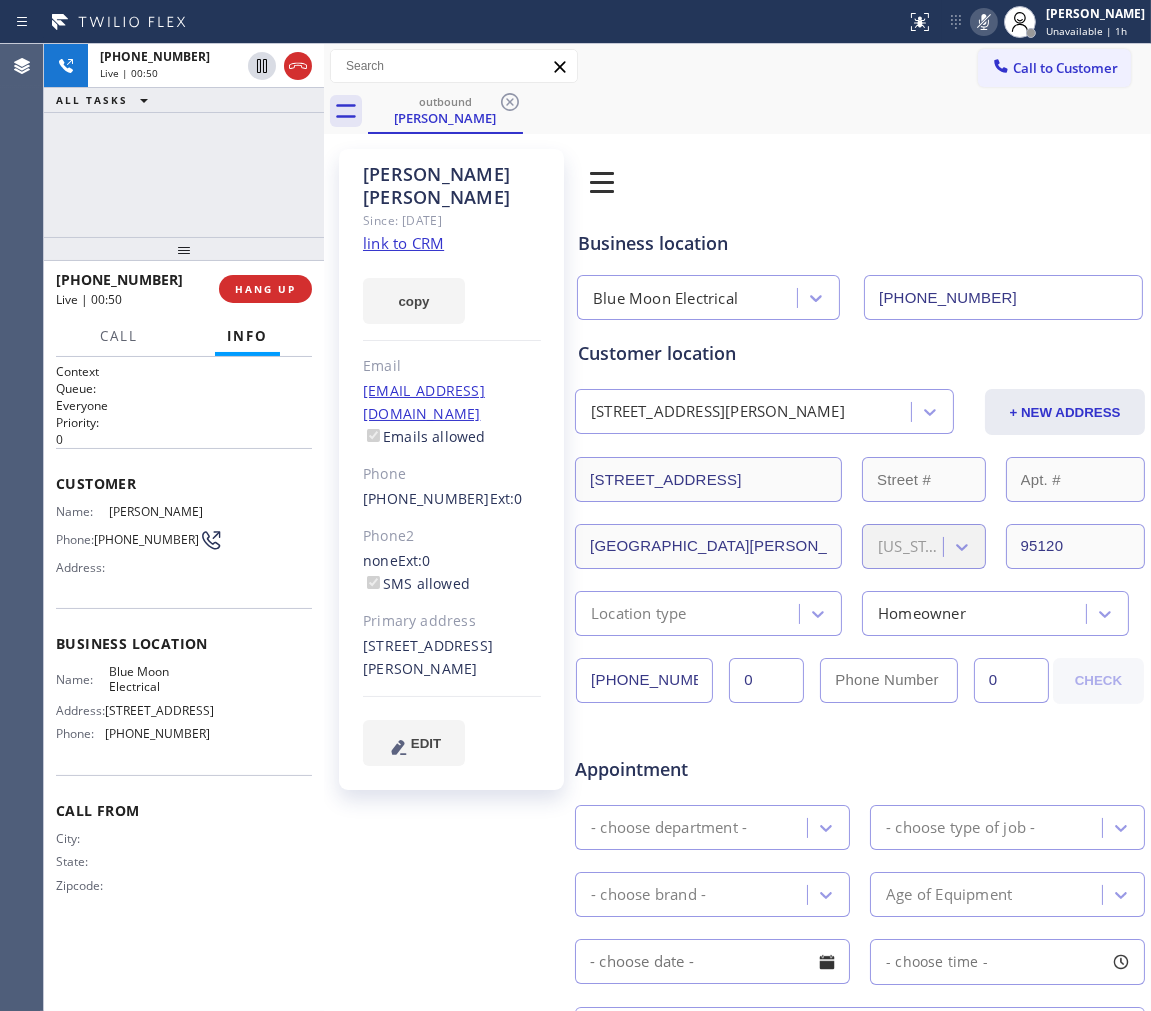 click 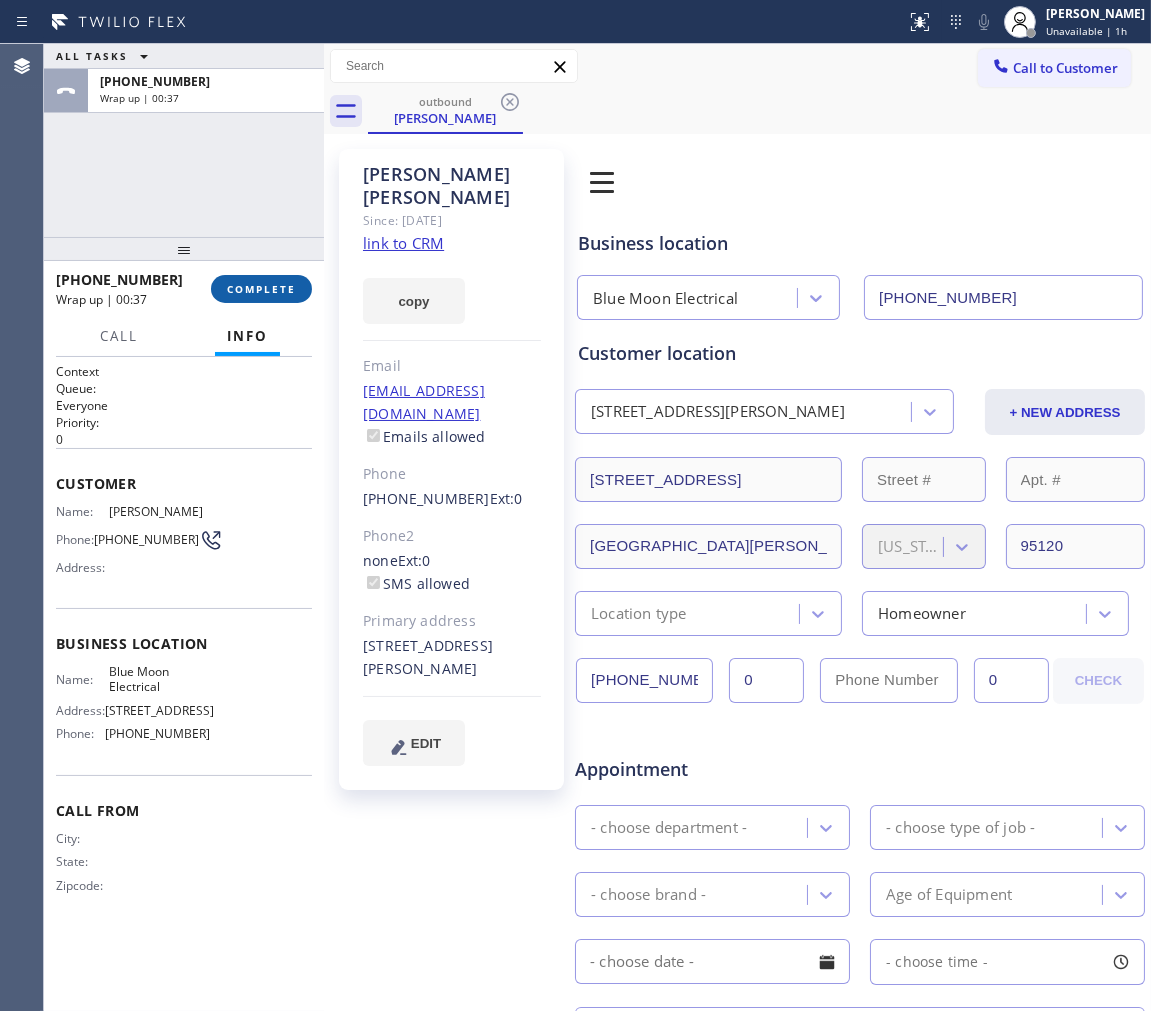click on "COMPLETE" at bounding box center (261, 289) 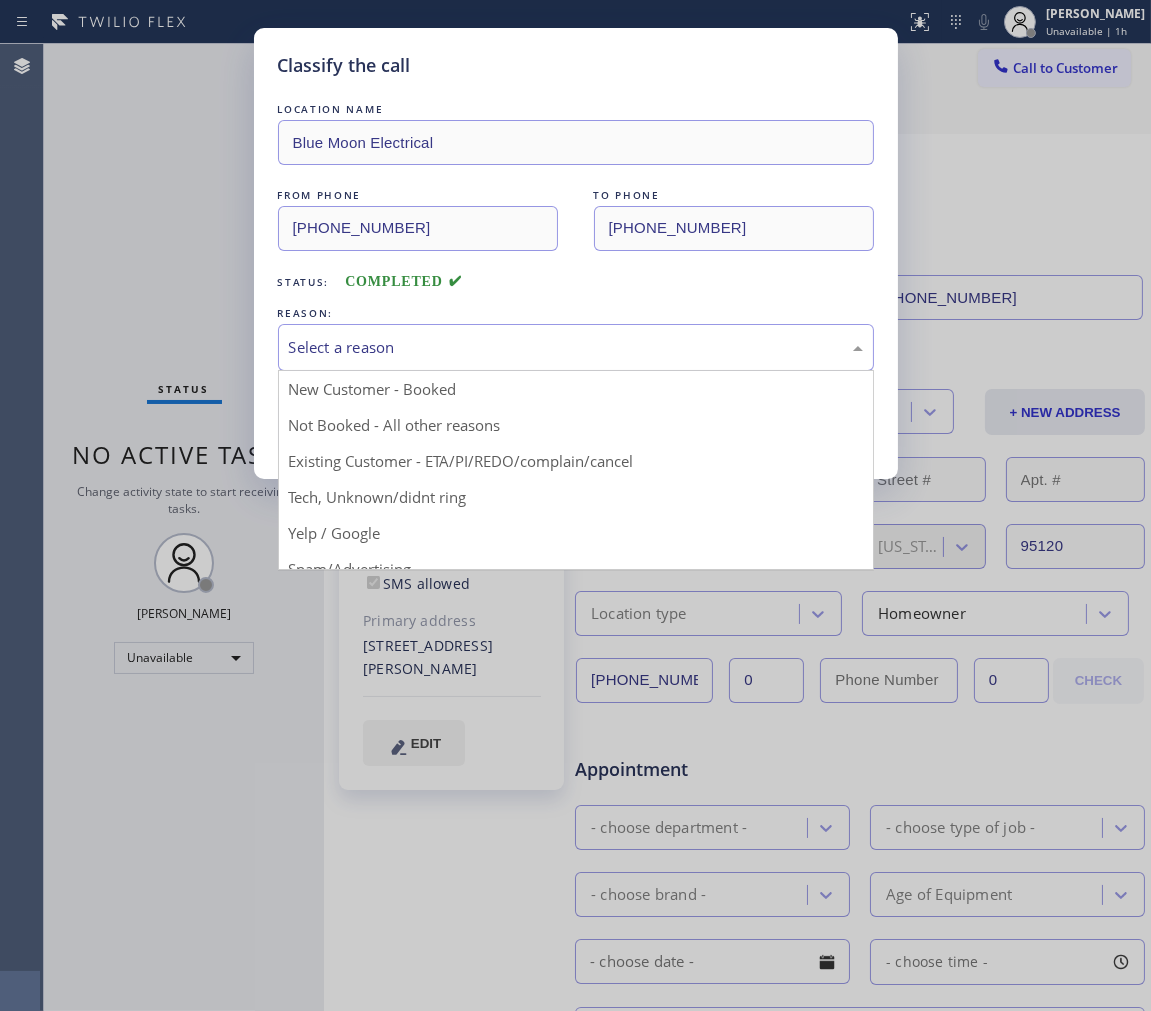 click on "Select a reason" at bounding box center (576, 347) 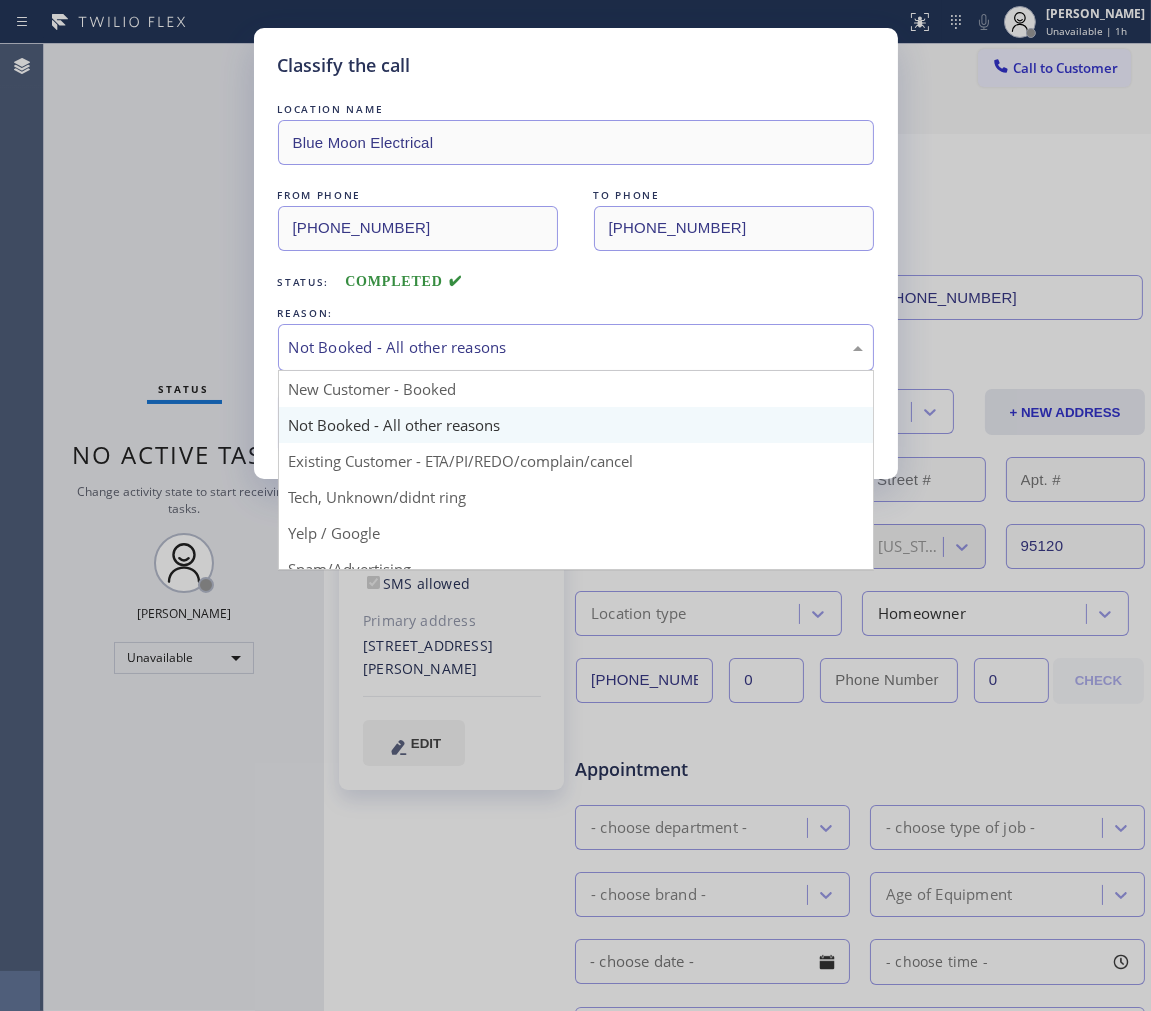 drag, startPoint x: 532, startPoint y: 366, endPoint x: 531, endPoint y: 424, distance: 58.00862 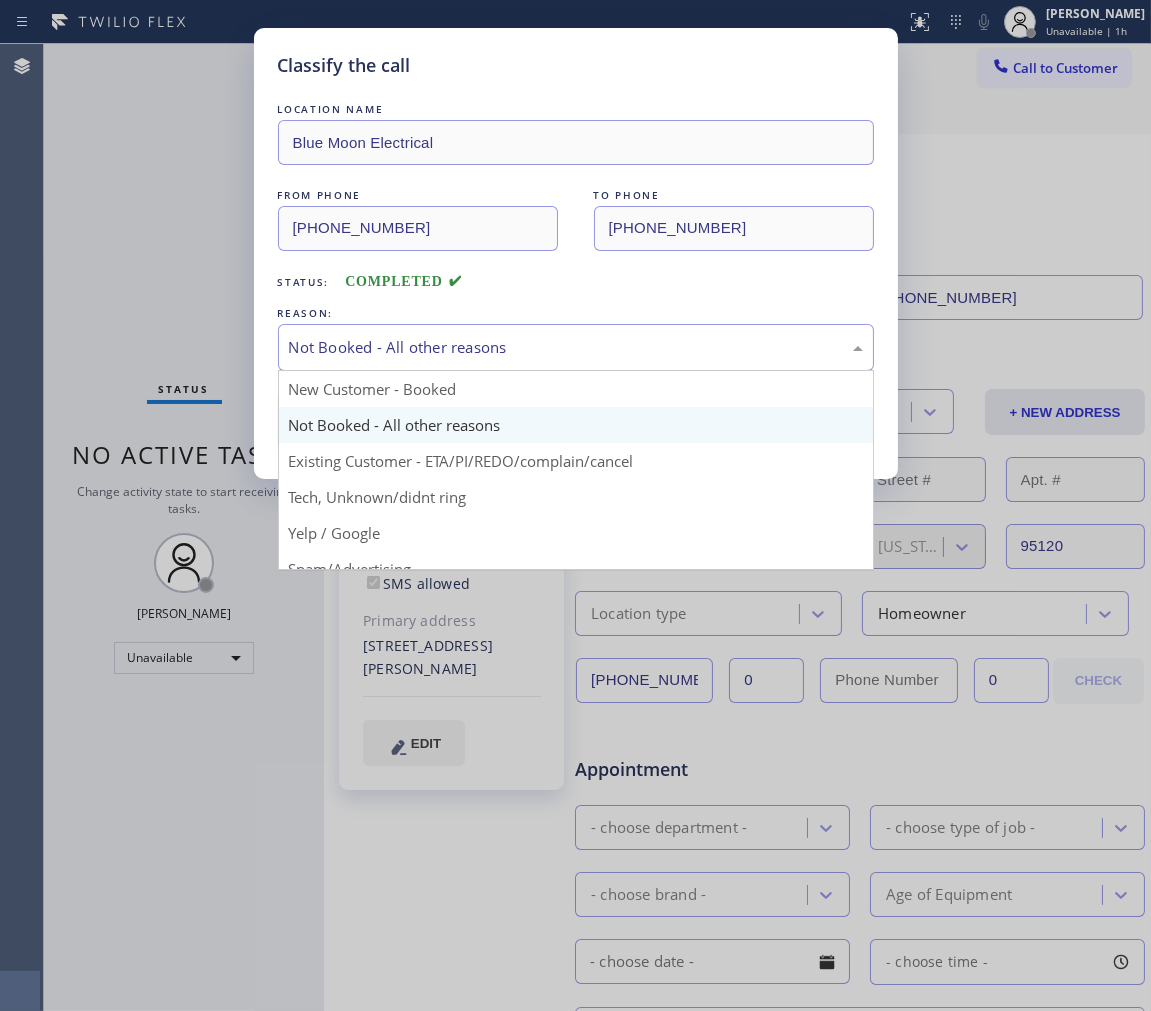 click on "Not Booked - All other reasons" at bounding box center (576, 347) 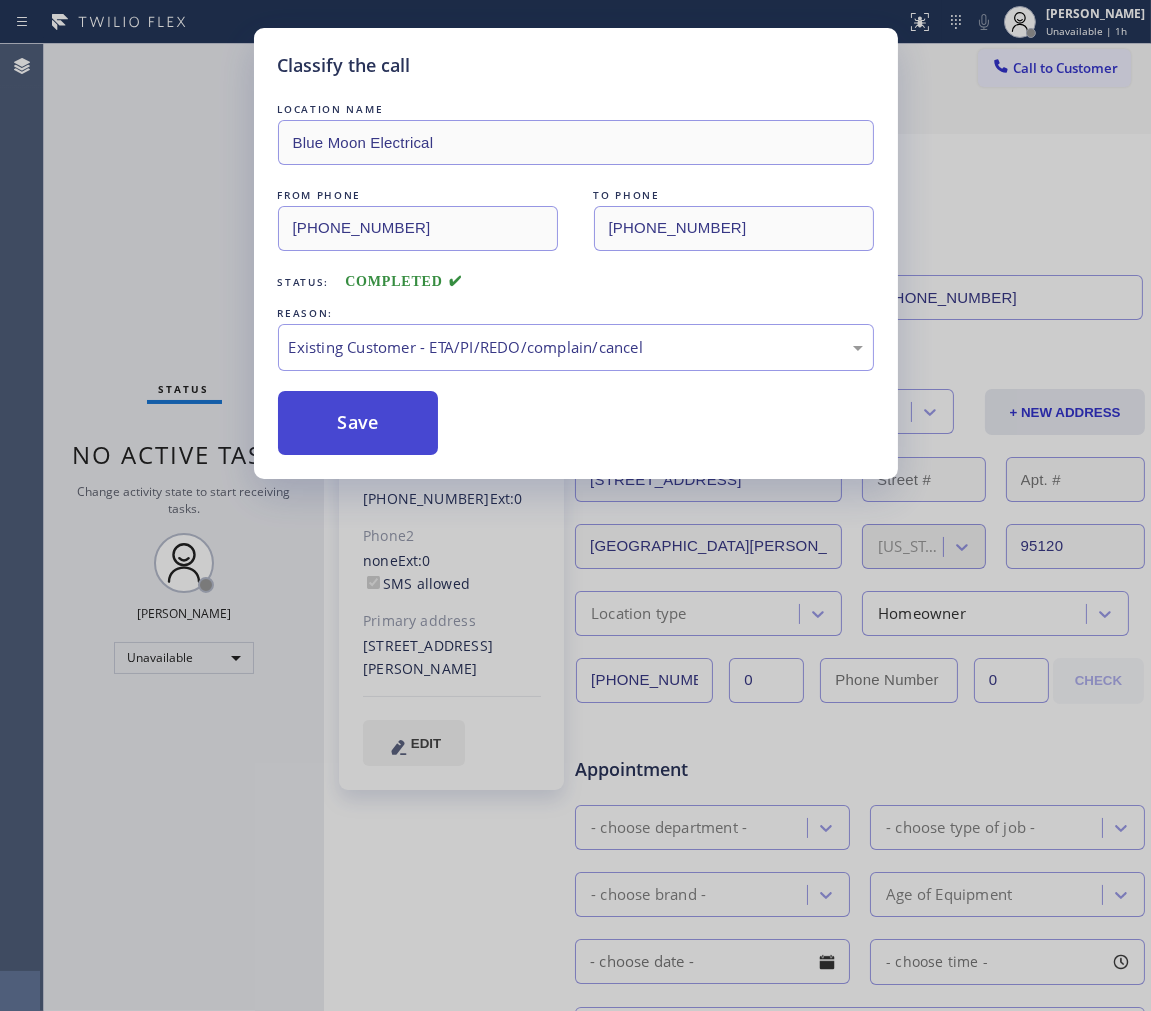 click on "Save" at bounding box center [358, 423] 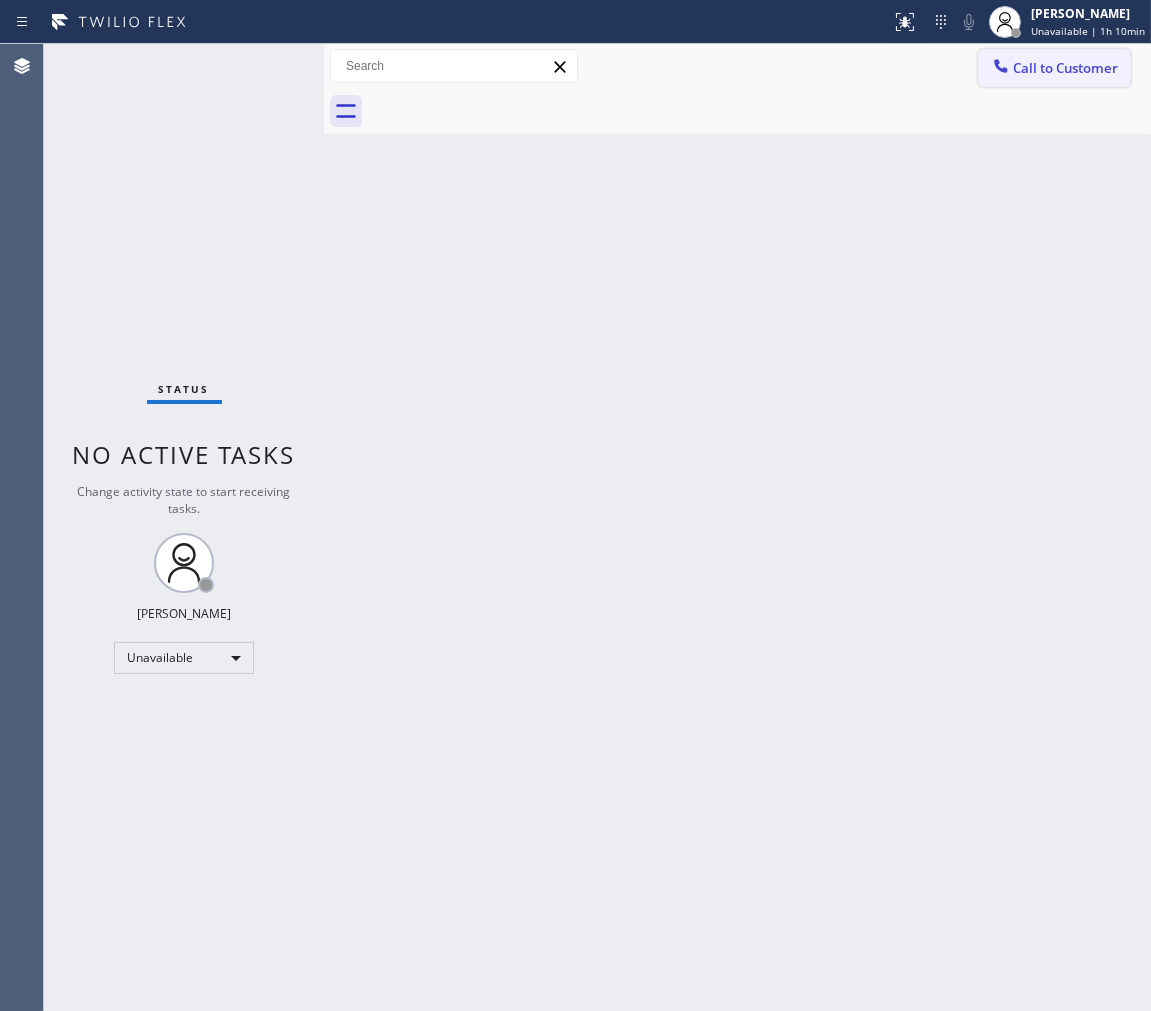 click on "Call to Customer" at bounding box center (1054, 68) 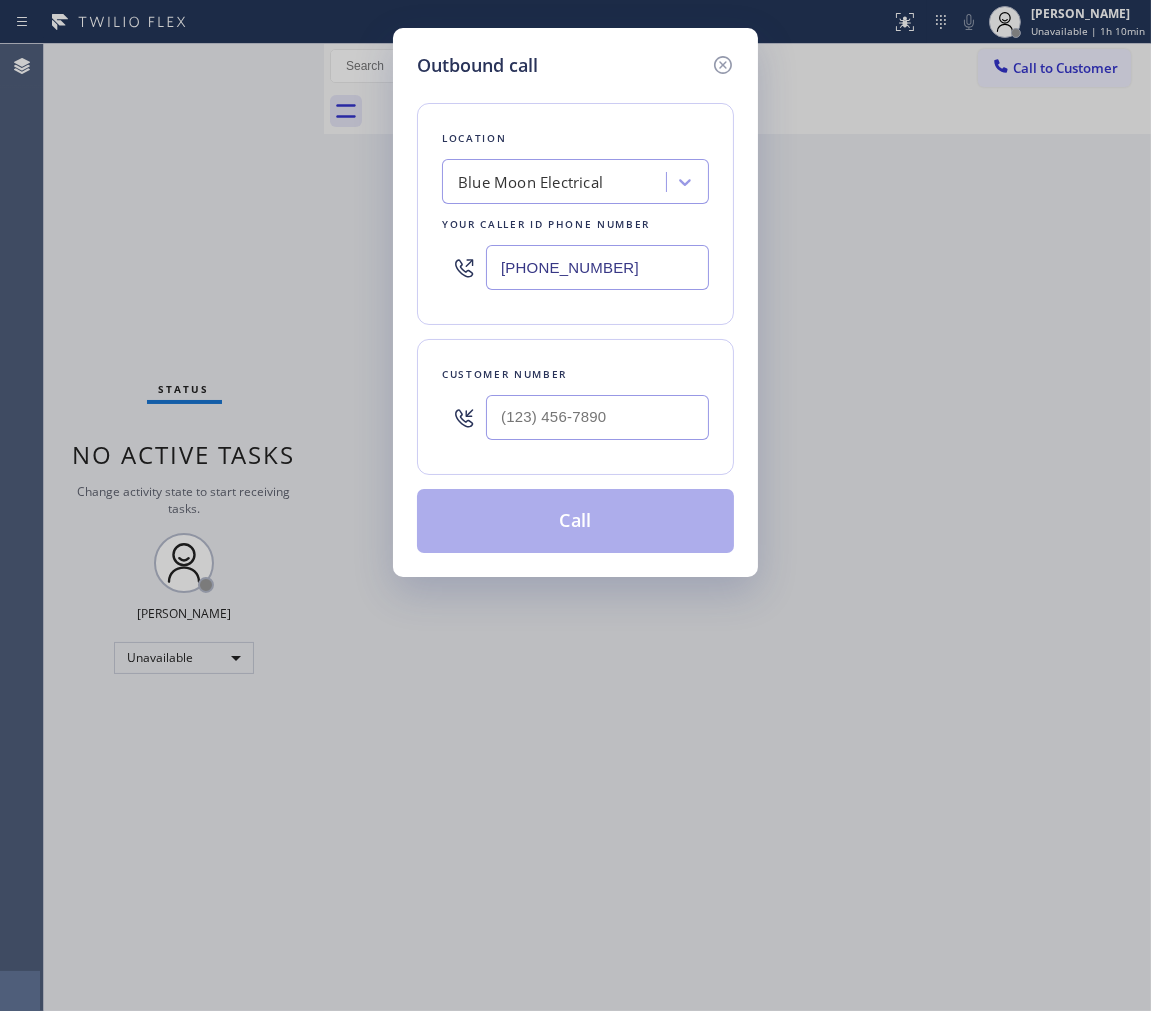 drag, startPoint x: 677, startPoint y: 268, endPoint x: 382, endPoint y: 64, distance: 358.6656 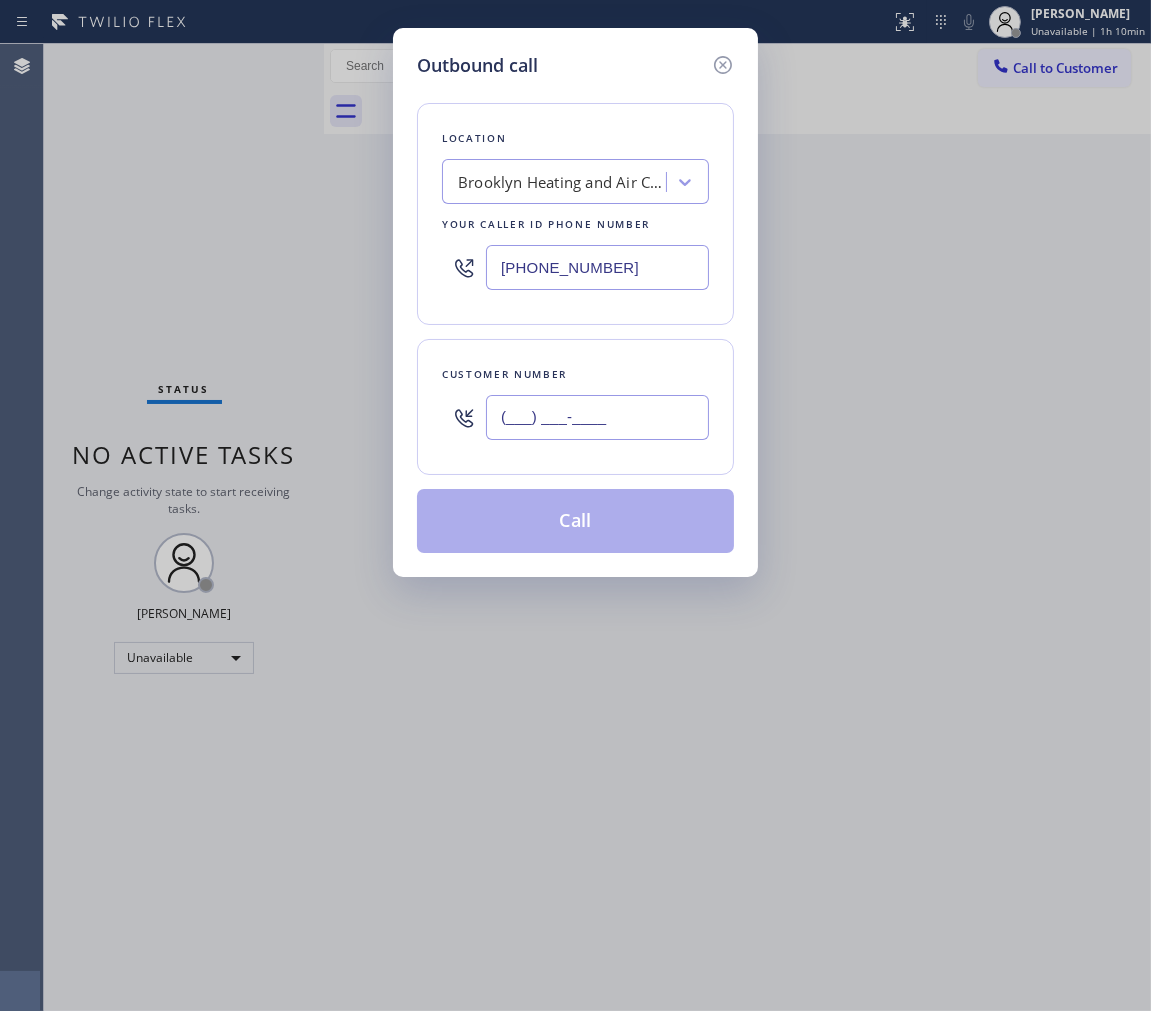 drag, startPoint x: 660, startPoint y: 420, endPoint x: 424, endPoint y: 350, distance: 246.16255 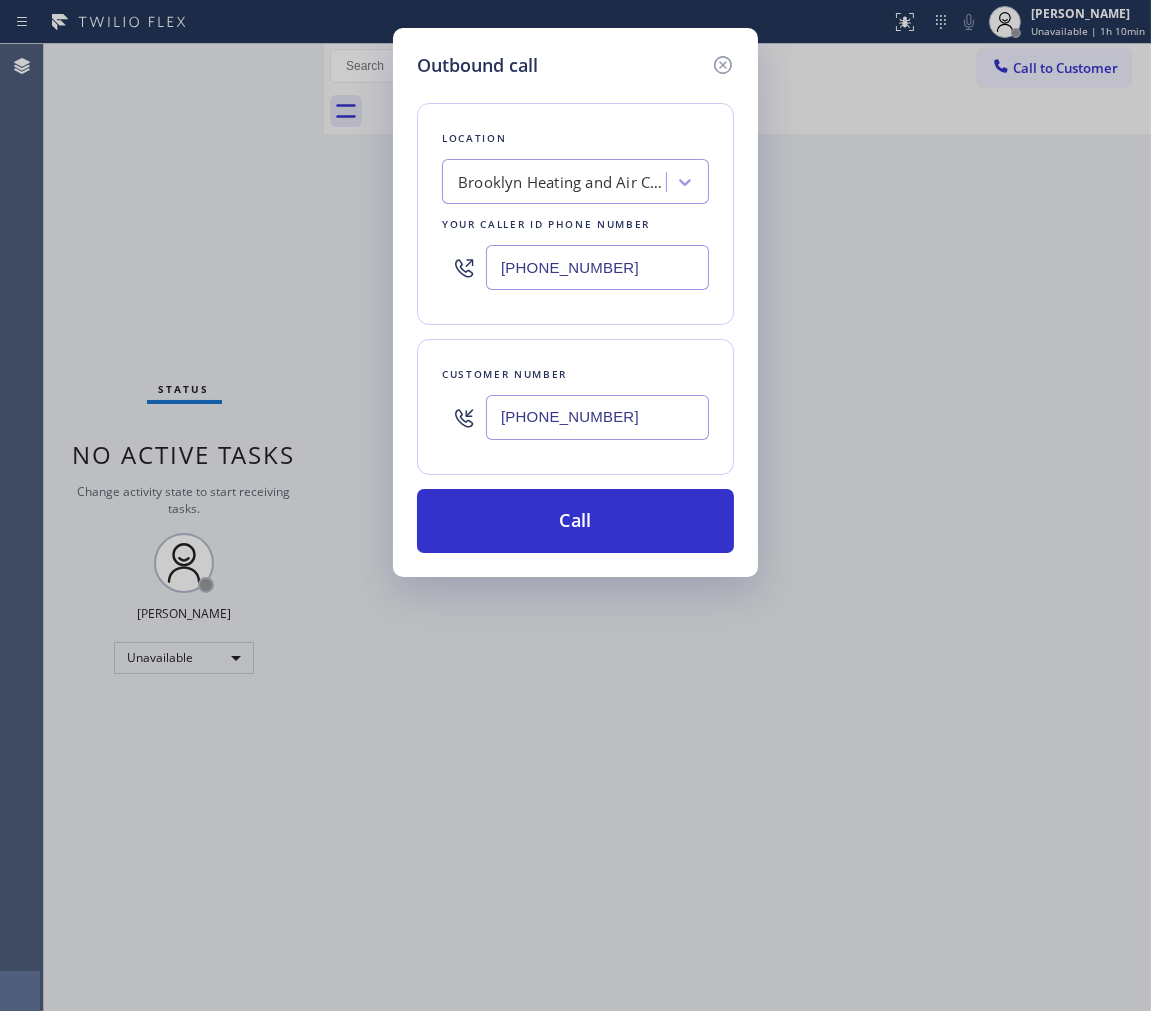 type on "[PHONE_NUMBER]" 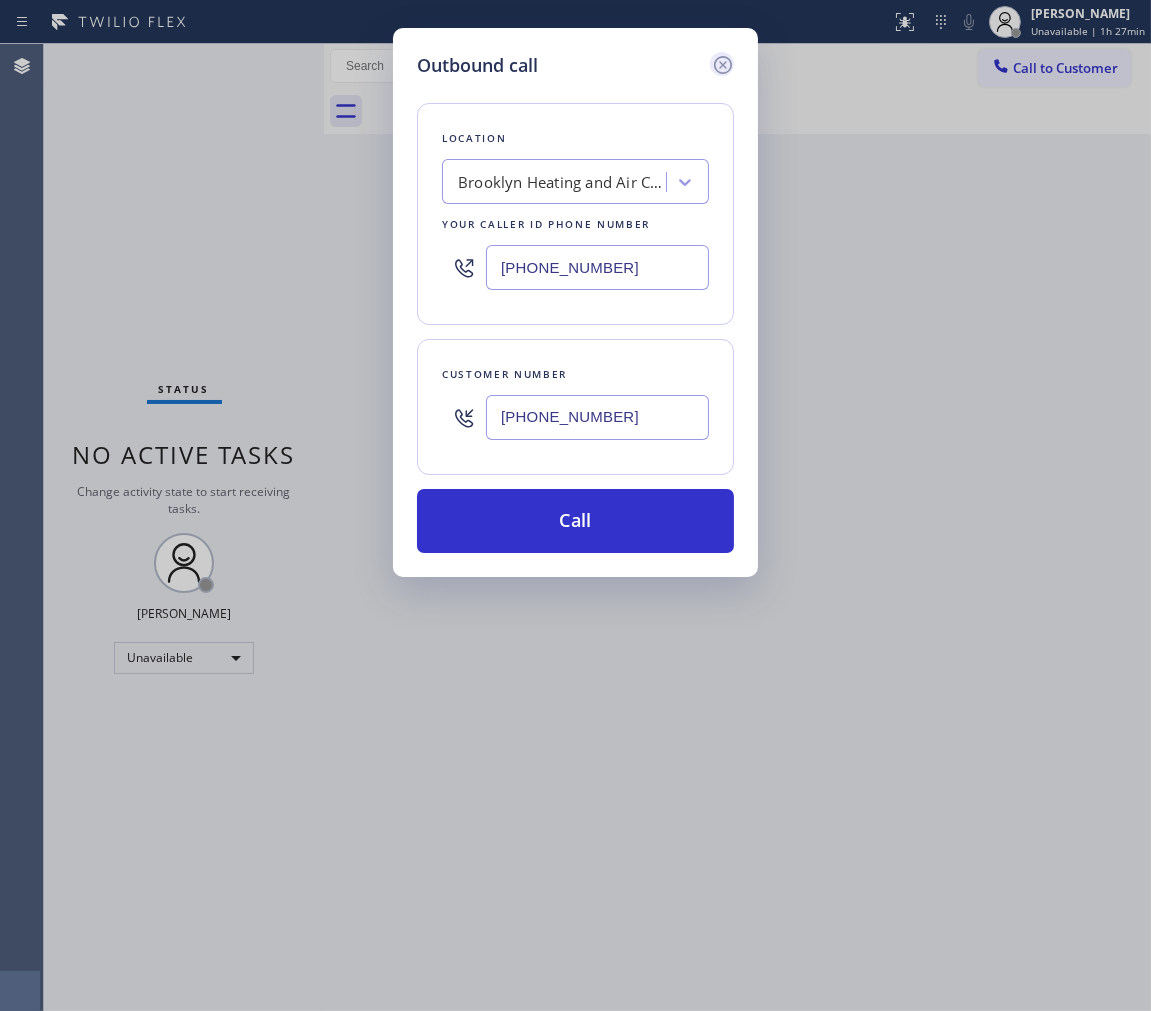 click 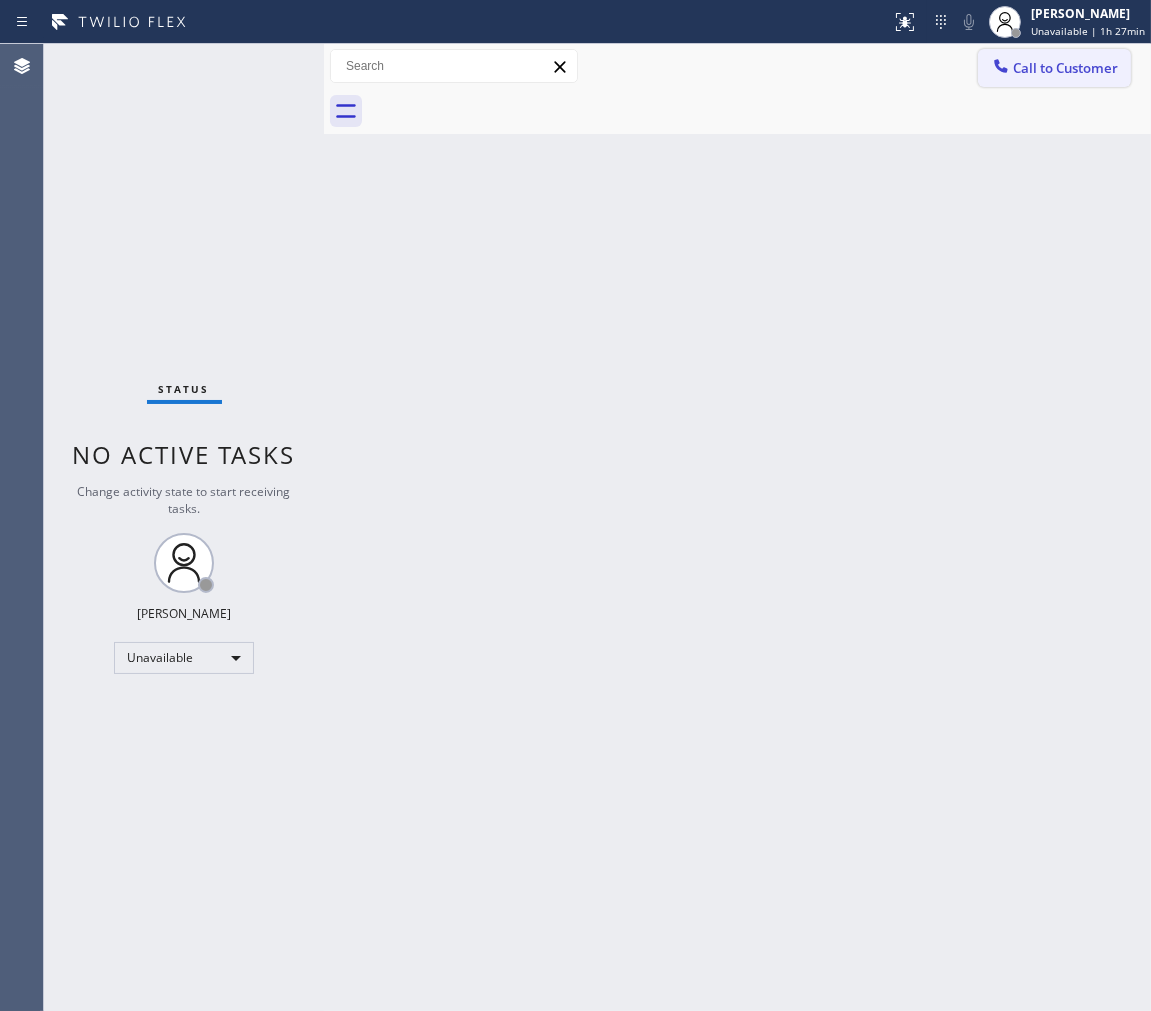 click on "Call to Customer" at bounding box center (1054, 68) 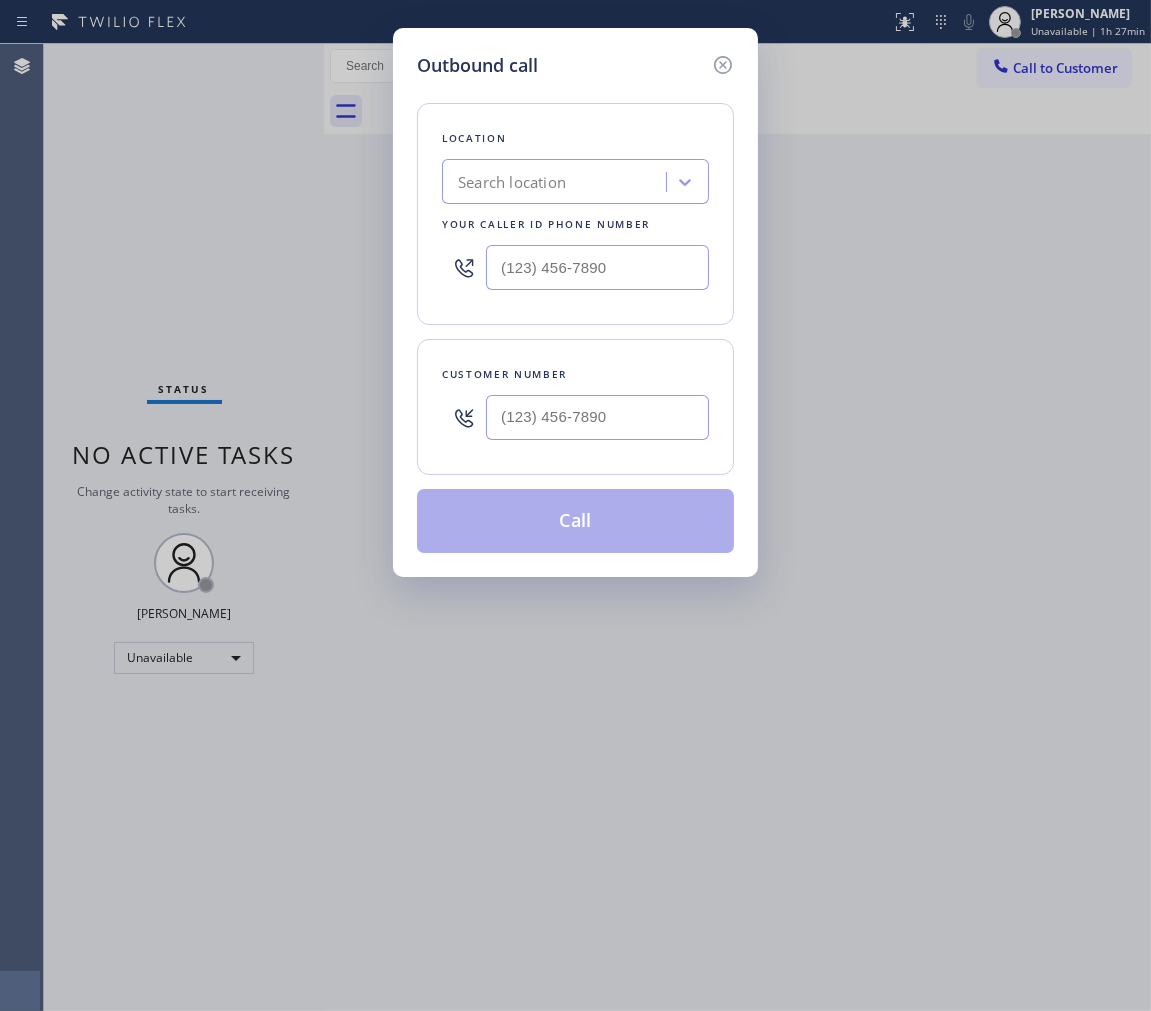 type on "[PHONE_NUMBER]" 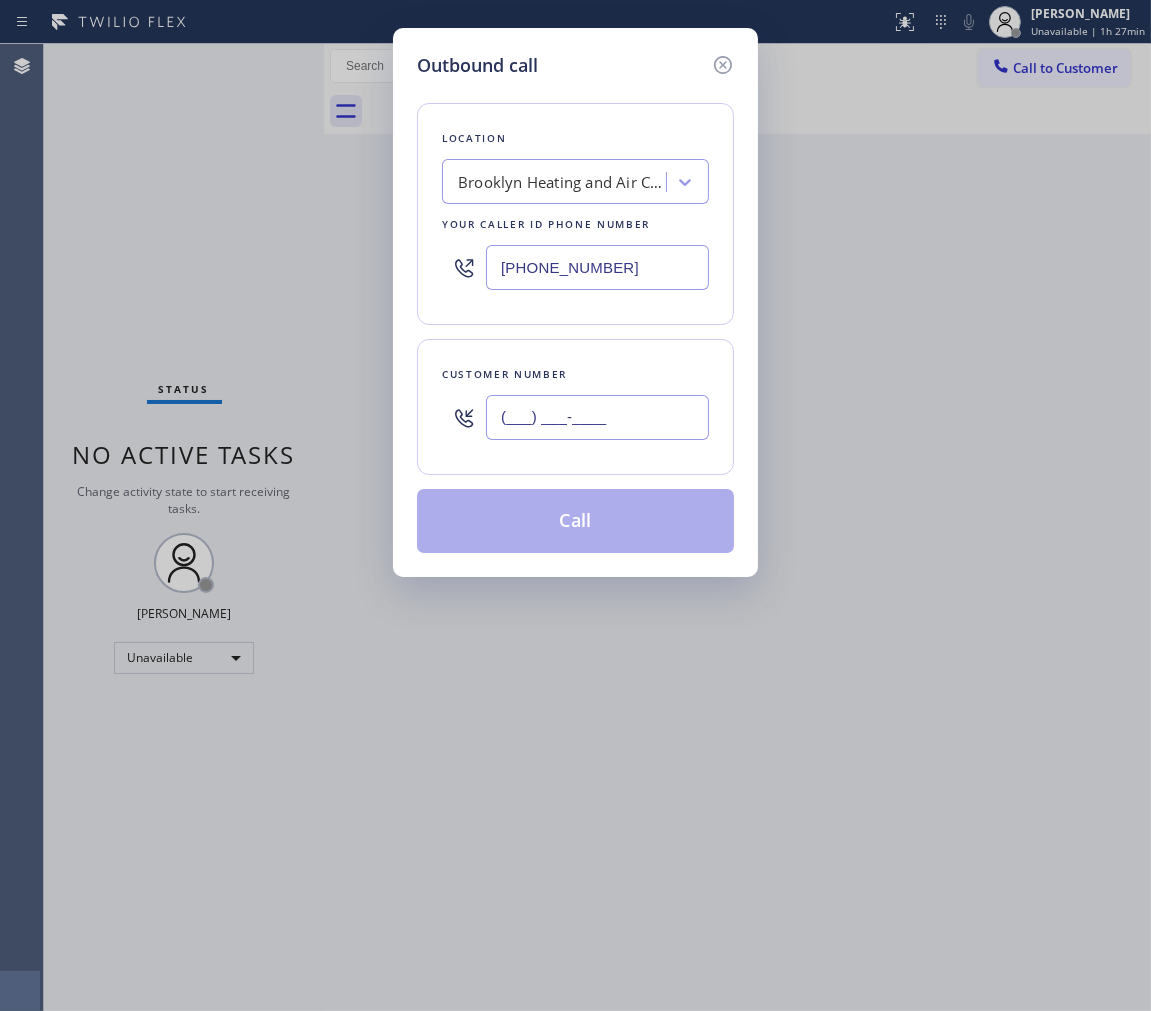 drag, startPoint x: 568, startPoint y: 417, endPoint x: 434, endPoint y: 396, distance: 135.63554 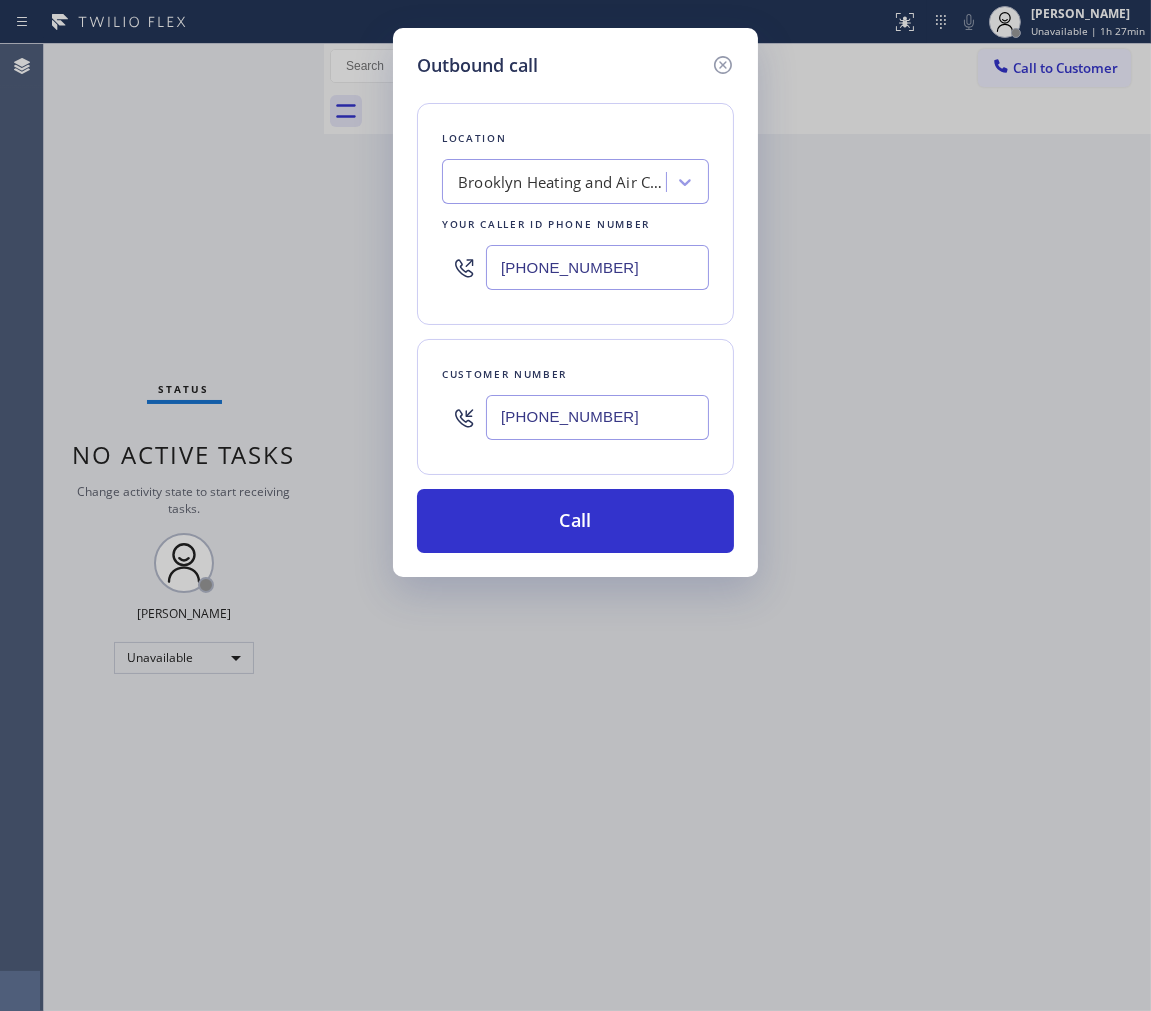 type on "[PHONE_NUMBER]" 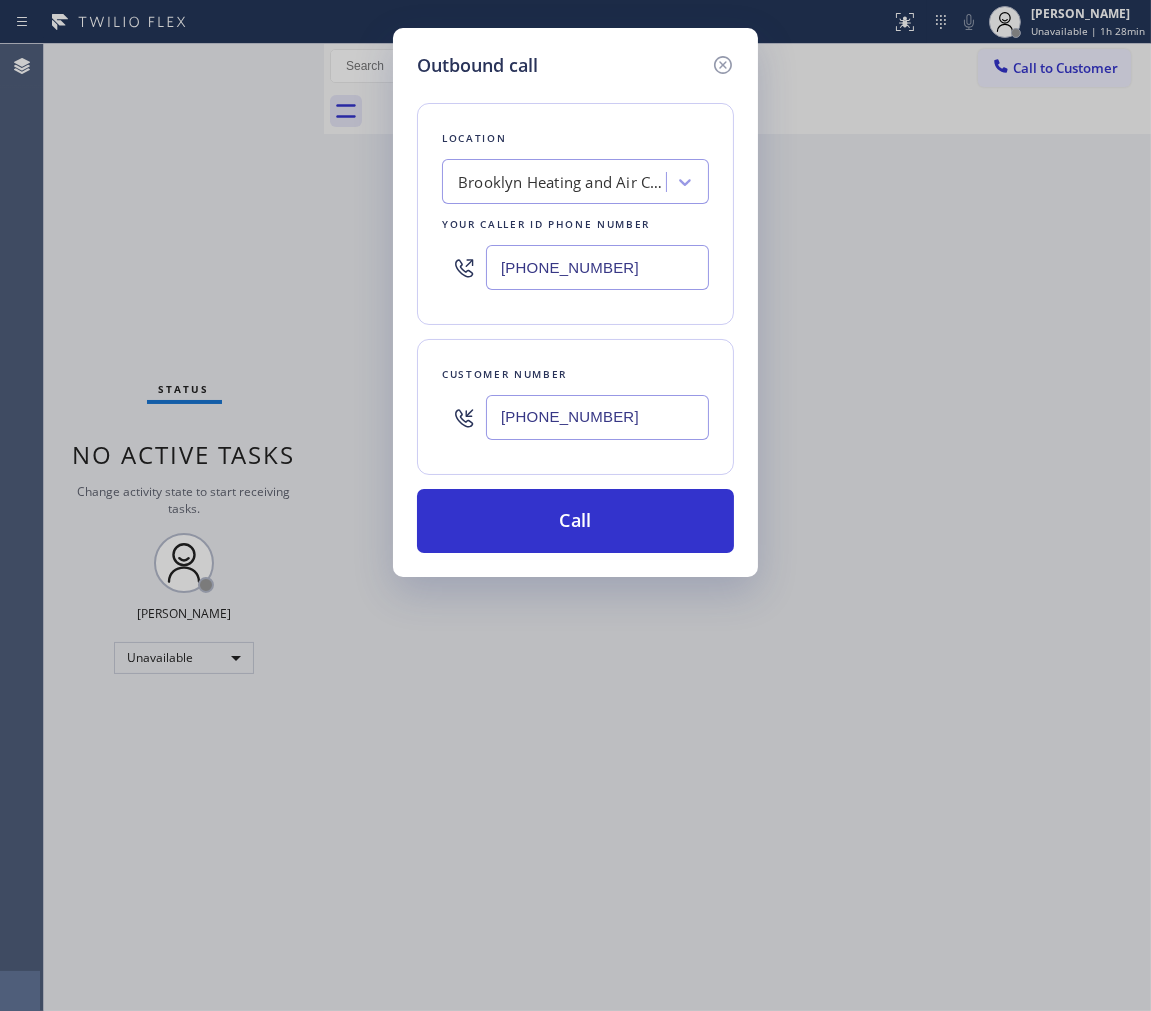 drag, startPoint x: 640, startPoint y: 273, endPoint x: 451, endPoint y: 270, distance: 189.0238 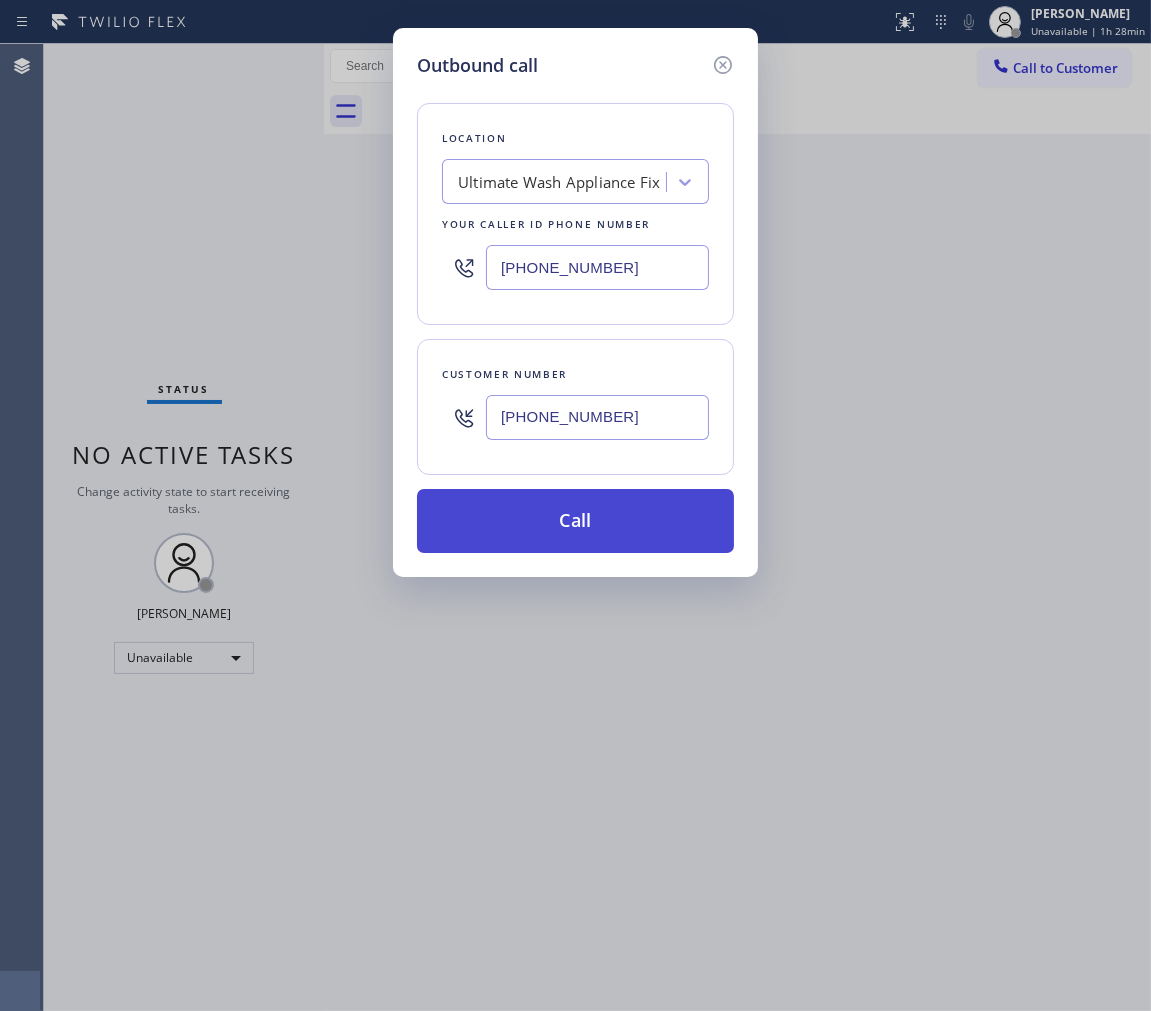 type on "[PHONE_NUMBER]" 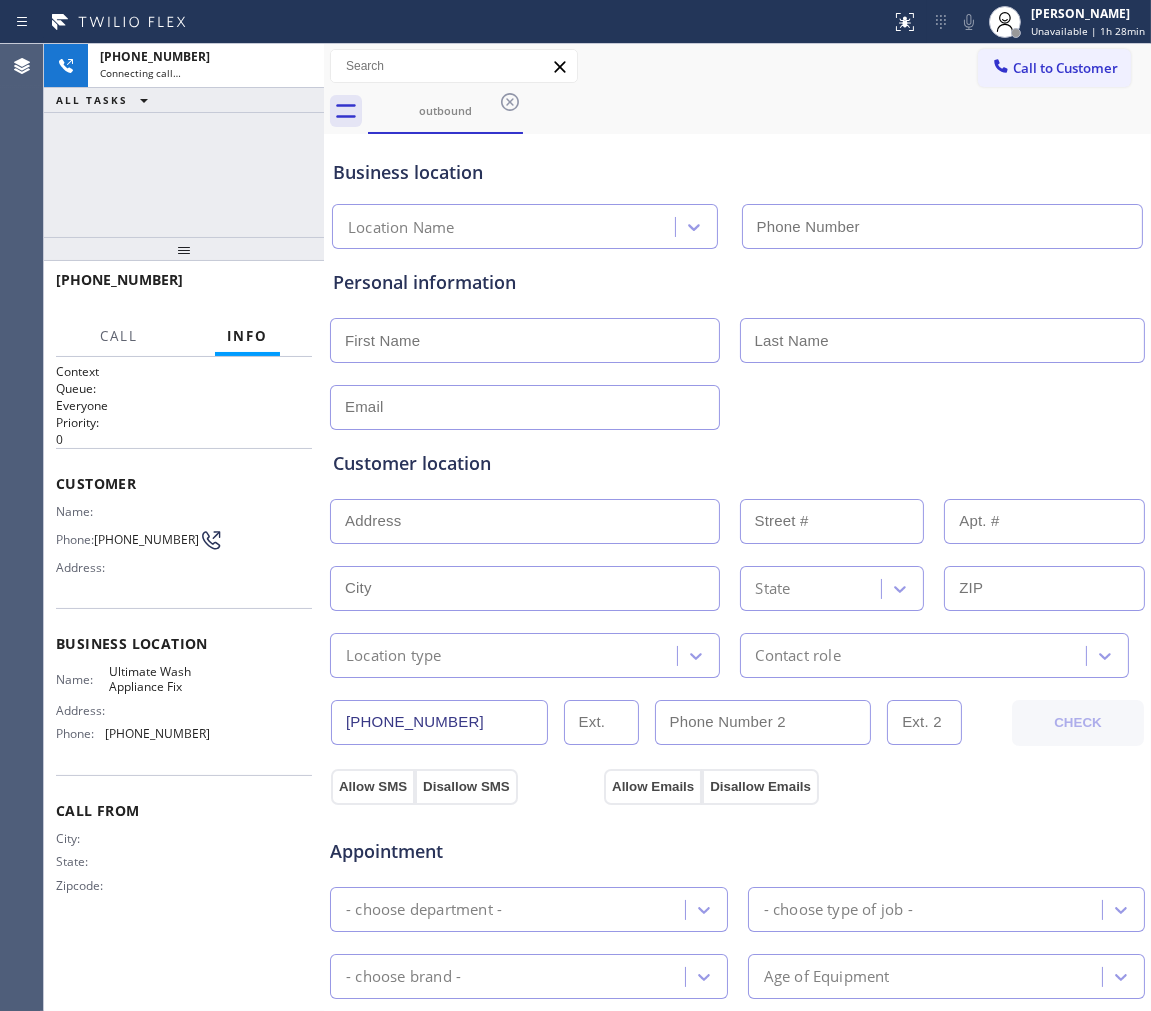 type on "[PHONE_NUMBER]" 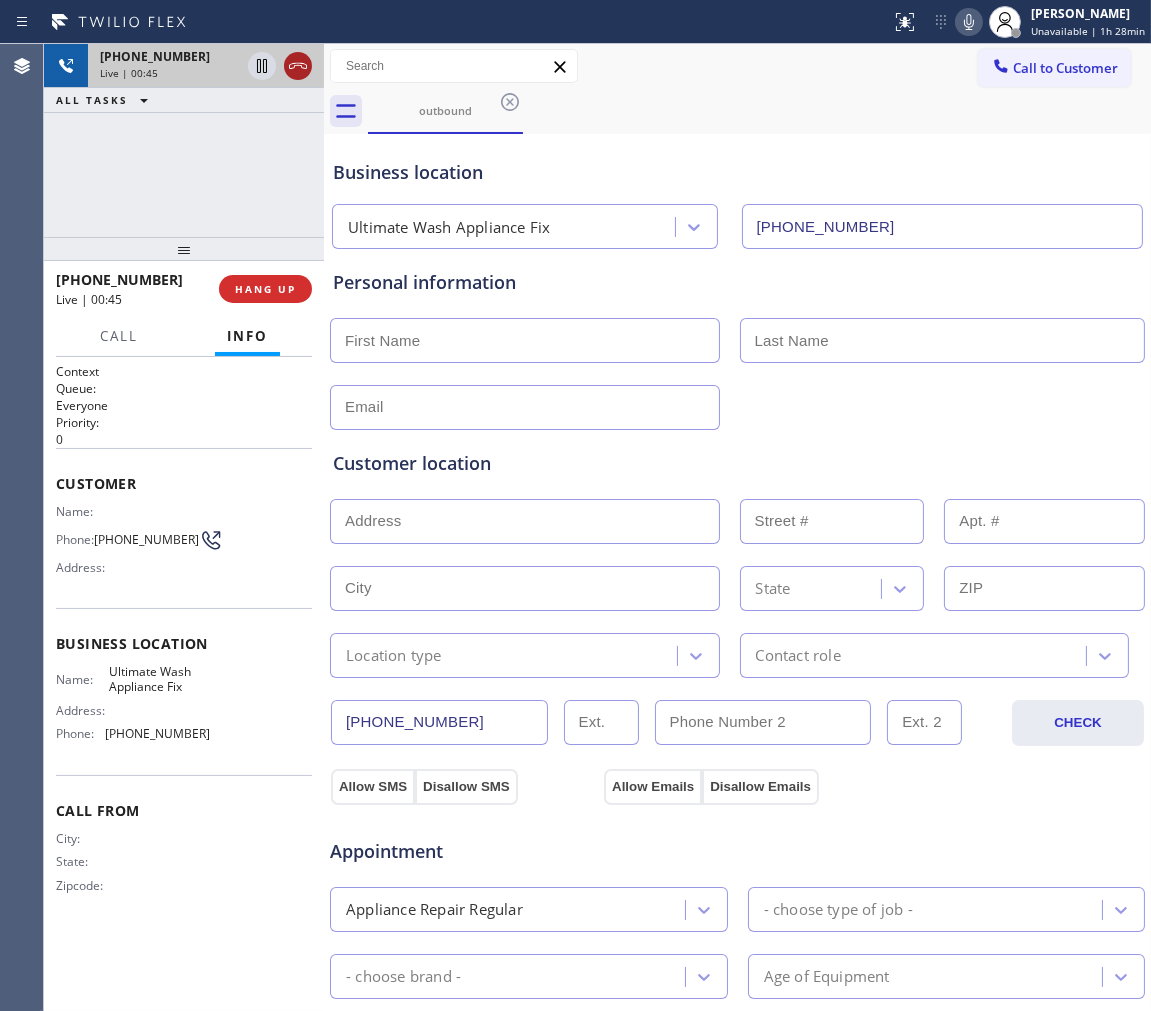 click 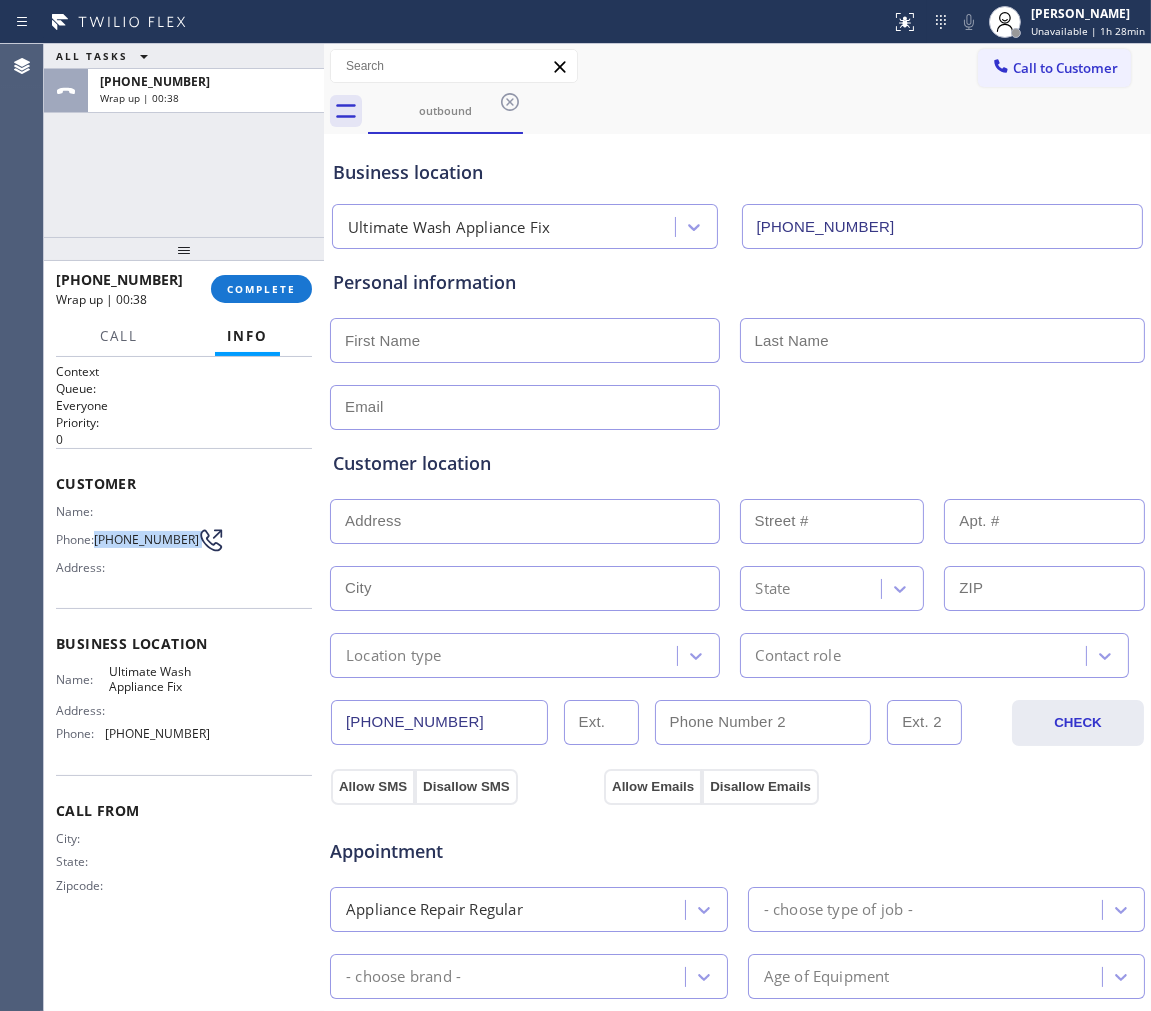 drag, startPoint x: 95, startPoint y: 541, endPoint x: 202, endPoint y: 545, distance: 107.07474 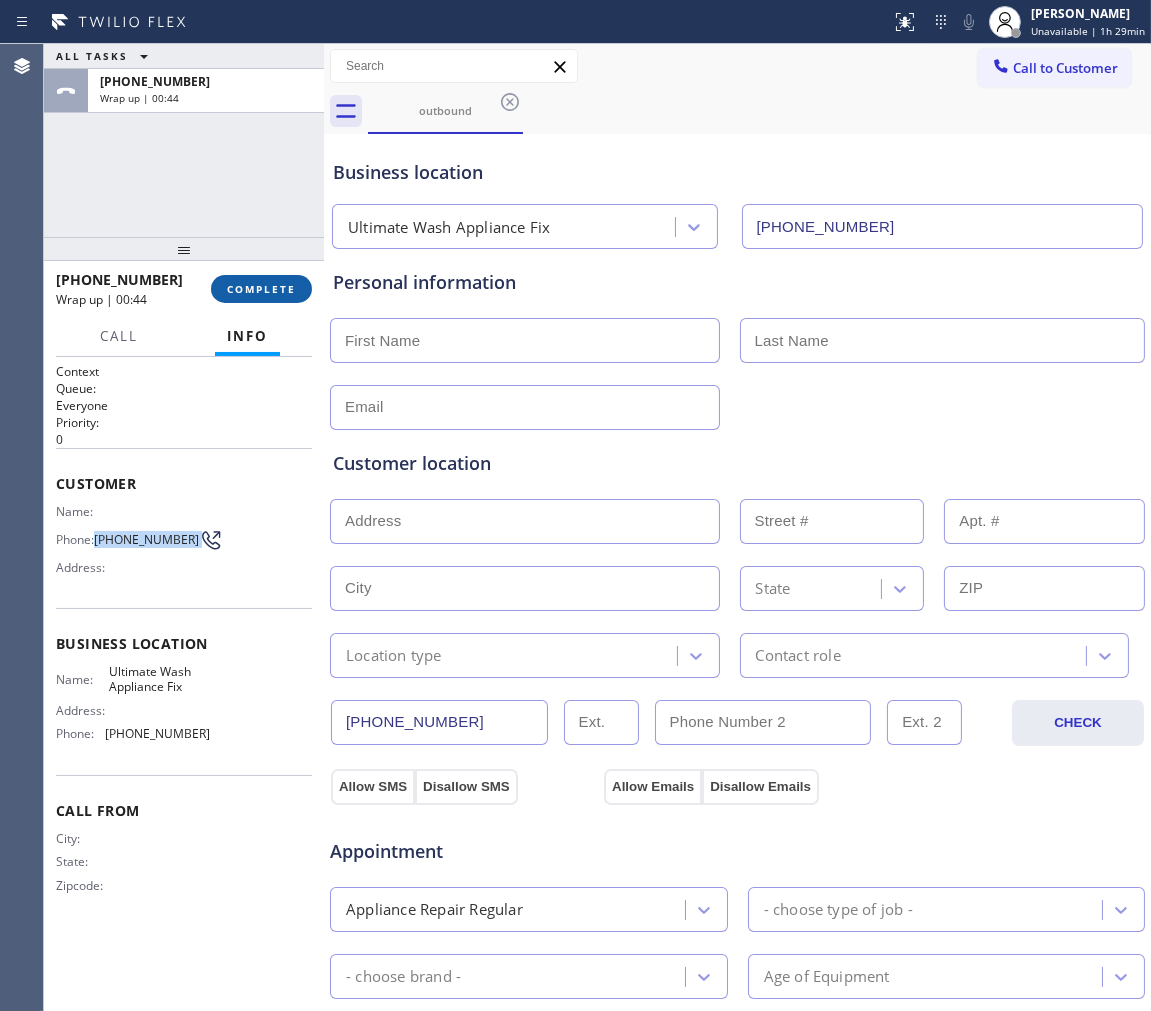 copy on "[PHONE_NUMBER]" 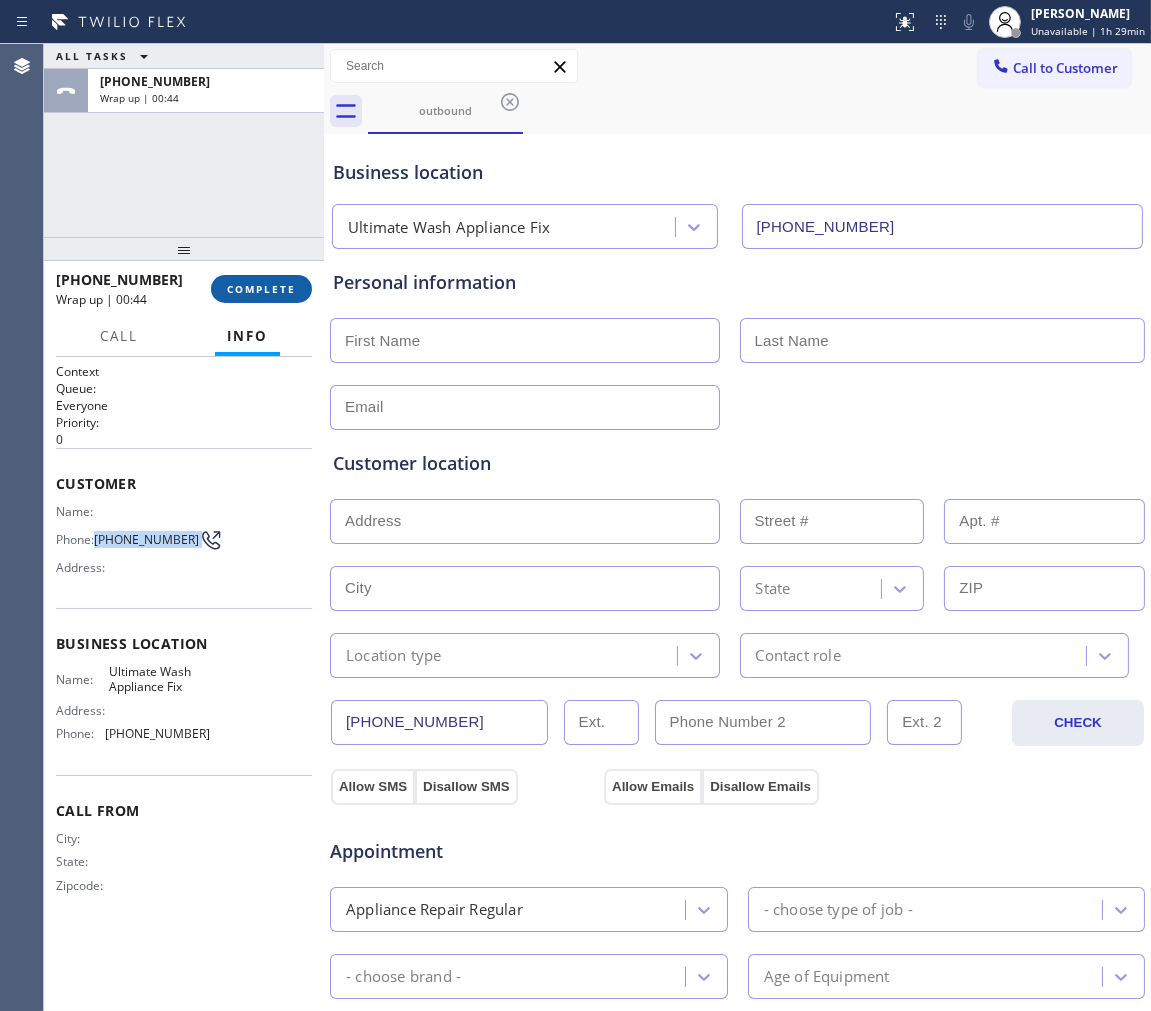 click on "COMPLETE" at bounding box center (261, 289) 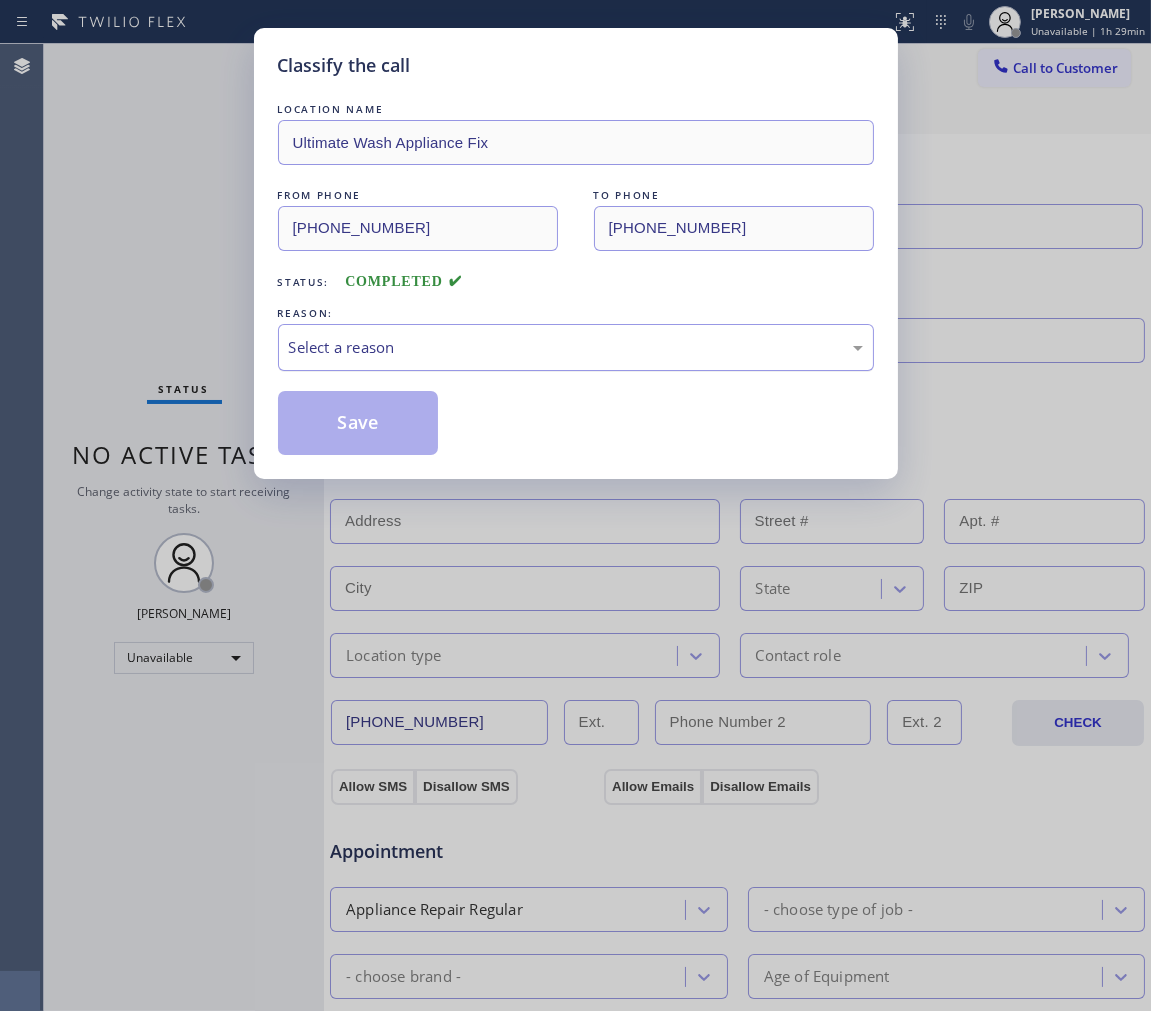 click on "Select a reason" at bounding box center [576, 347] 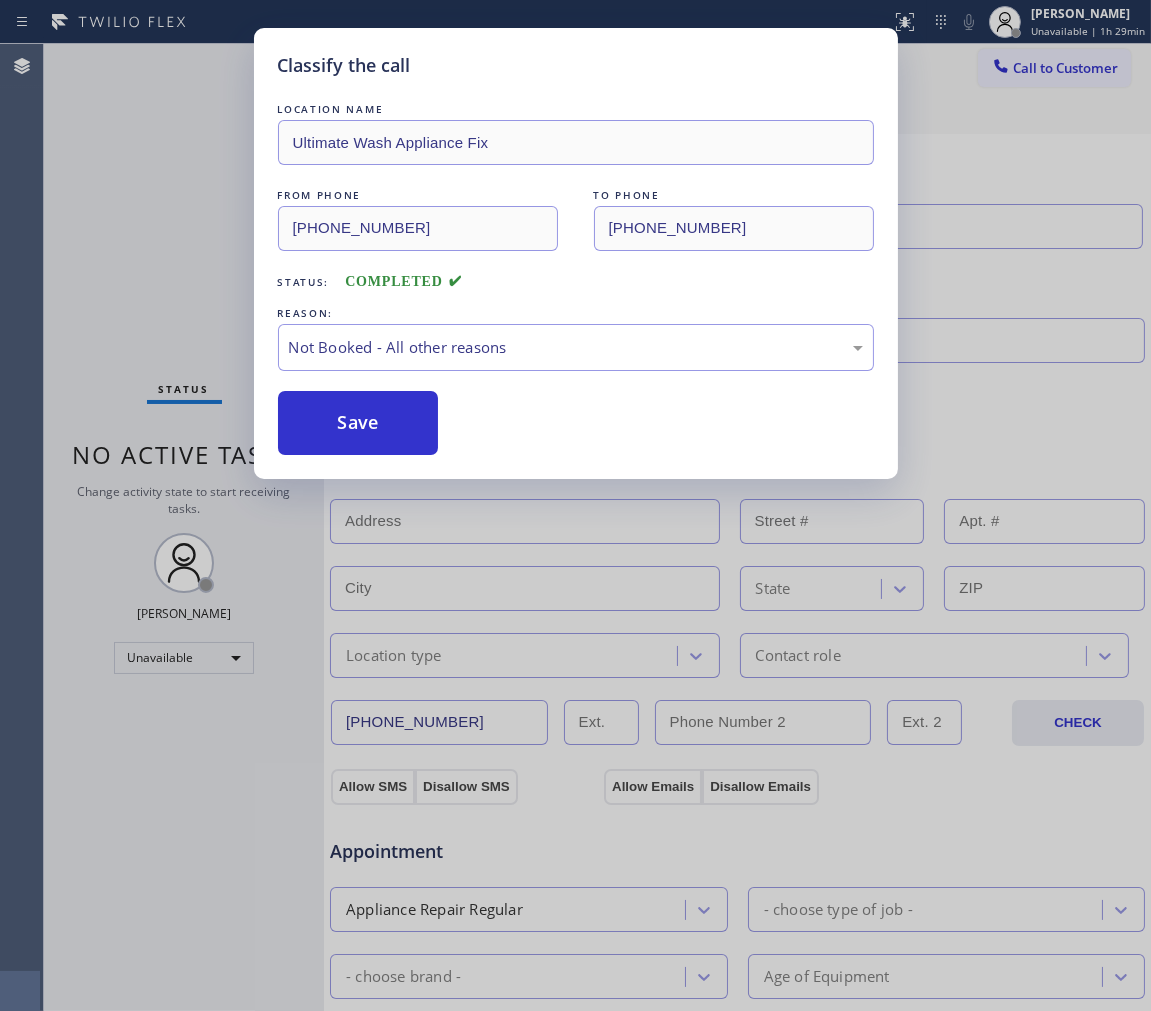 click on "Save" at bounding box center (358, 423) 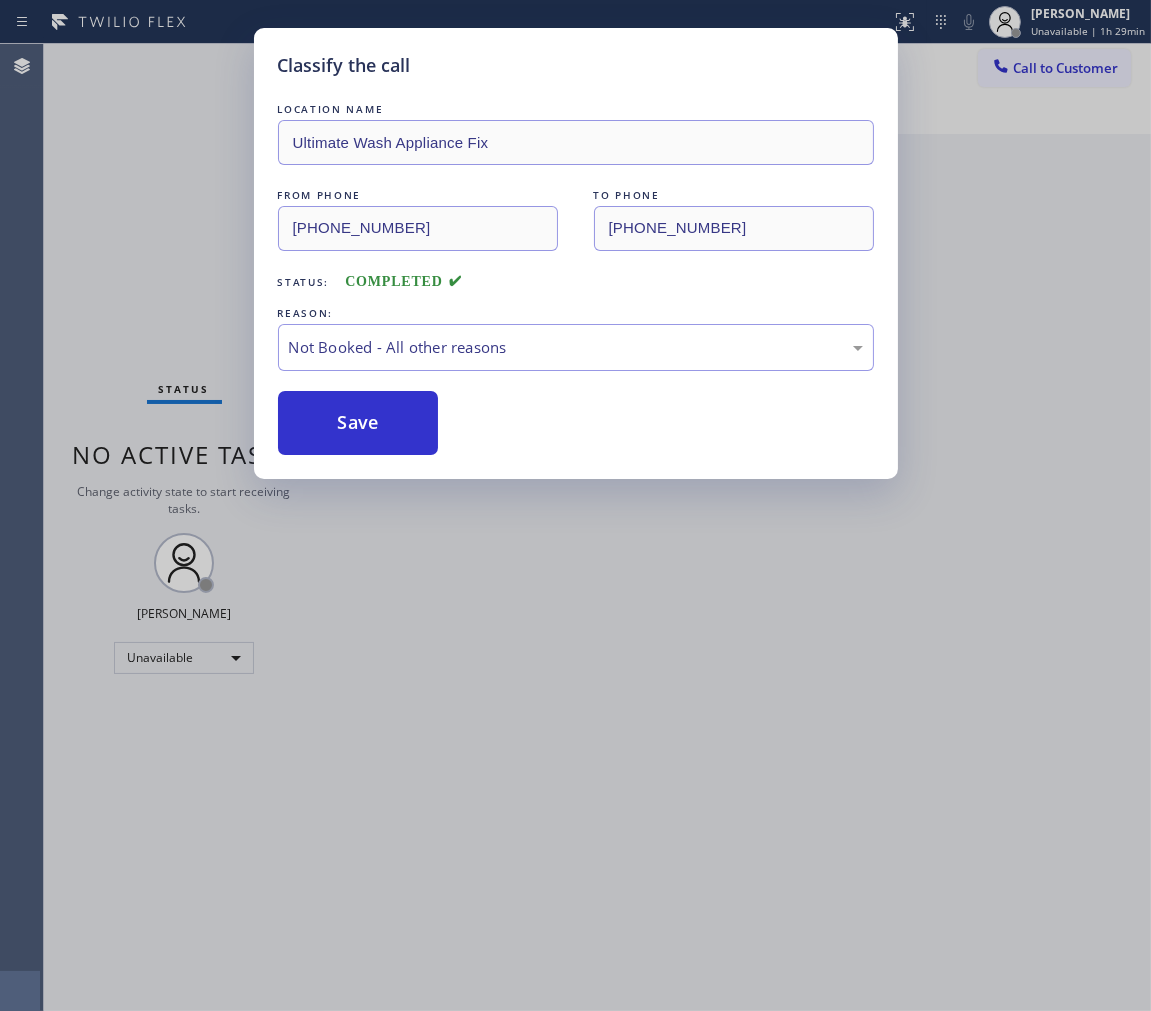 click on "Classify the call LOCATION NAME Ultimate Wash Appliance Fix FROM PHONE [PHONE_NUMBER] TO PHONE [PHONE_NUMBER] Status: COMPLETED REASON: Not Booked - All other reasons Save" at bounding box center (575, 505) 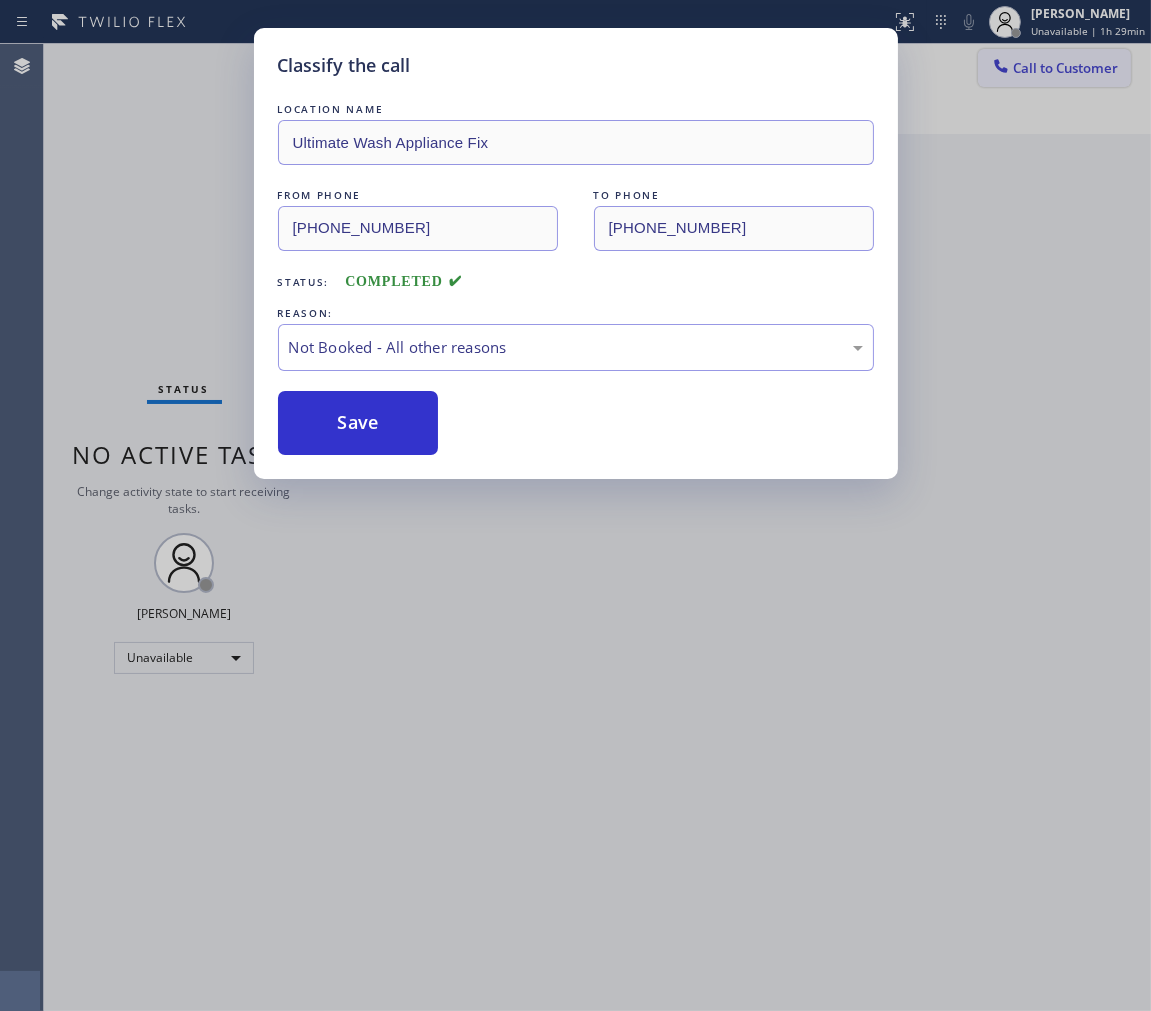 click on "Call to Customer" at bounding box center (1065, 68) 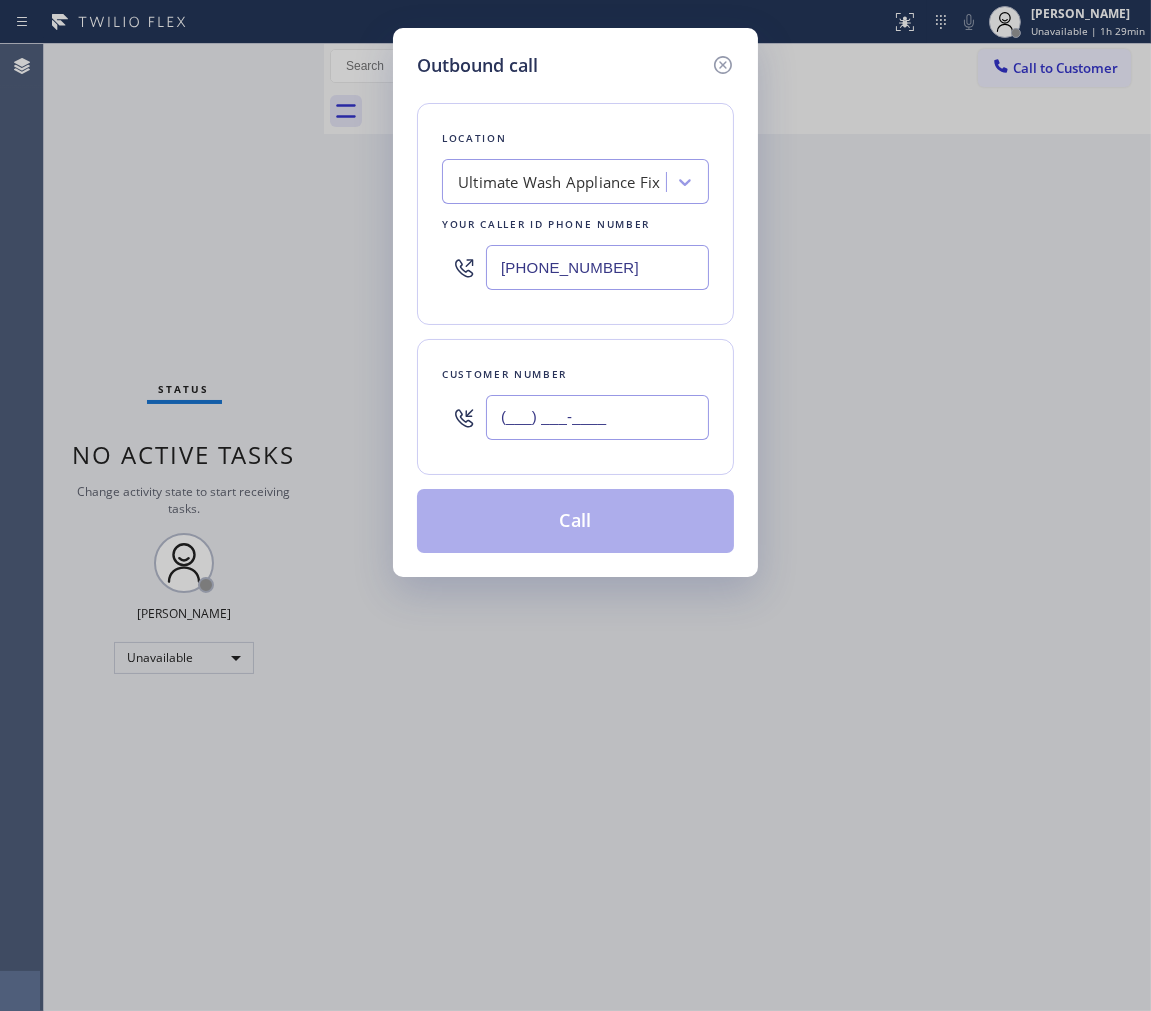 drag, startPoint x: 668, startPoint y: 415, endPoint x: 473, endPoint y: 367, distance: 200.82082 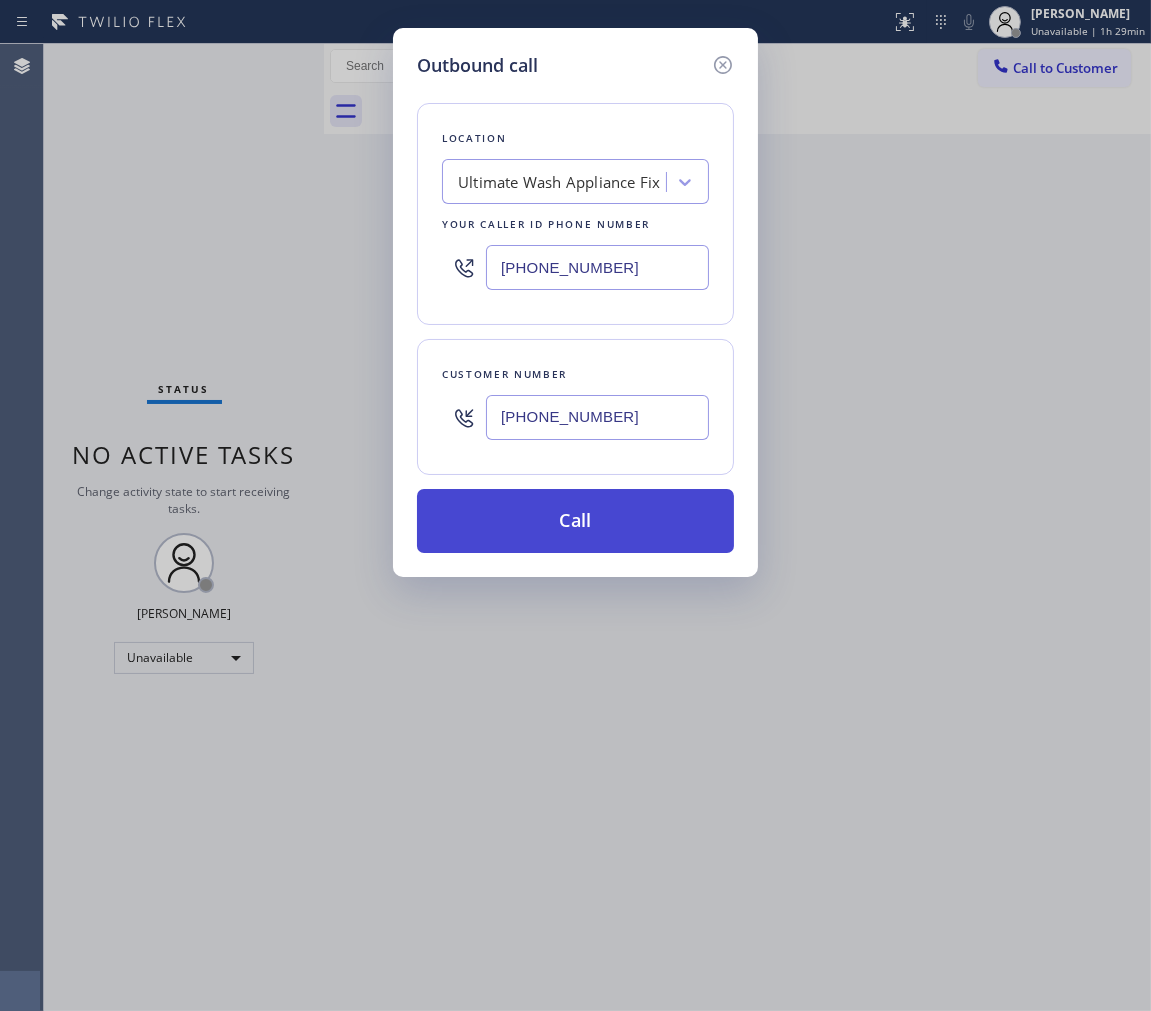 type on "[PHONE_NUMBER]" 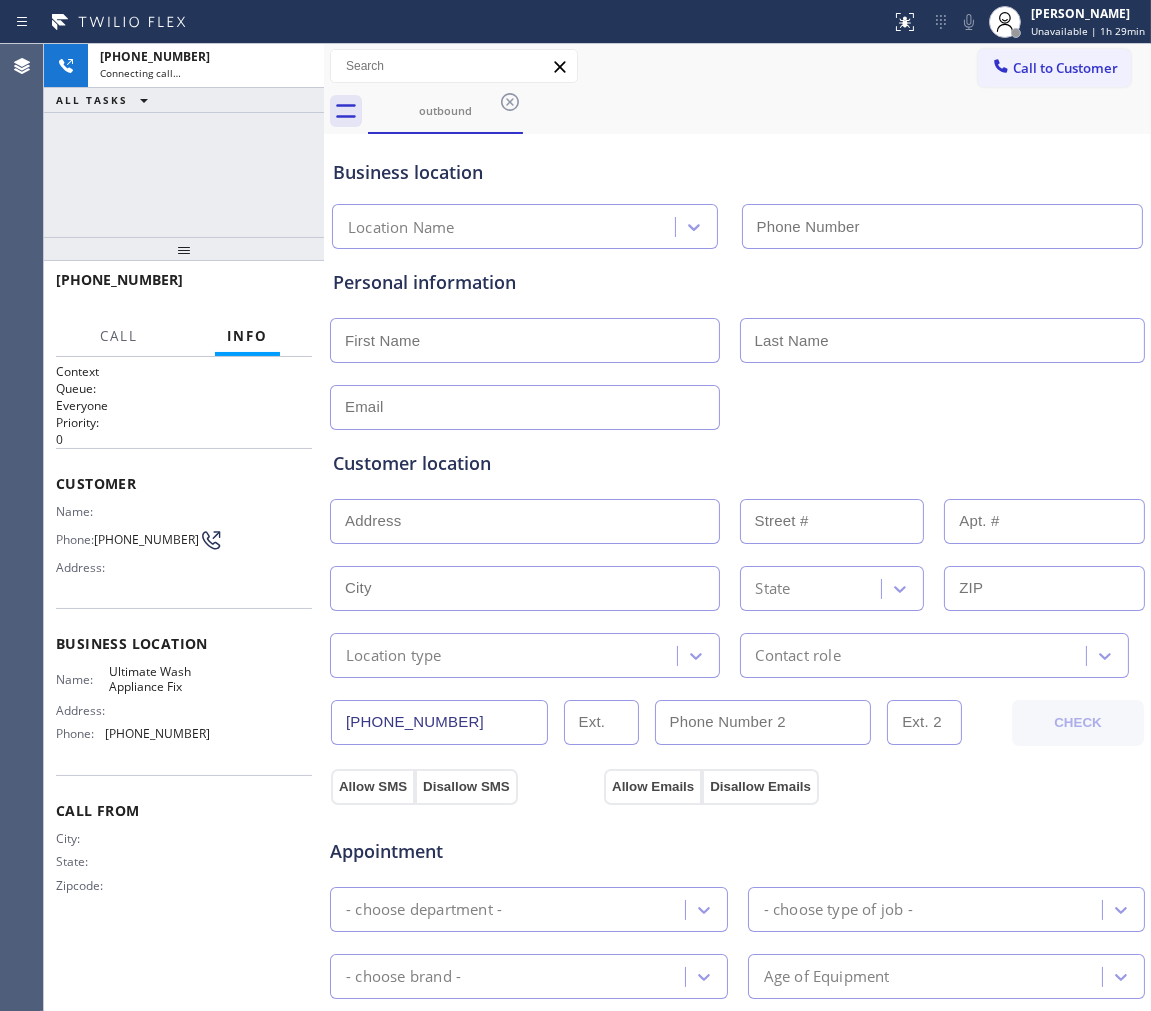 type on "[PHONE_NUMBER]" 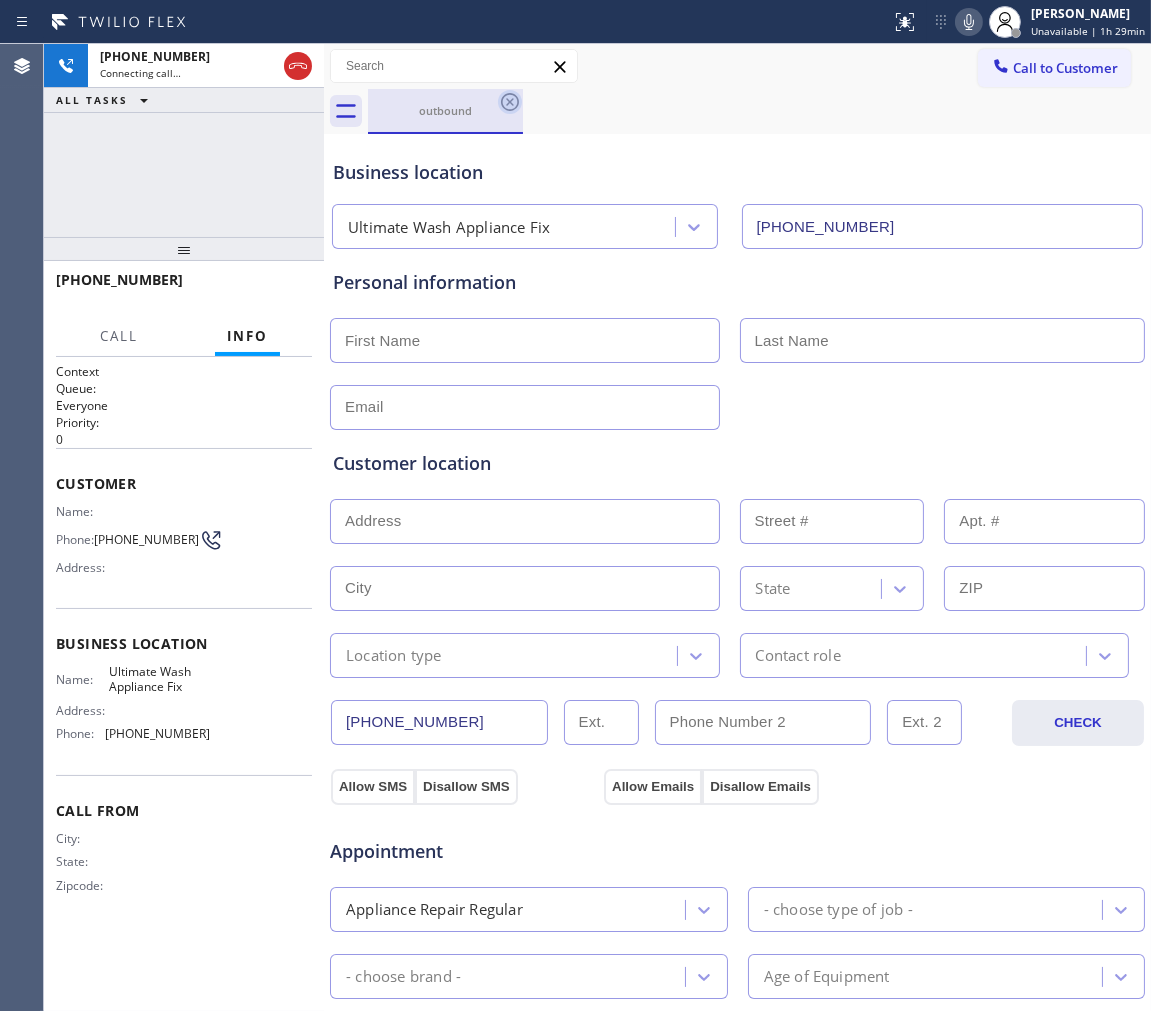 click 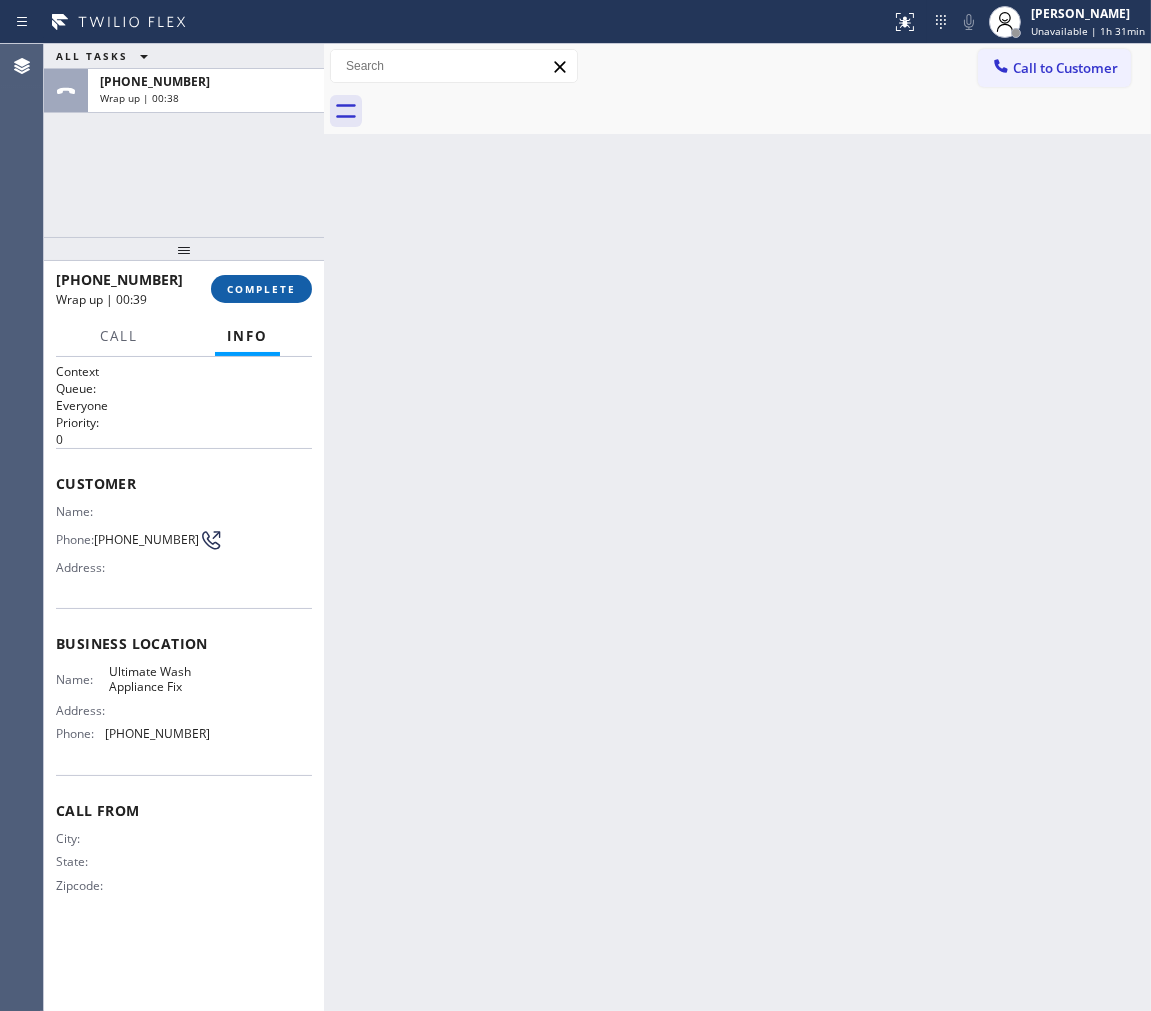 click on "COMPLETE" at bounding box center (261, 289) 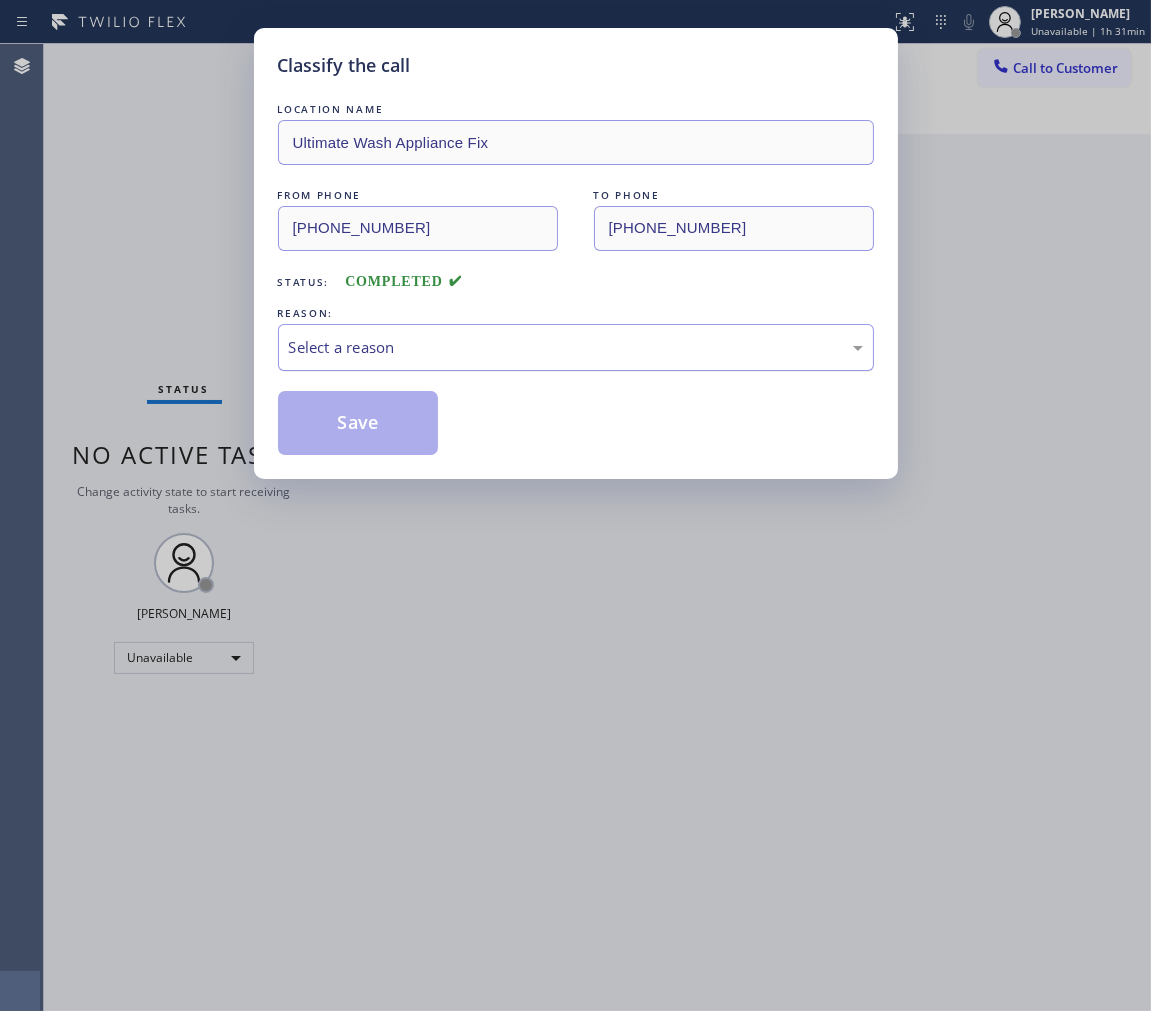 click on "Select a reason" at bounding box center (576, 347) 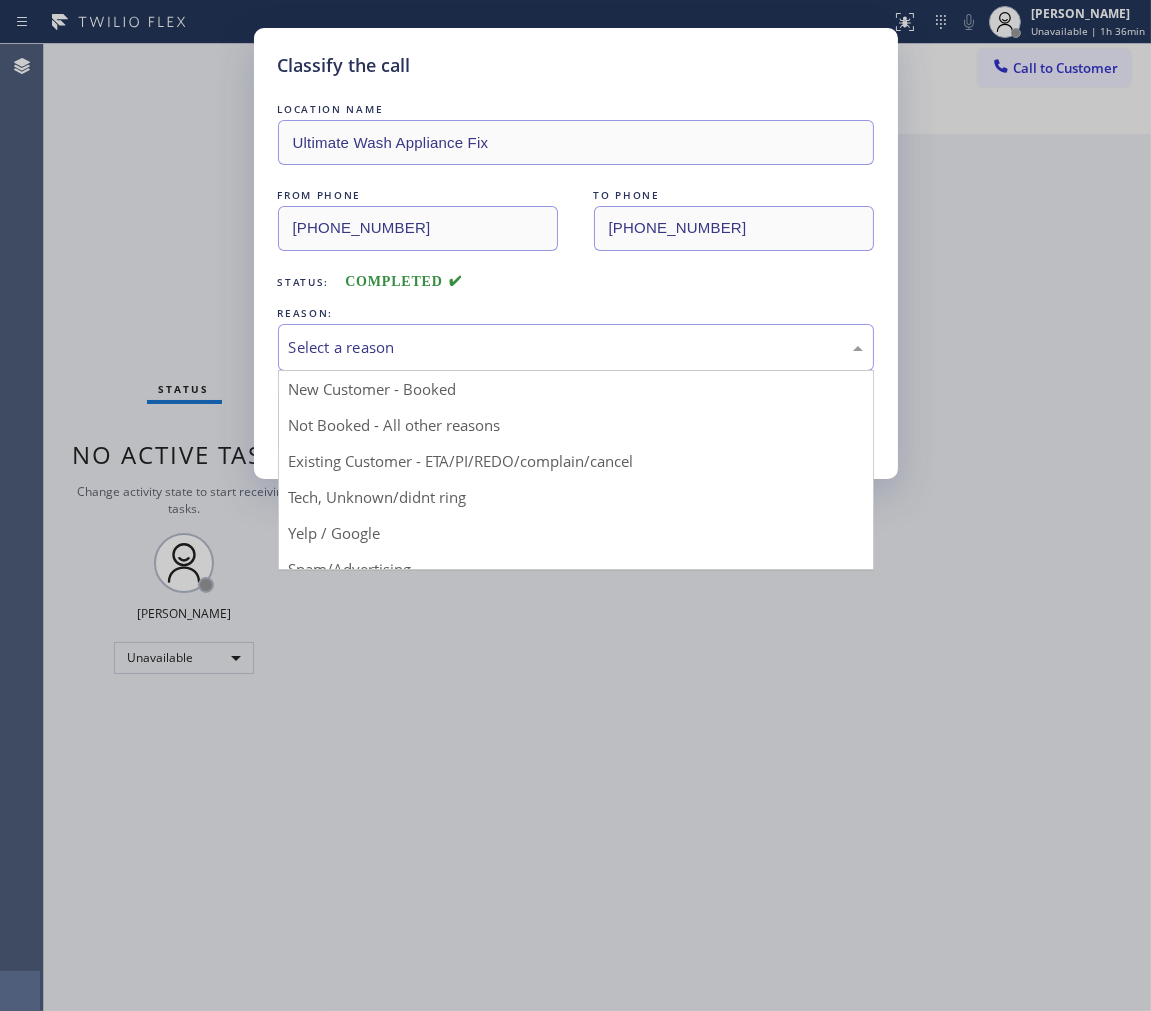click on "LOCATION NAME Ultimate Wash Appliance Fix FROM PHONE [PHONE_NUMBER] TO PHONE [PHONE_NUMBER] Status: COMPLETED REASON: Select a reason New Customer - Booked Not Booked - All other reasons Existing Customer - ETA/PI/REDO/complain/cancel Tech, Unknown/didnt ring Yelp / Google  Spam/Advertising Transferred HouseCallPro / HomeAdvisor / Other platforms  Test call Save" at bounding box center [576, 277] 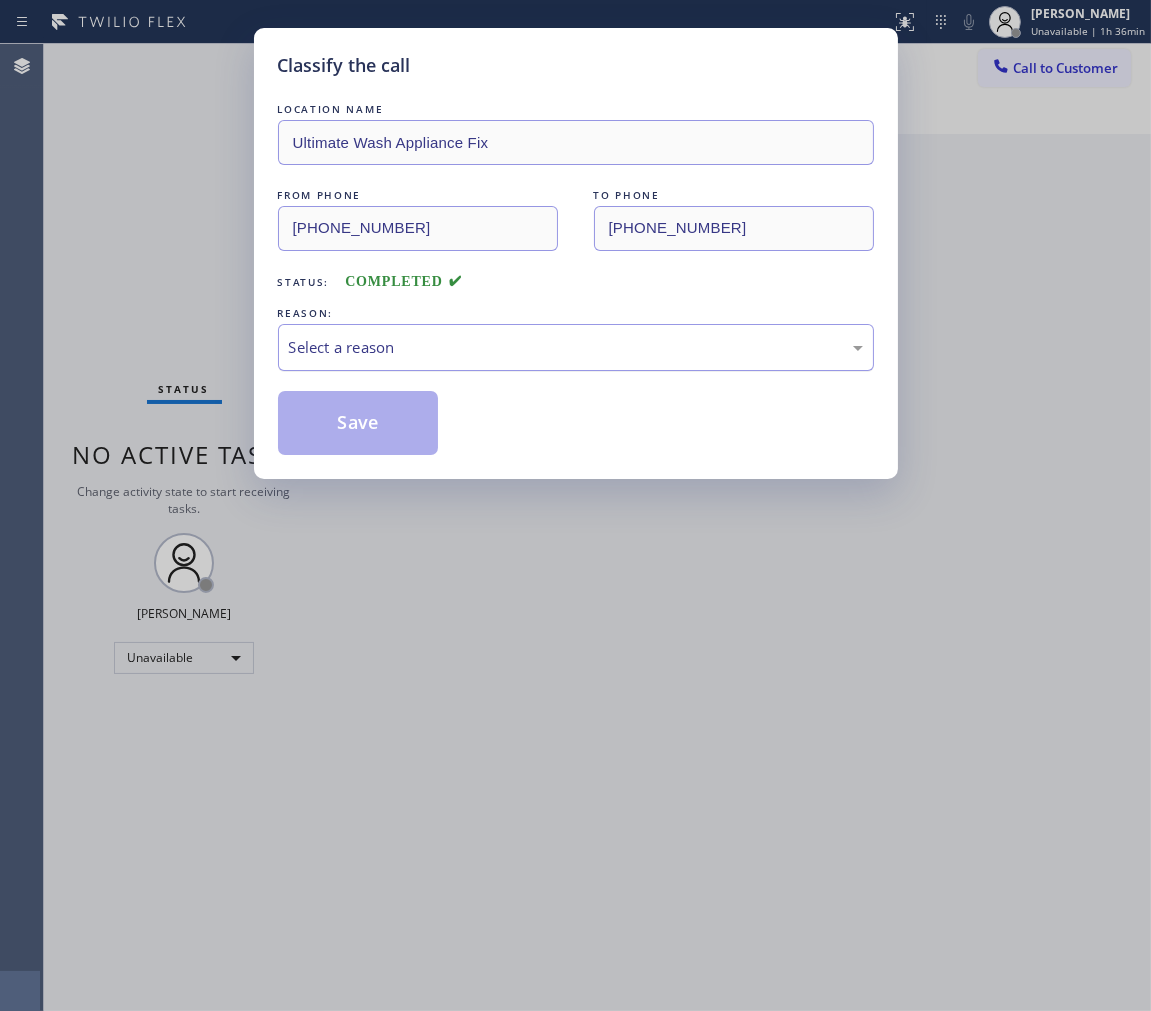 click on "Select a reason" at bounding box center [576, 347] 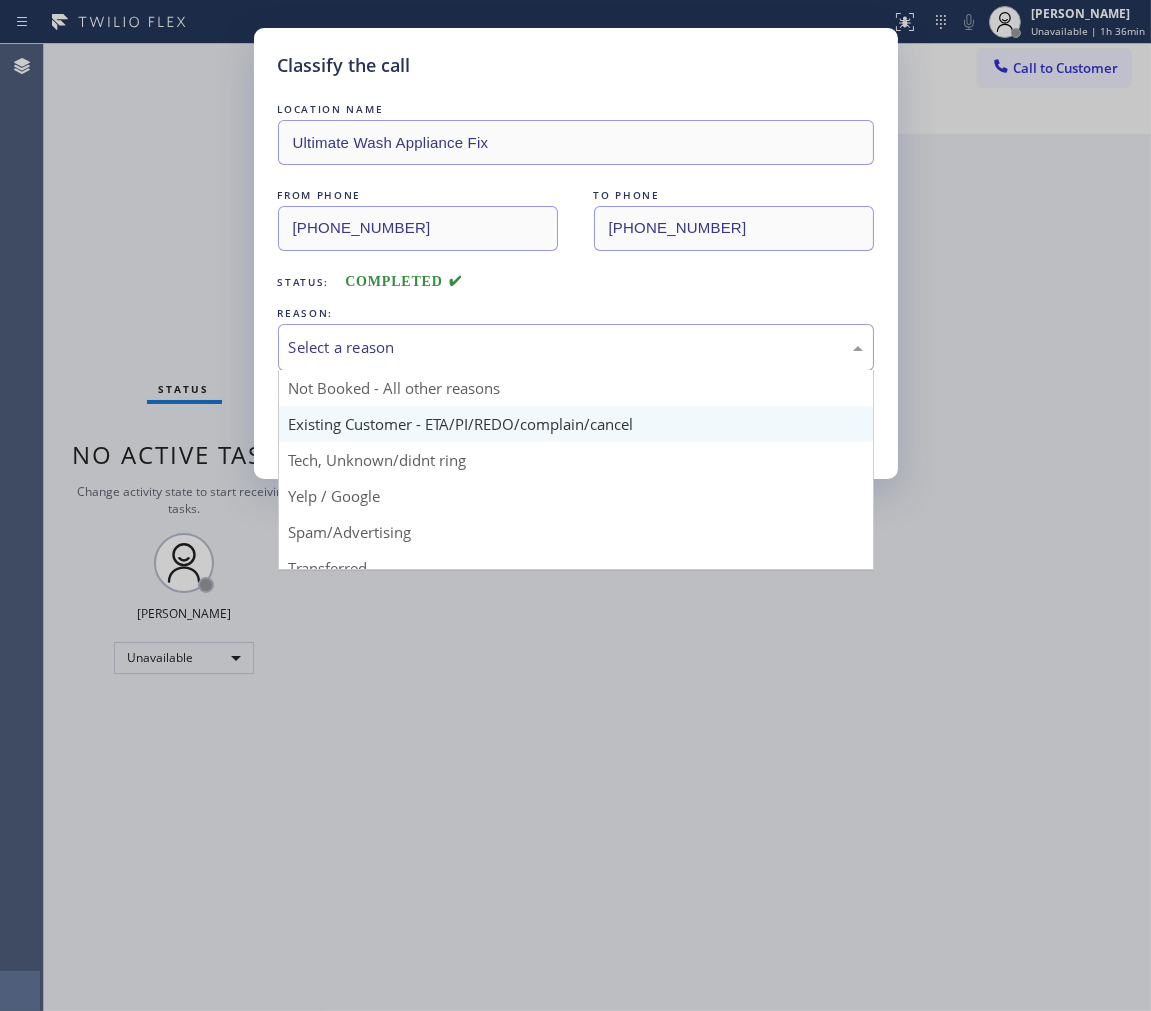 scroll, scrollTop: 15, scrollLeft: 0, axis: vertical 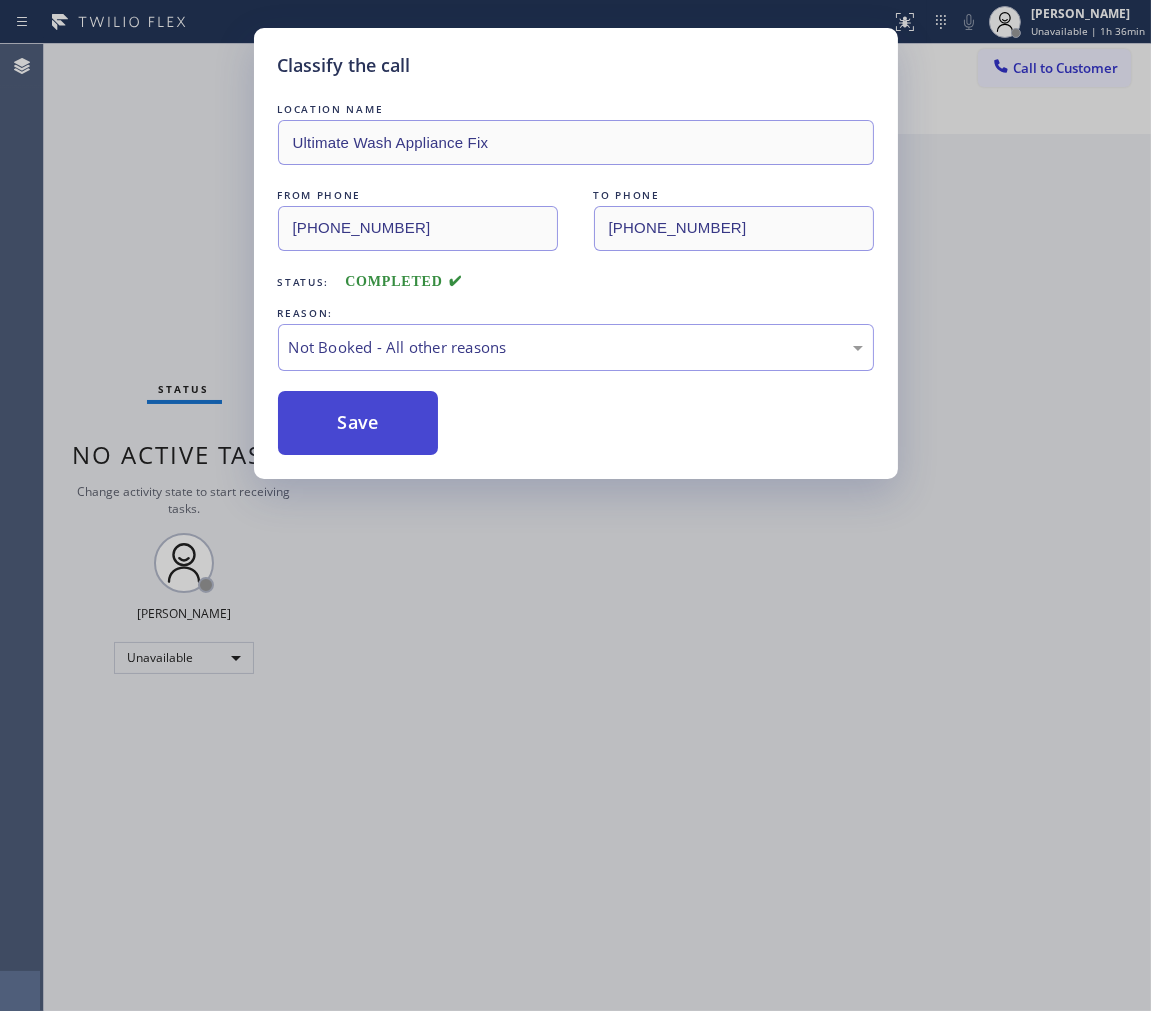 click on "Save" at bounding box center [358, 423] 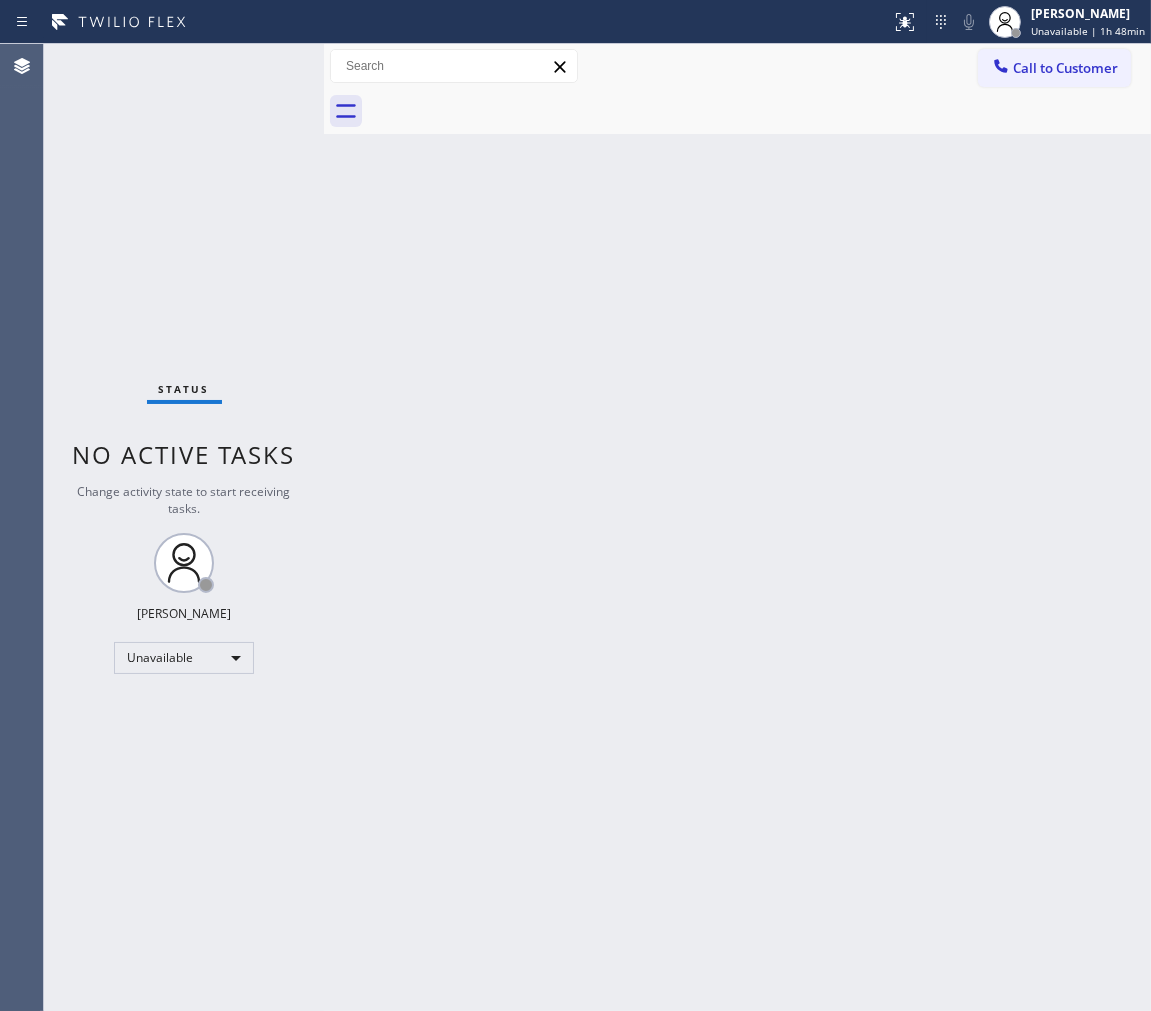 click on "Back to Dashboard Change Sender ID Customers Technicians Select a contact Outbound call Location Search location Your caller id phone number Customer number Call Customer info Name   Phone none Address none Change Sender ID HVAC [PHONE_NUMBER] 5 Star Appliance [PHONE_NUMBER] Appliance Repair [PHONE_NUMBER] Plumbing [PHONE_NUMBER] Air Duct Cleaning [PHONE_NUMBER]  Electricians [PHONE_NUMBER] Cancel Change Check personal SMS Reset Change No tabs Call to Customer Outbound call Location Ultimate Wash Appliance Fix Your caller id phone number [PHONE_NUMBER] Customer number Call Outbound call Technician Search Technician Your caller id phone number Your caller id phone number Call" at bounding box center [737, 527] 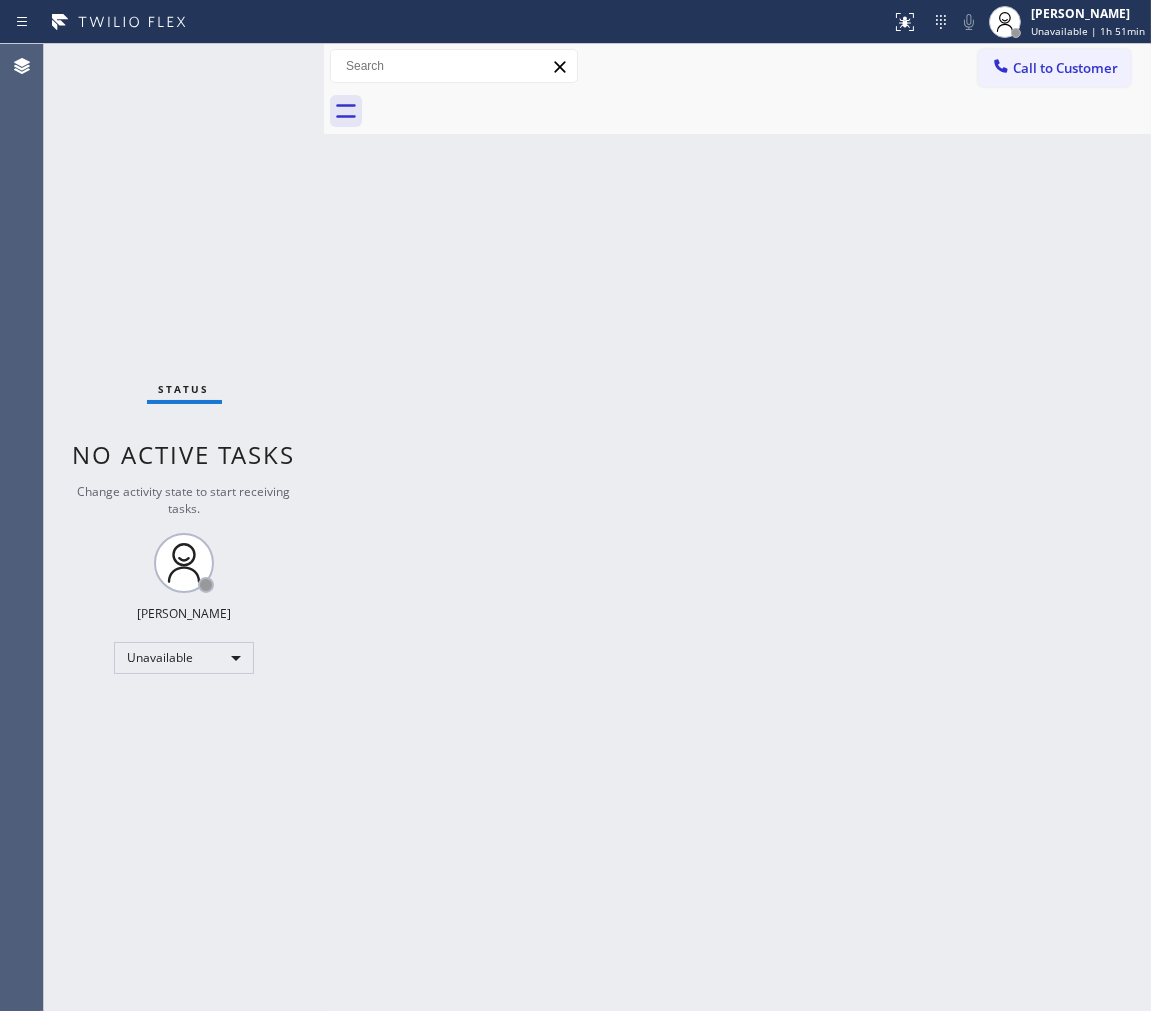 drag, startPoint x: 1093, startPoint y: 74, endPoint x: 1068, endPoint y: 73, distance: 25.019993 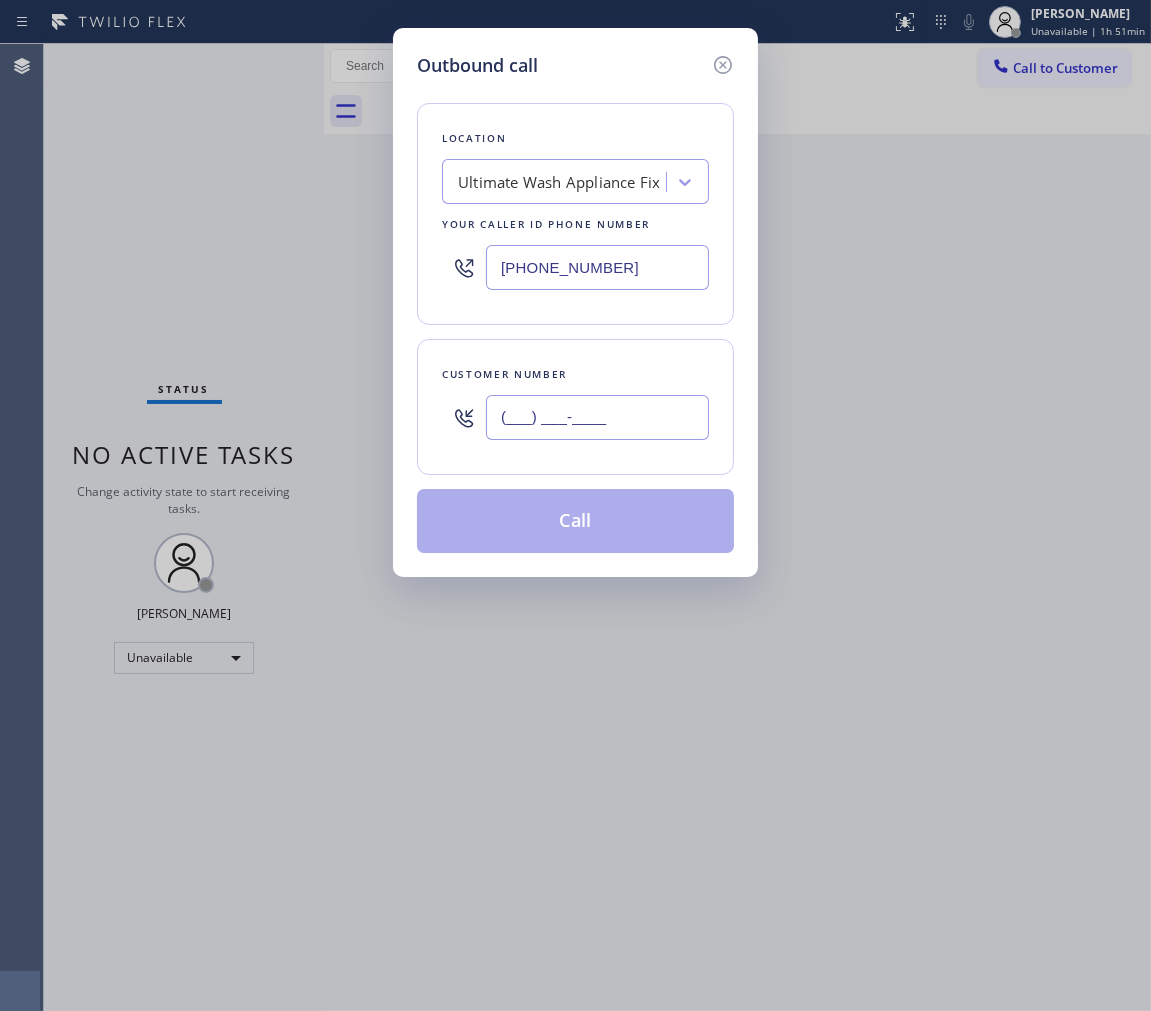 drag, startPoint x: 507, startPoint y: 406, endPoint x: 391, endPoint y: 227, distance: 213.30026 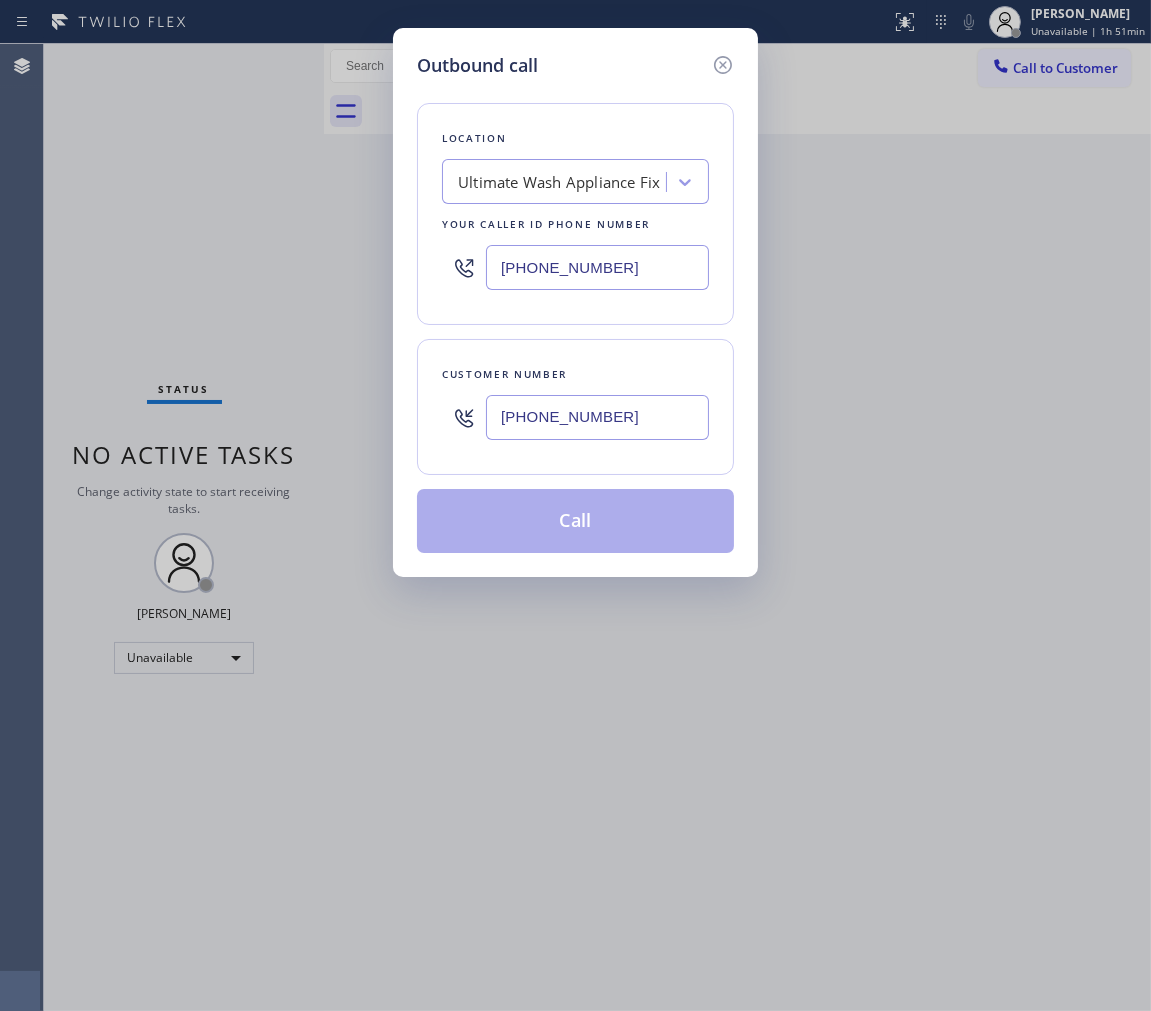 type on "[PHONE_NUMBER]" 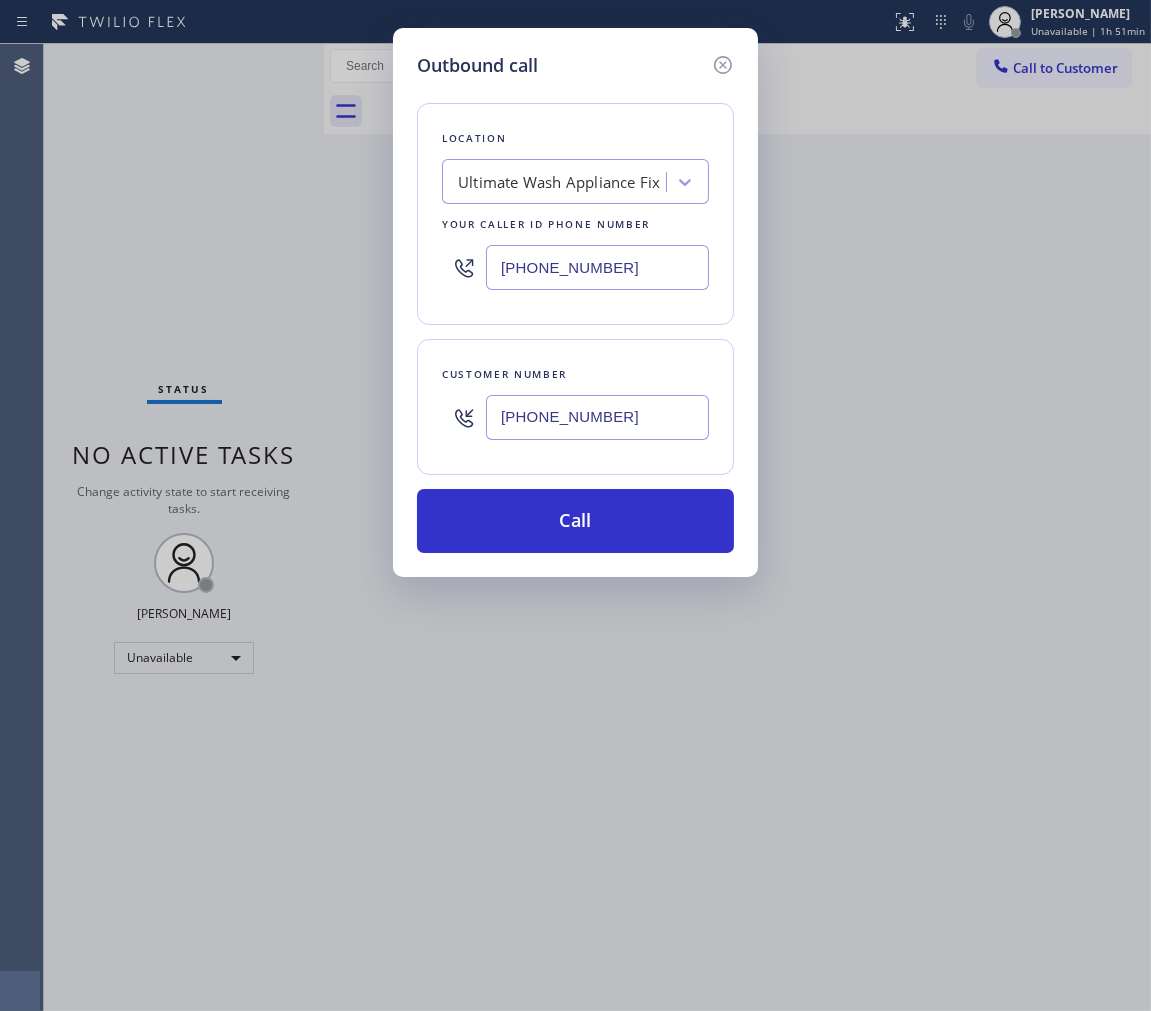 drag, startPoint x: 633, startPoint y: 257, endPoint x: 457, endPoint y: 275, distance: 176.91806 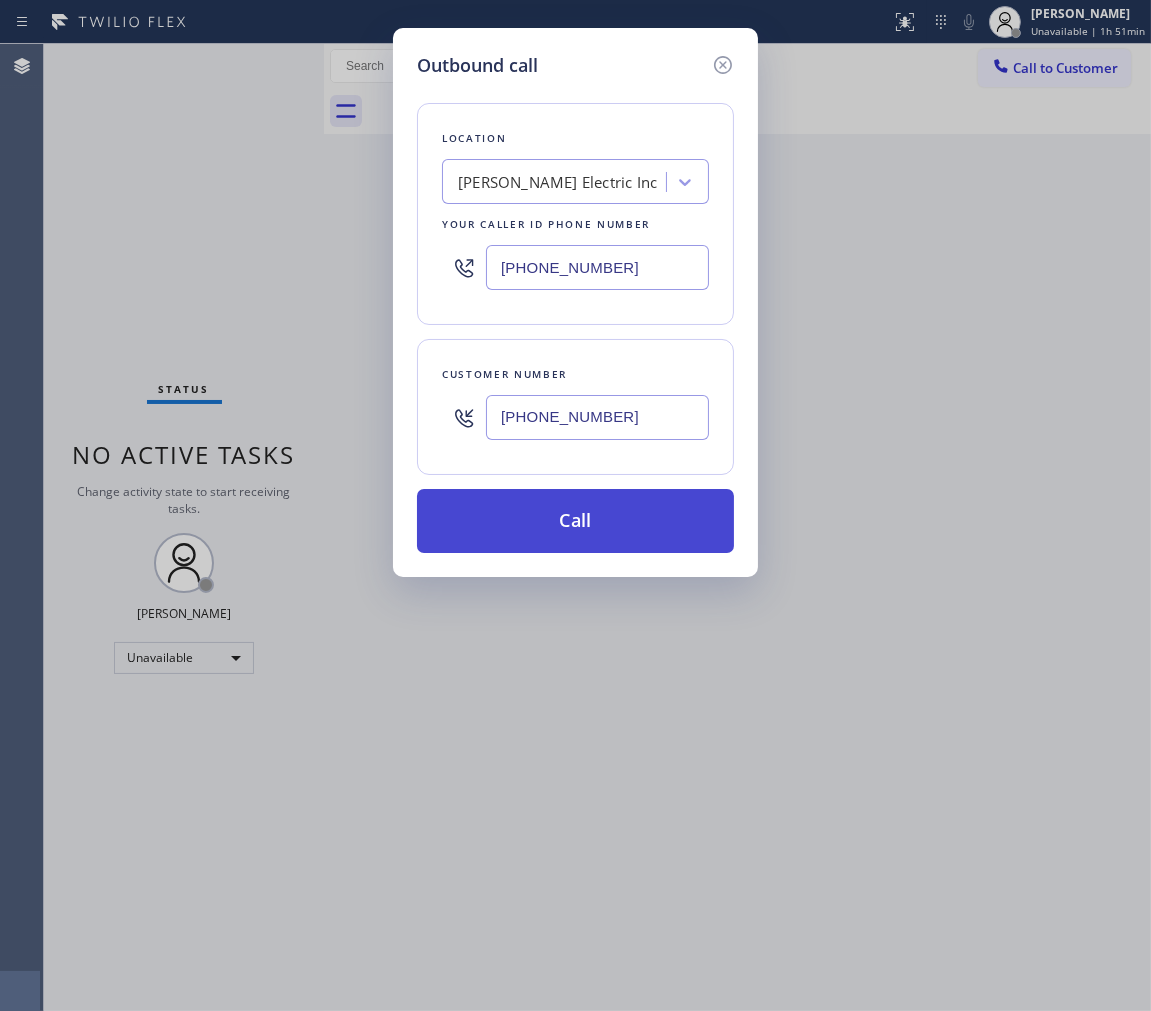 type on "[PHONE_NUMBER]" 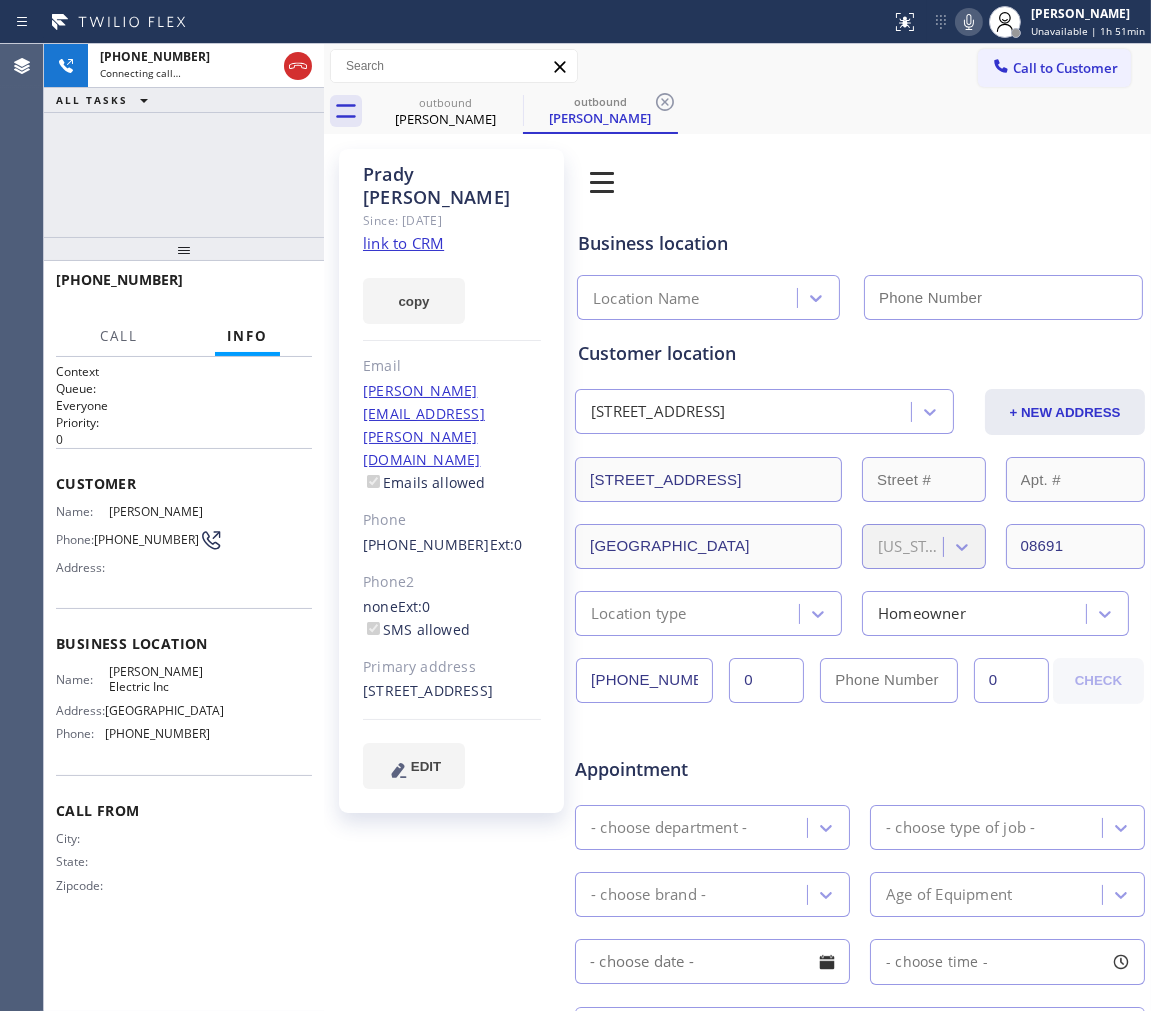 type on "[PHONE_NUMBER]" 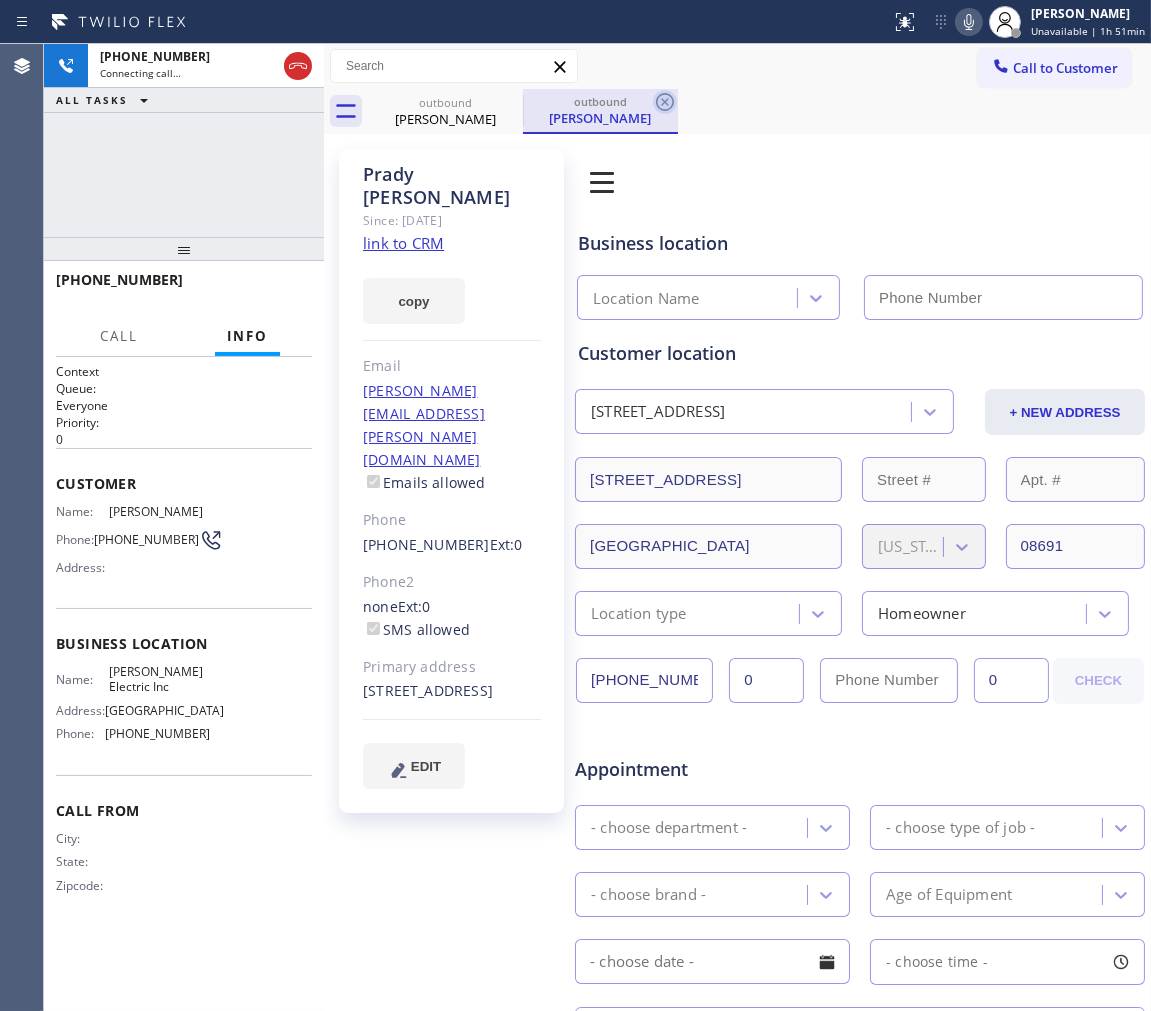 type on "[PHONE_NUMBER]" 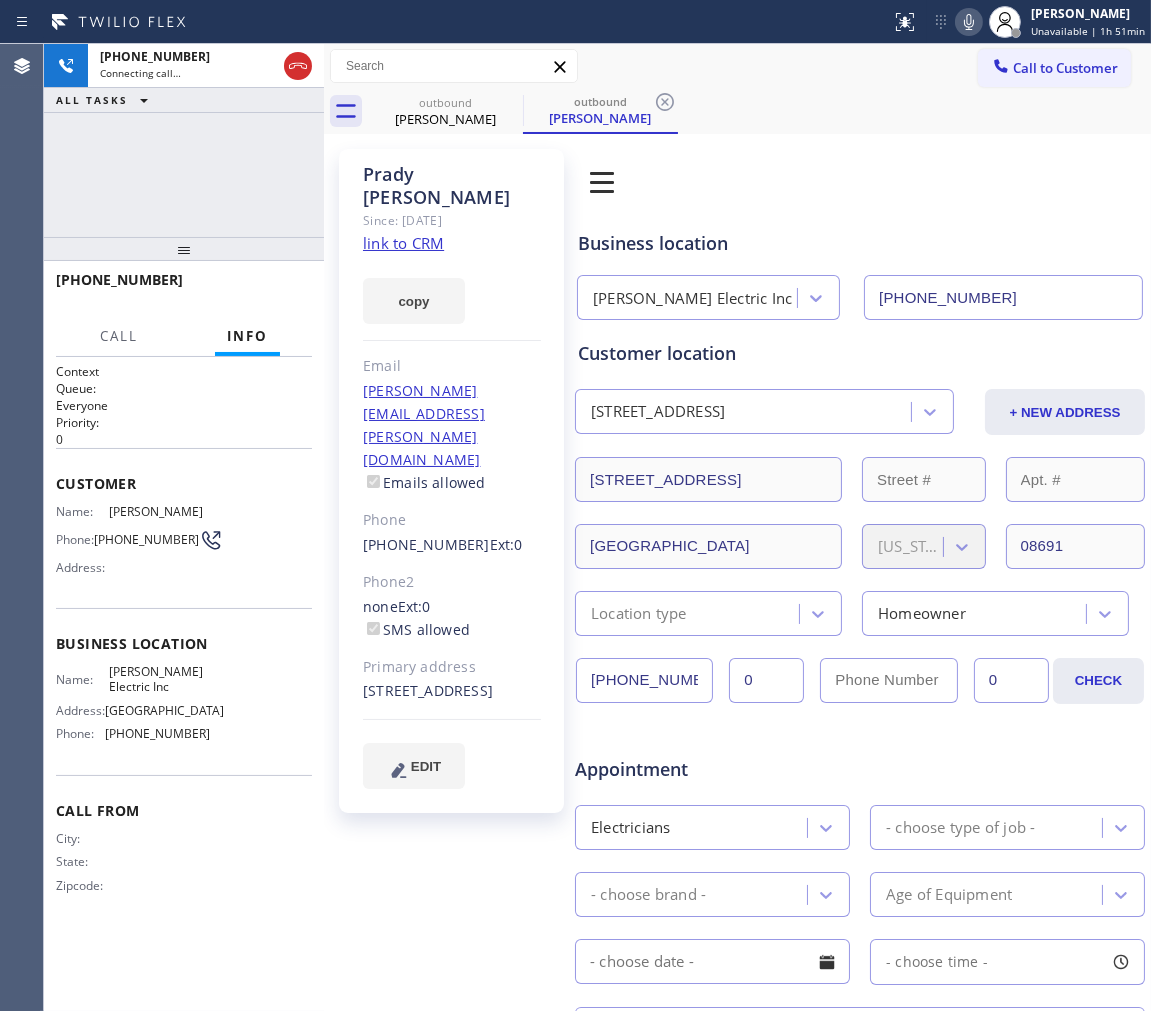 drag, startPoint x: 658, startPoint y: 108, endPoint x: 640, endPoint y: 1, distance: 108.503456 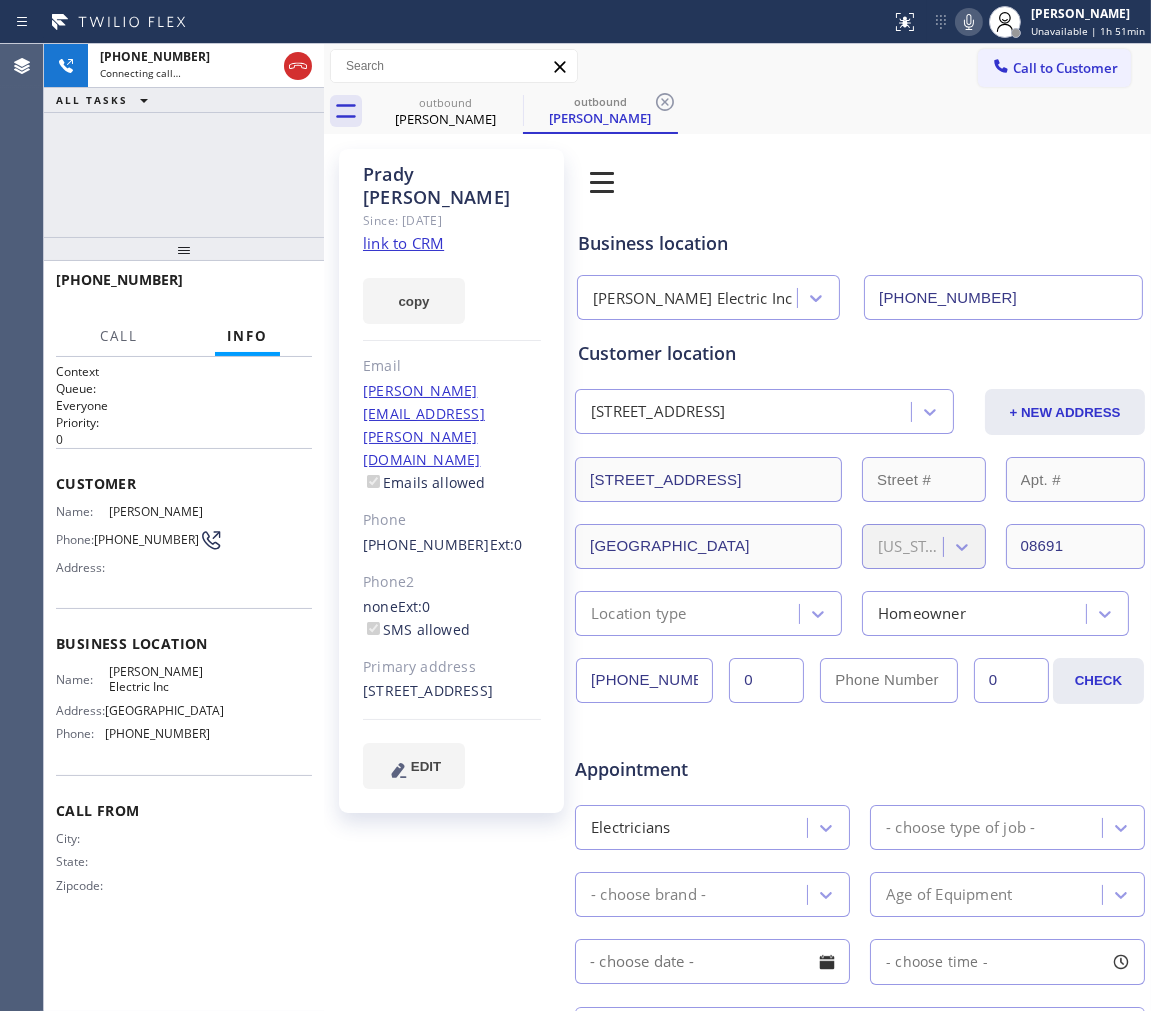 click 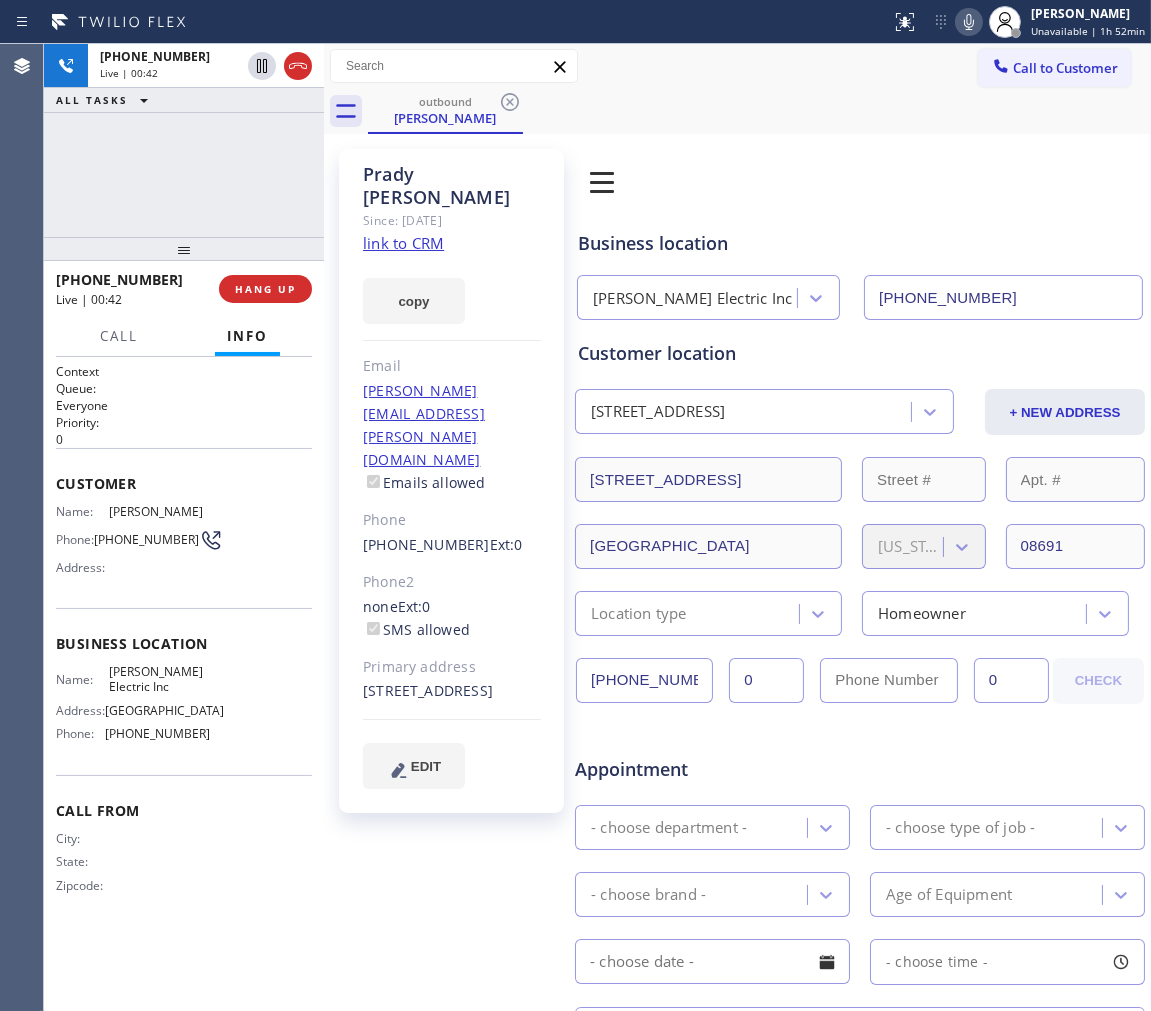 click on "Business location [PERSON_NAME] Electric Inc [PHONE_NUMBER]" at bounding box center (860, 261) 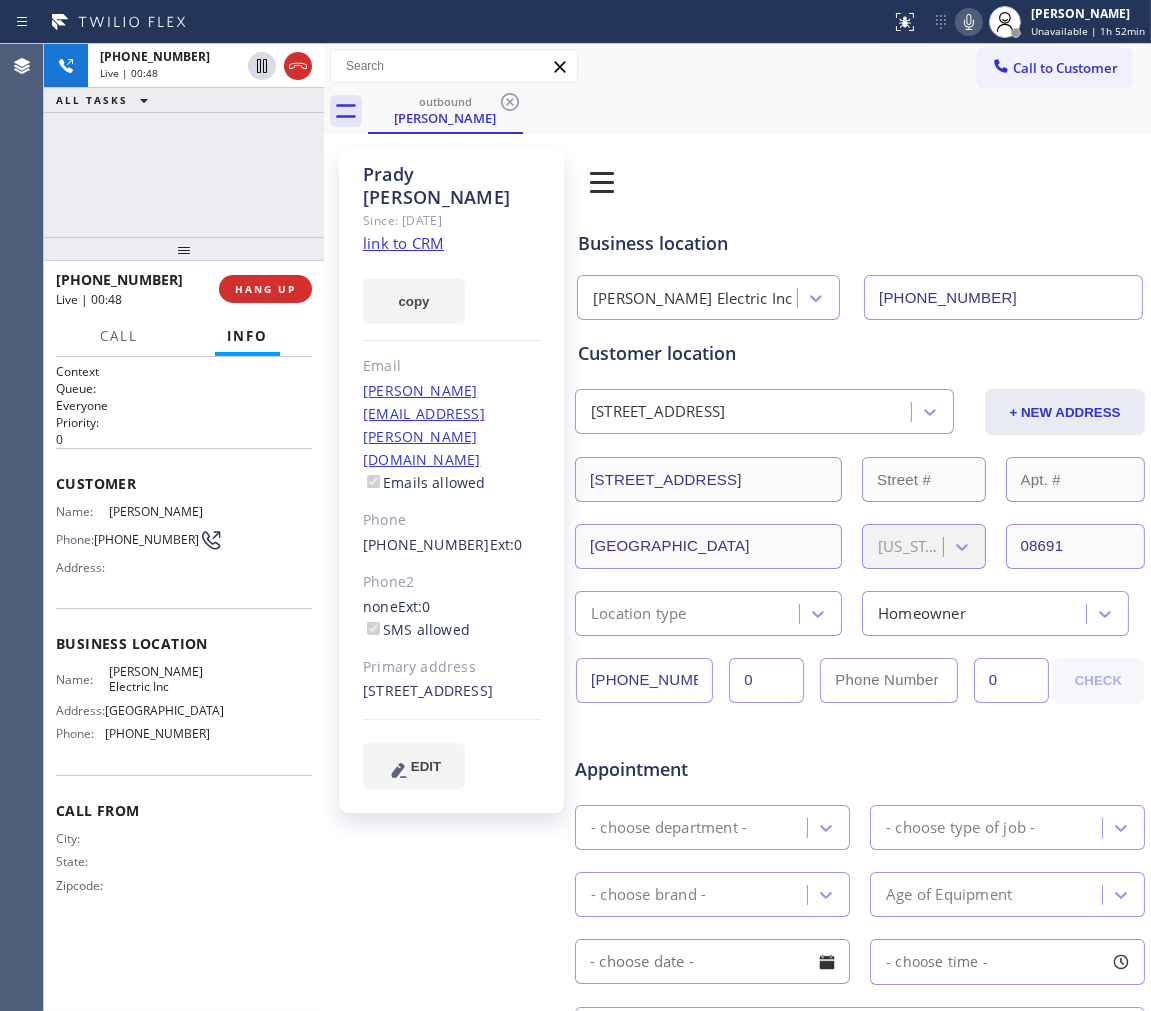click 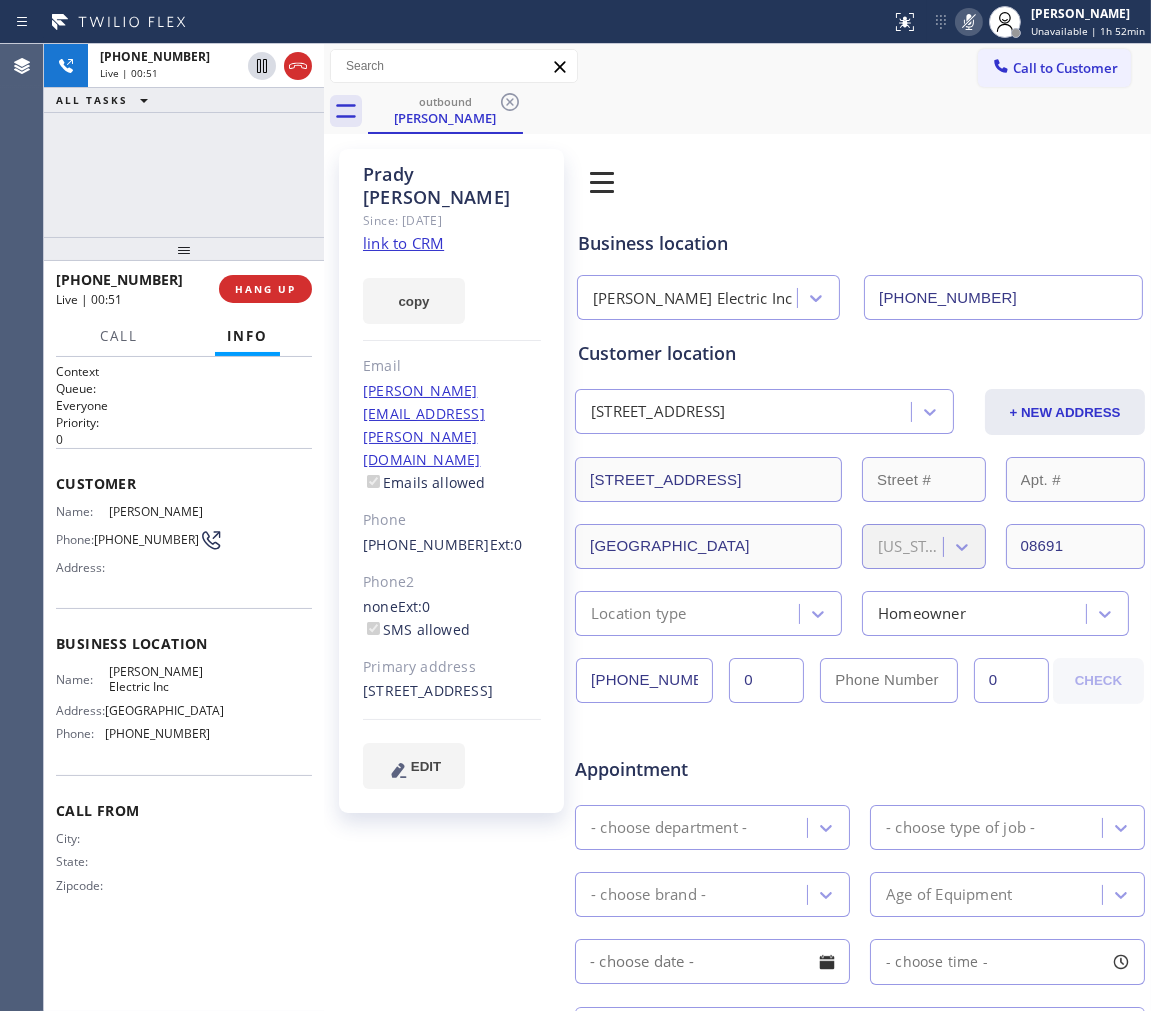 click 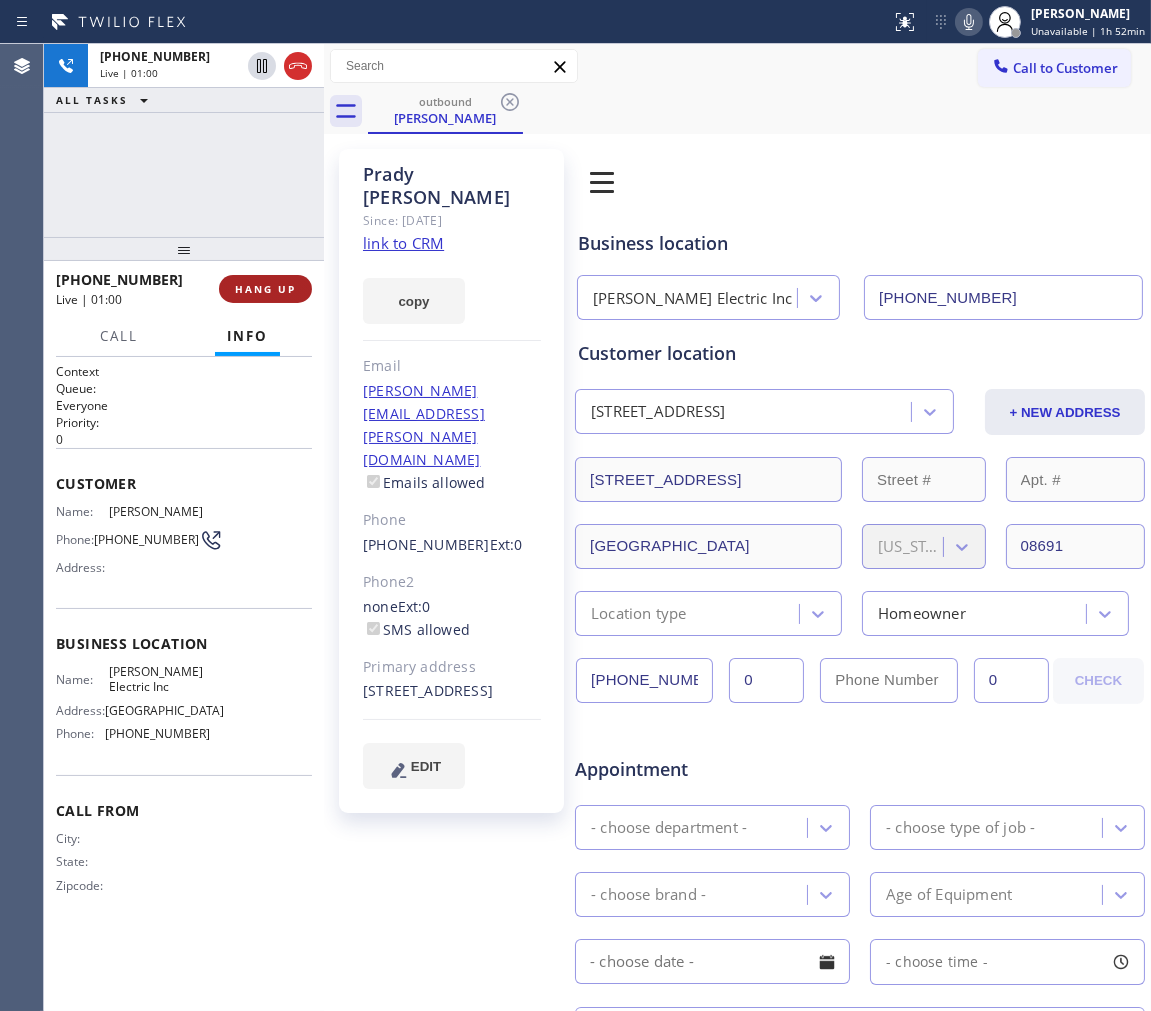 click on "HANG UP" at bounding box center (265, 289) 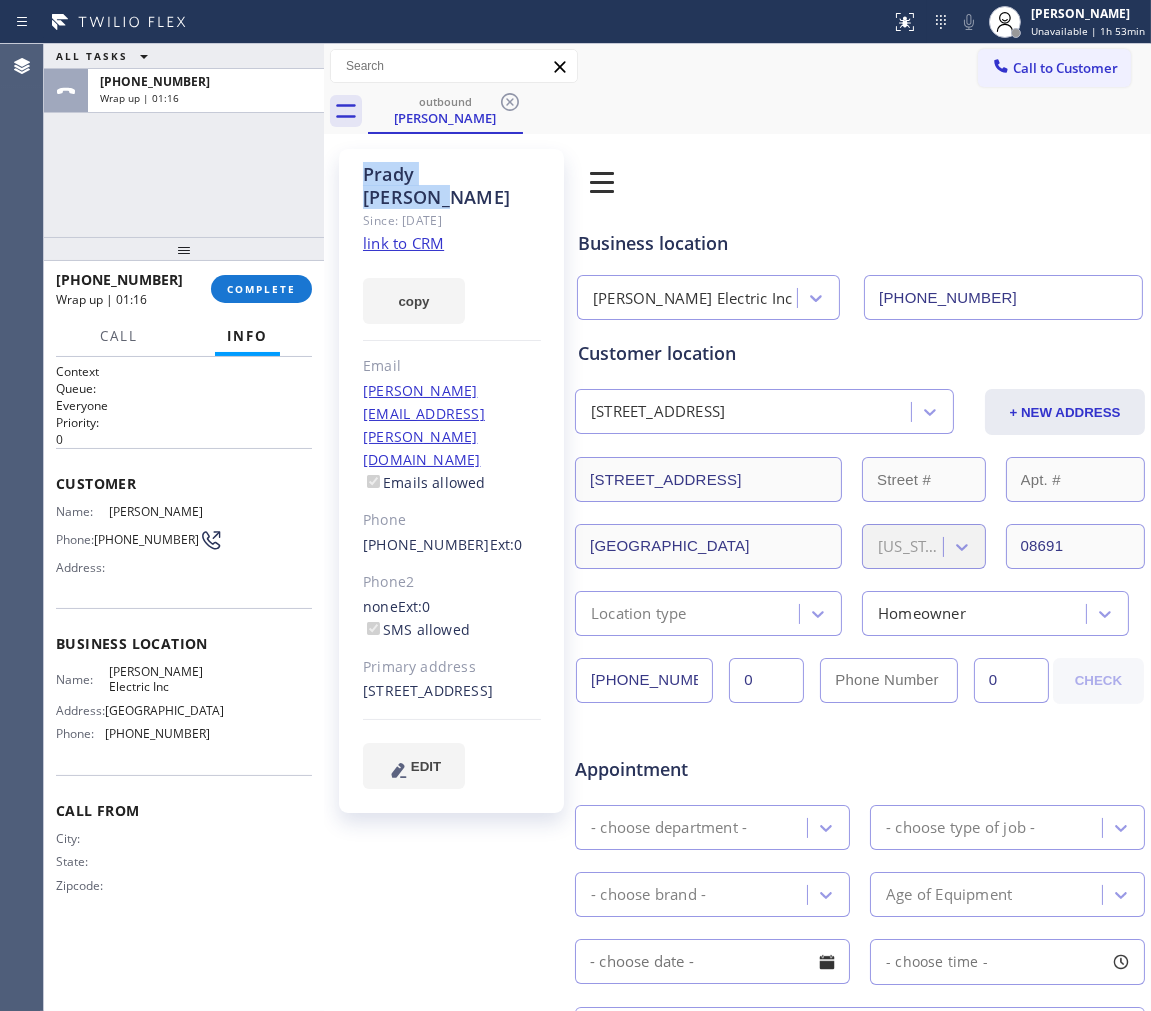drag, startPoint x: 527, startPoint y: 170, endPoint x: 364, endPoint y: 173, distance: 163.0276 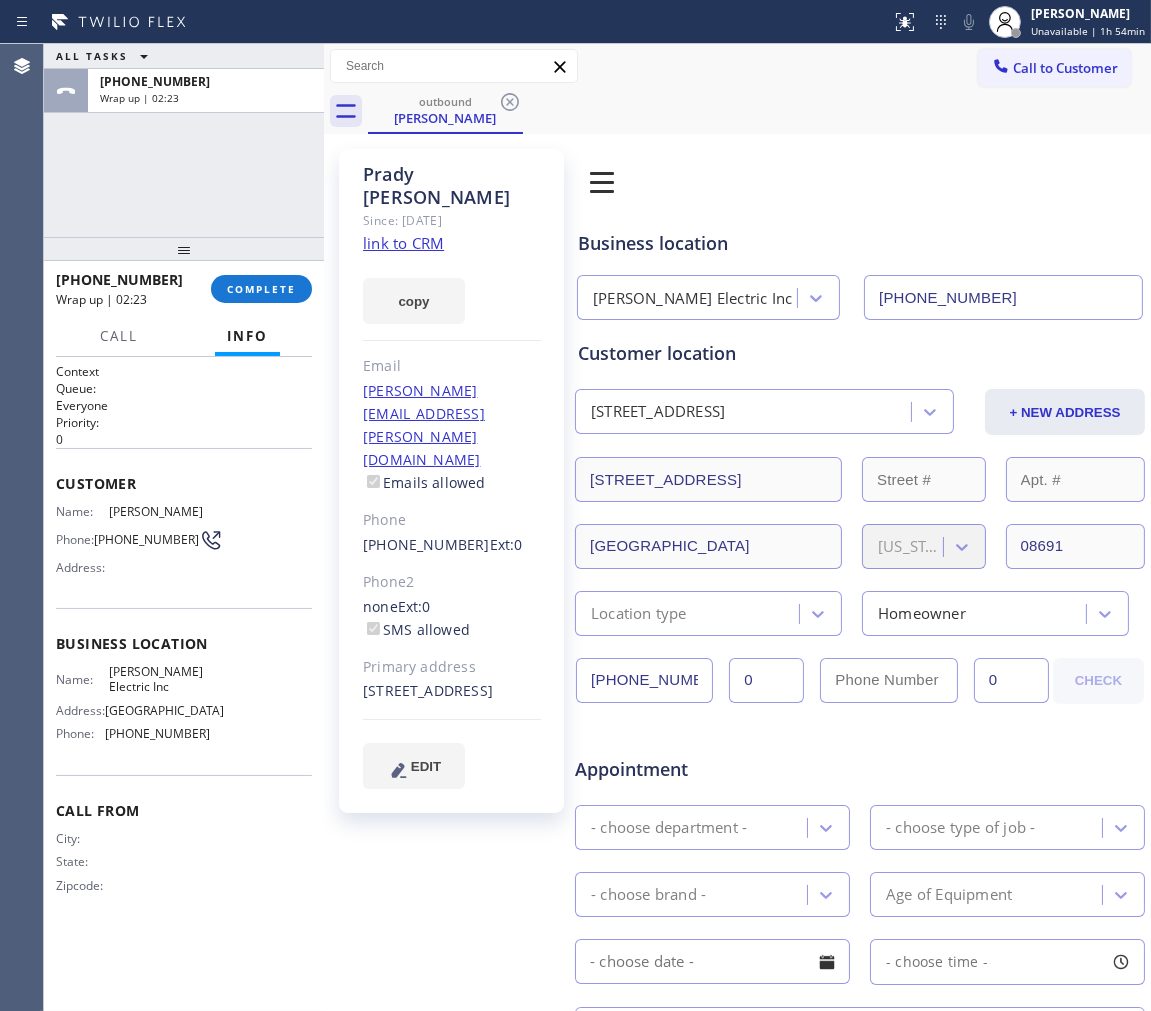 click on "ALL TASKS ALL TASKS ACTIVE TASKS TASKS IN WRAP UP [PHONE_NUMBER] Wrap up | 02:23" at bounding box center [184, 140] 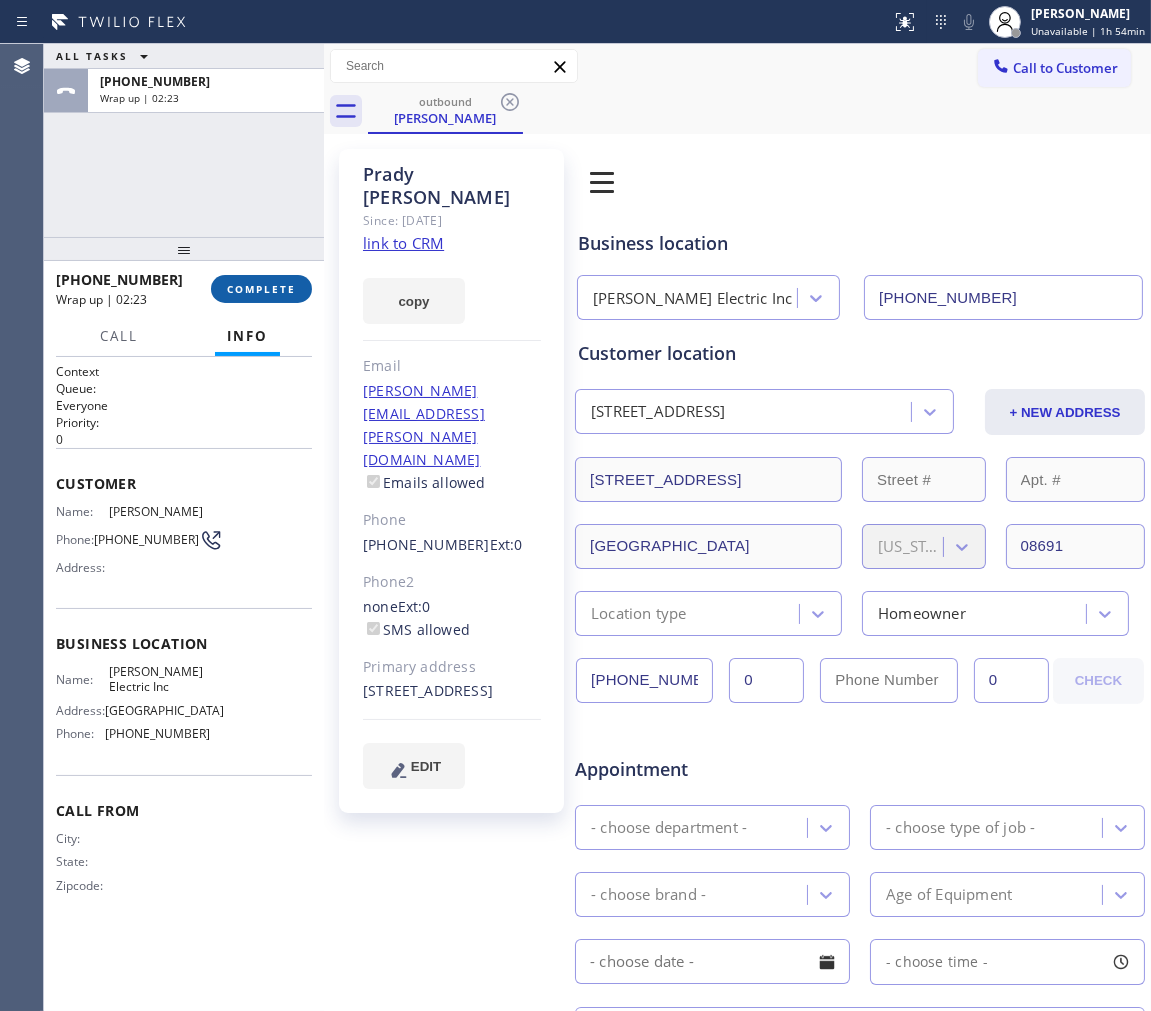 click on "COMPLETE" at bounding box center (261, 289) 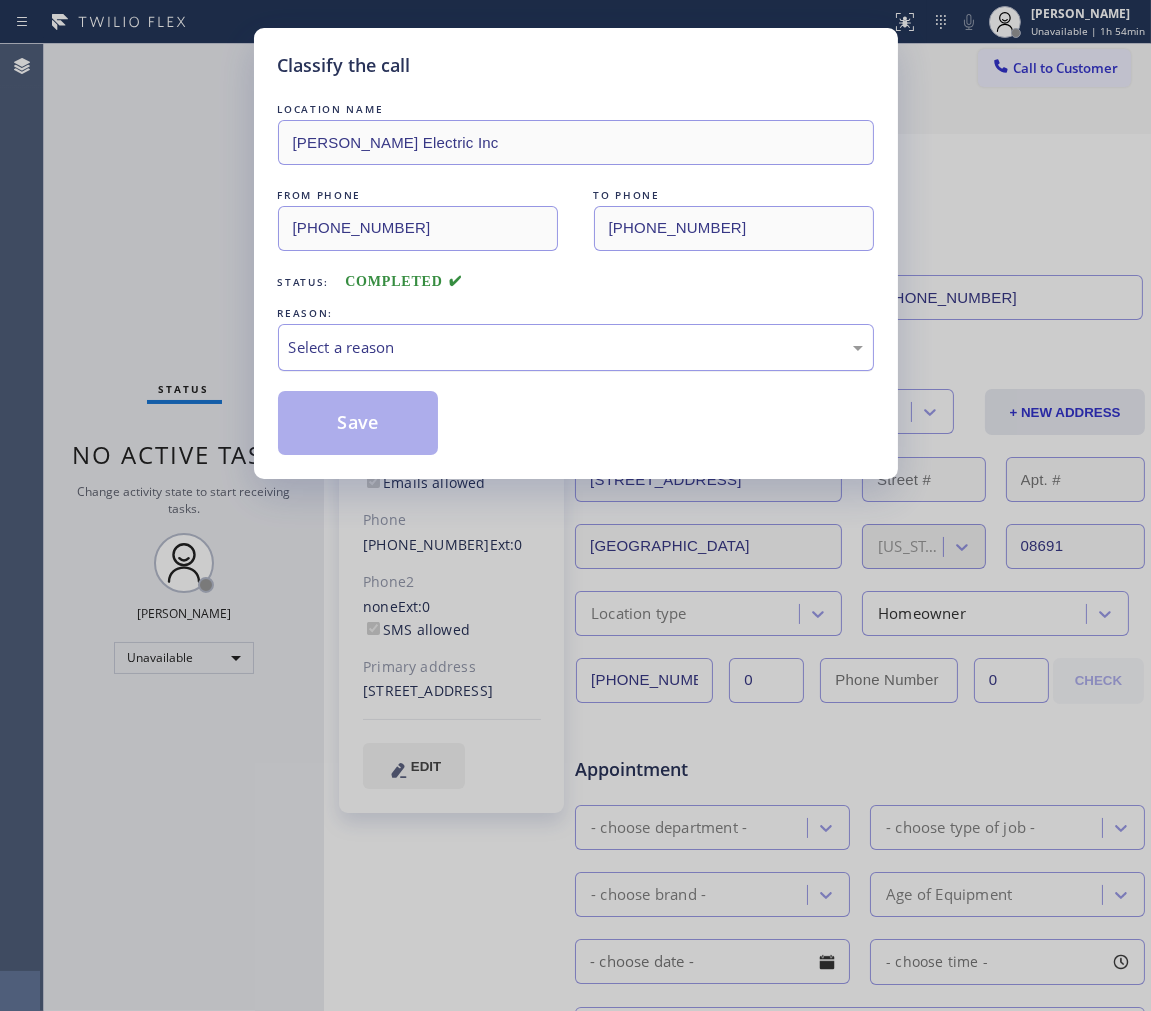 click on "Select a reason" at bounding box center [576, 347] 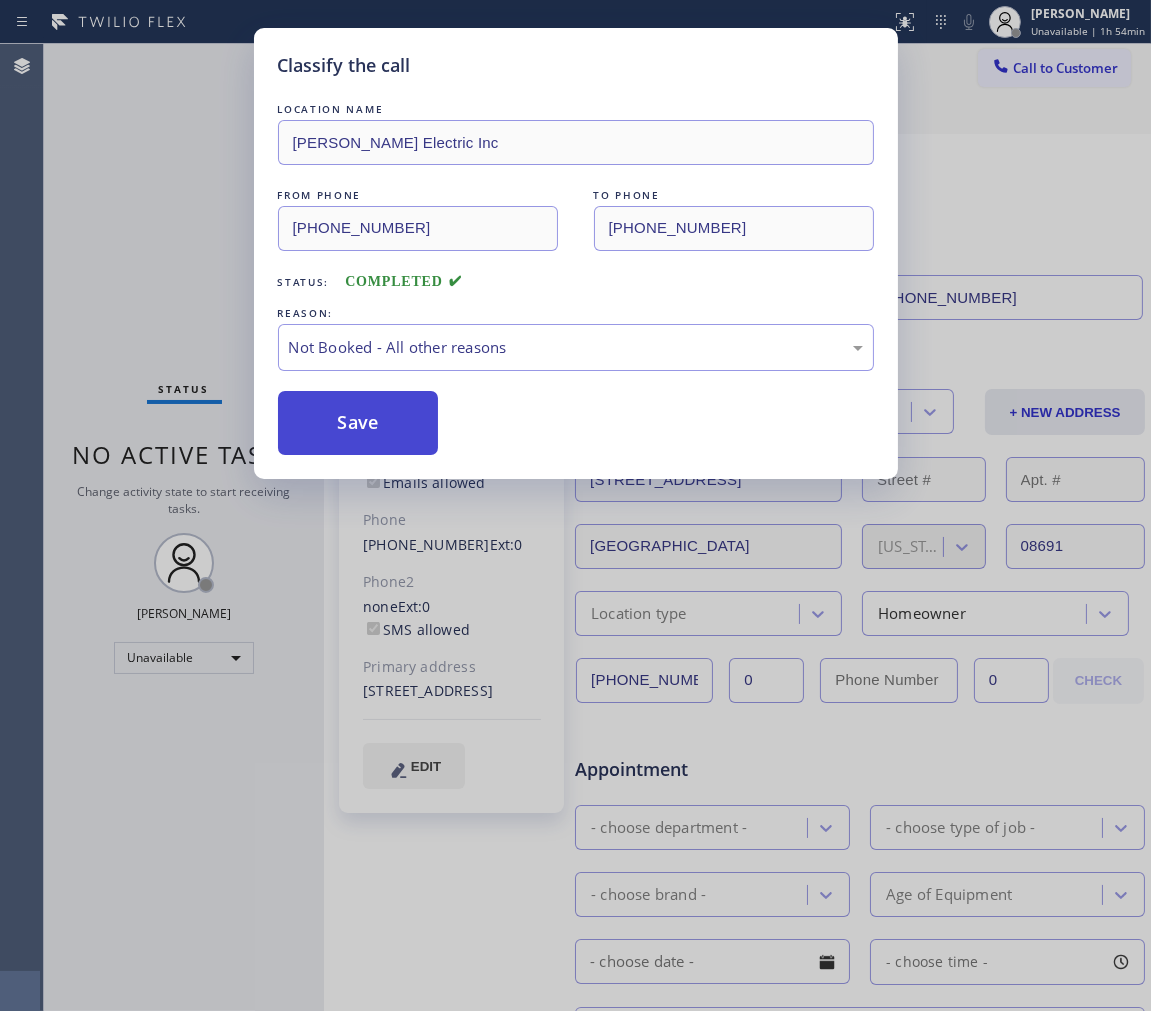 click on "Save" at bounding box center (358, 423) 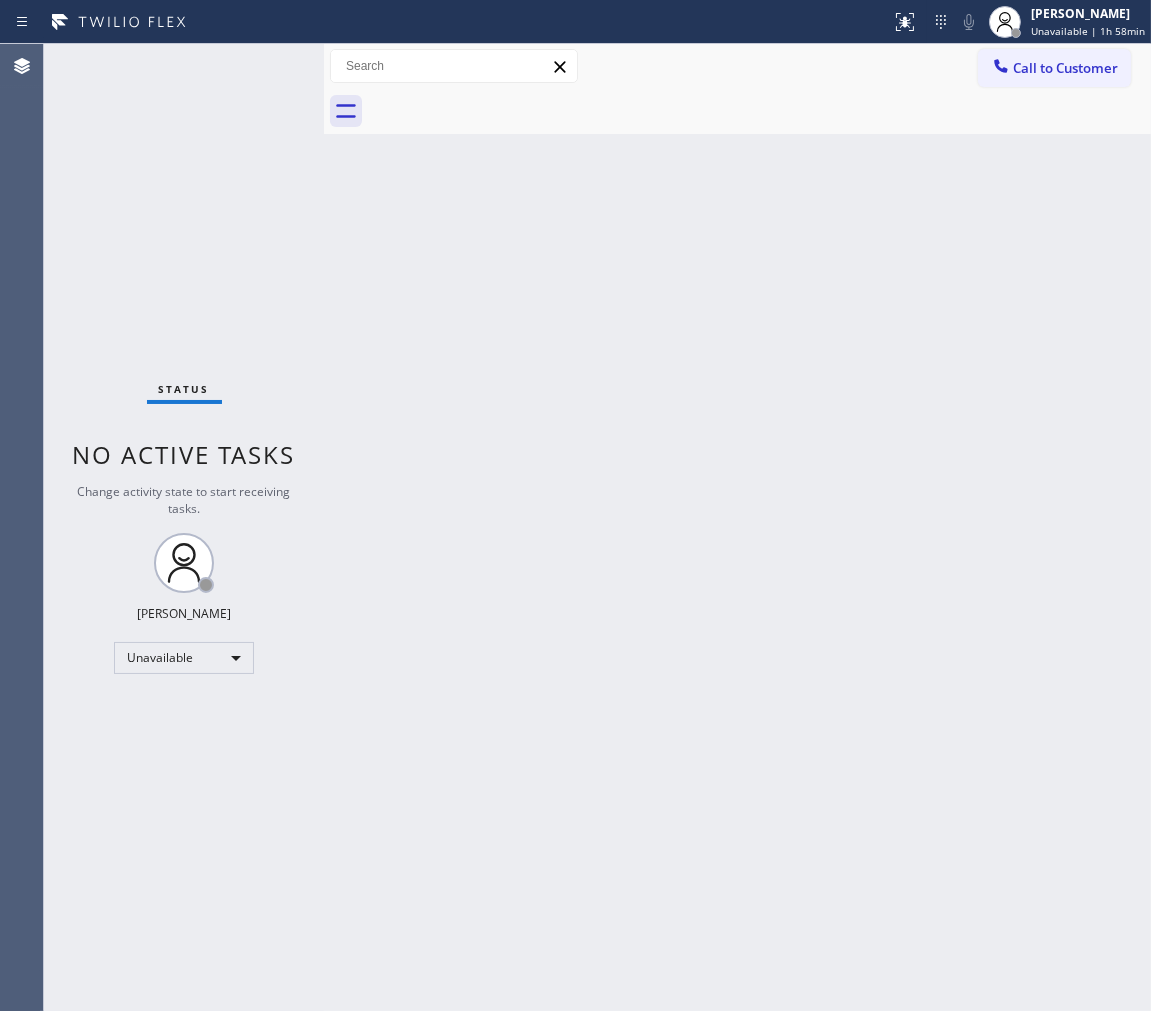 drag, startPoint x: 756, startPoint y: 531, endPoint x: 738, endPoint y: 513, distance: 25.455845 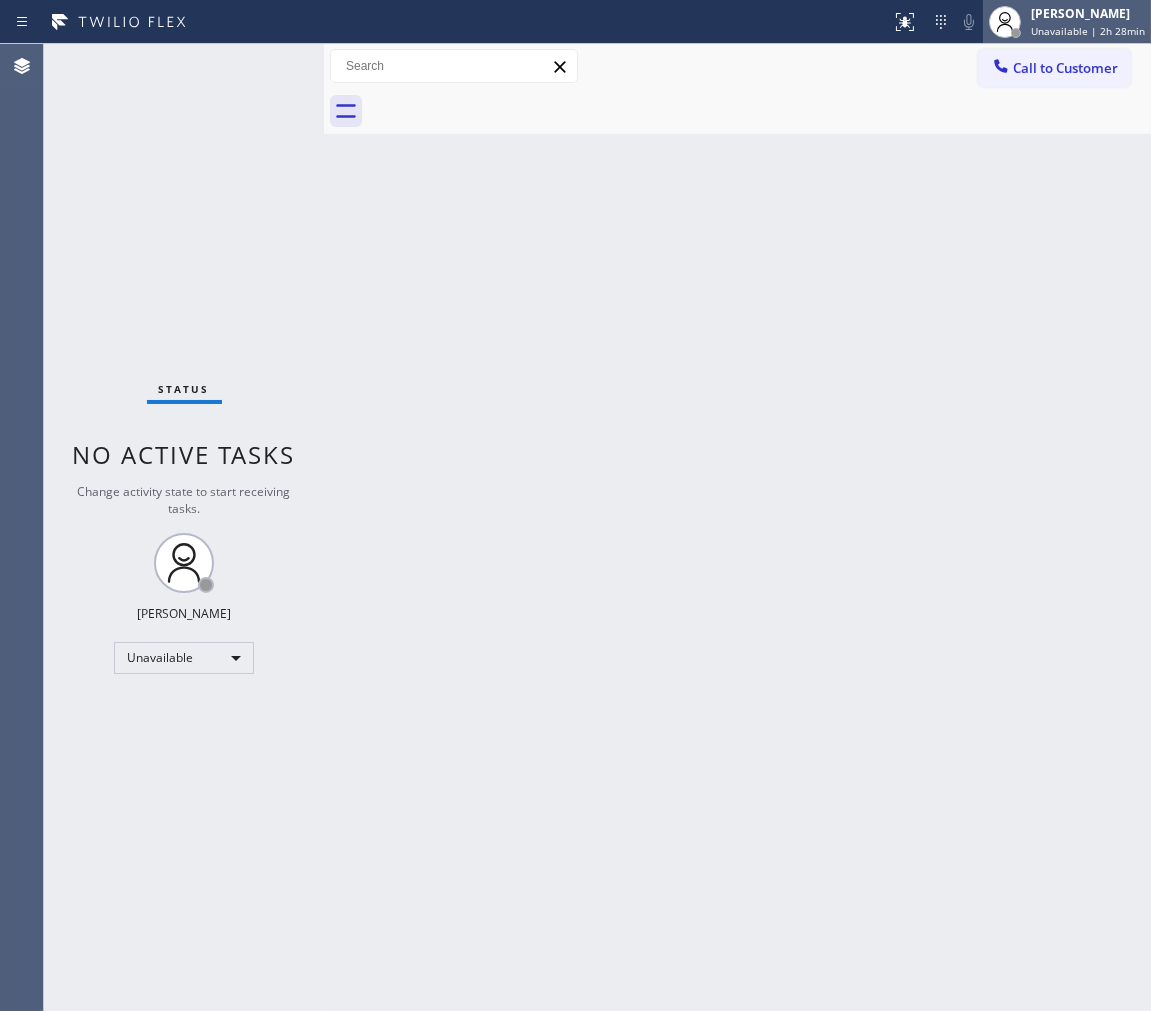 click on "[PERSON_NAME]" at bounding box center [1088, 13] 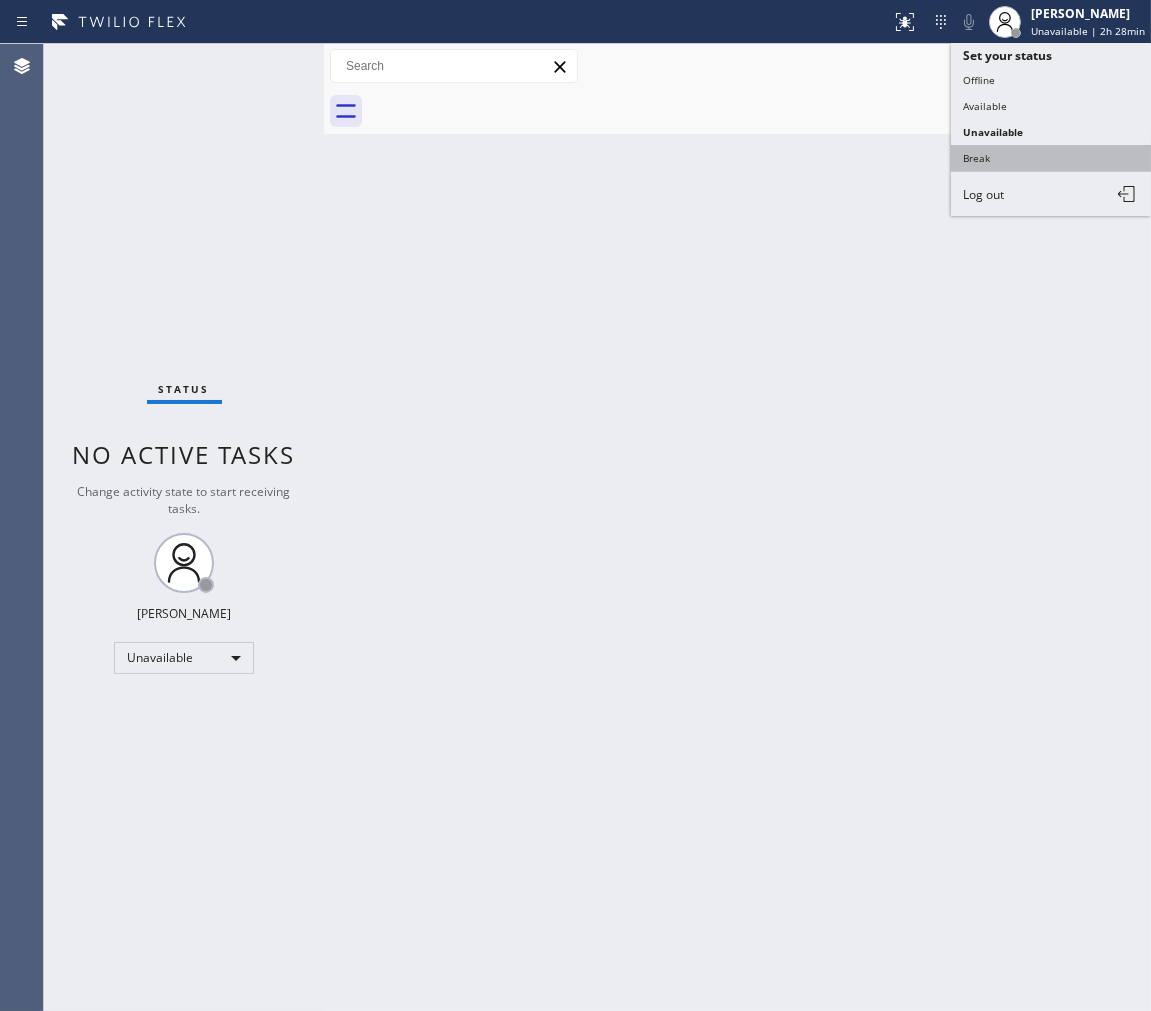 click on "Break" at bounding box center [1051, 158] 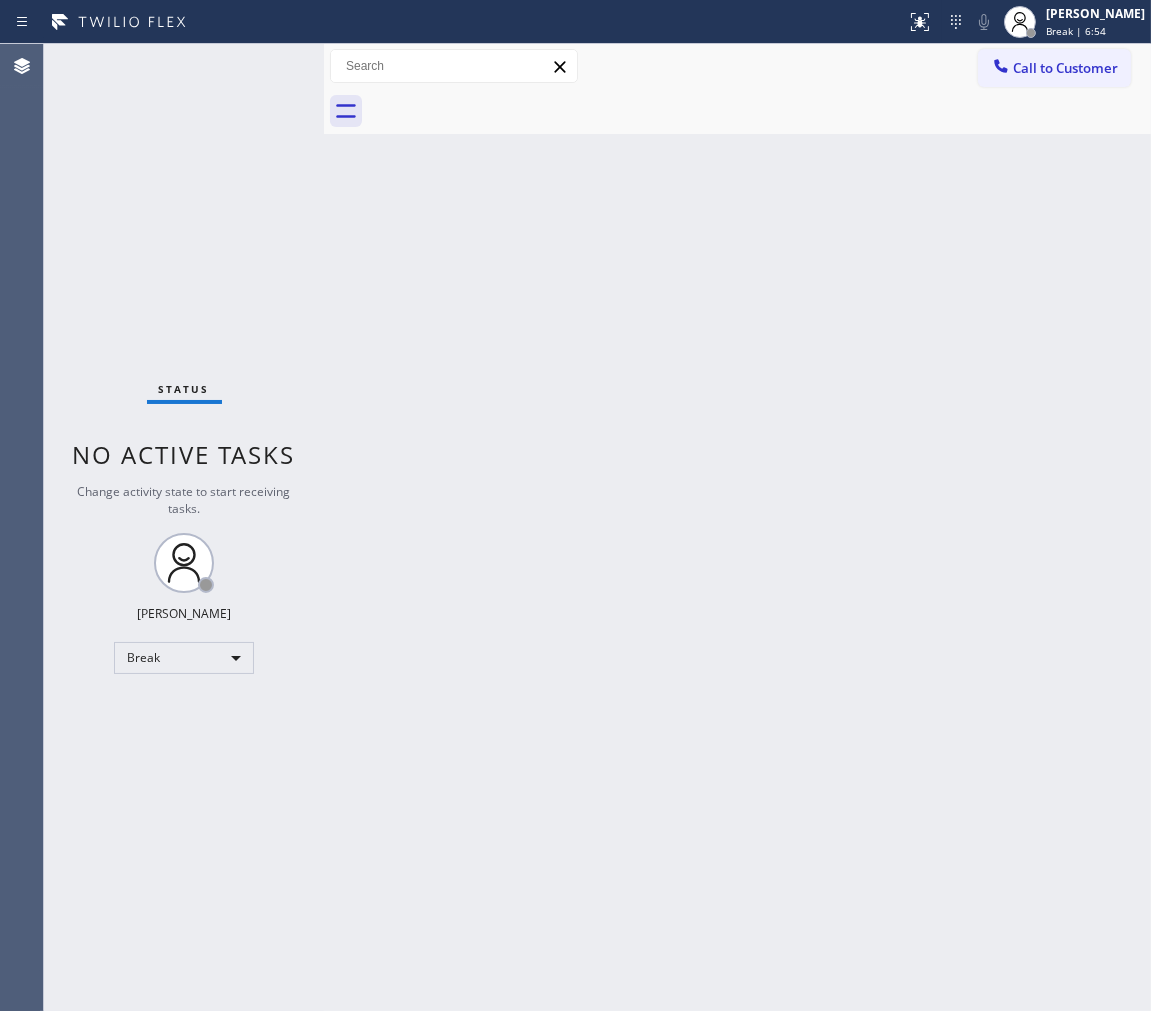 click on "Status   No active tasks     Change activity state to start receiving tasks.   [PERSON_NAME] Break" at bounding box center (184, 527) 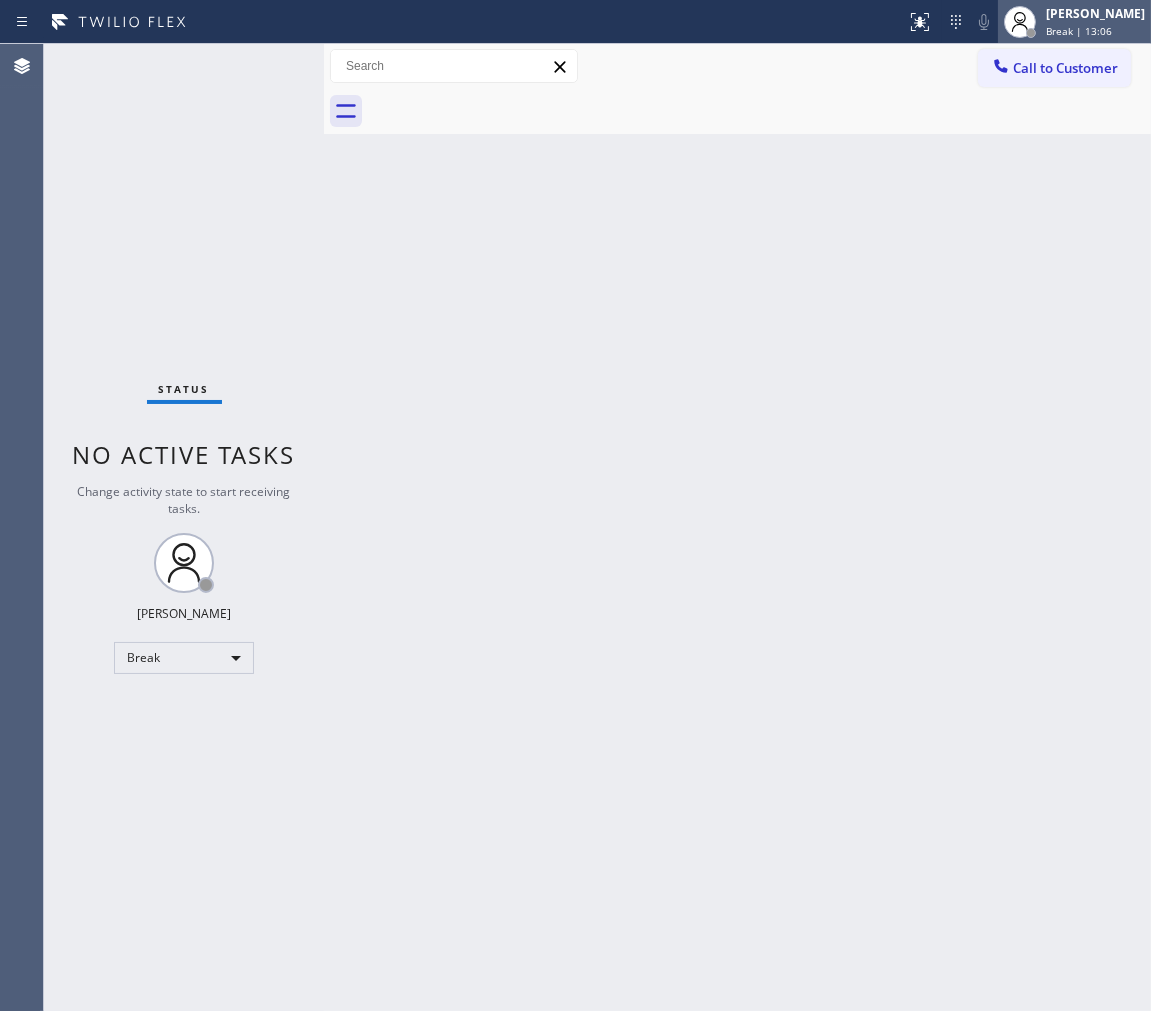 click on "[PERSON_NAME]" at bounding box center (1095, 13) 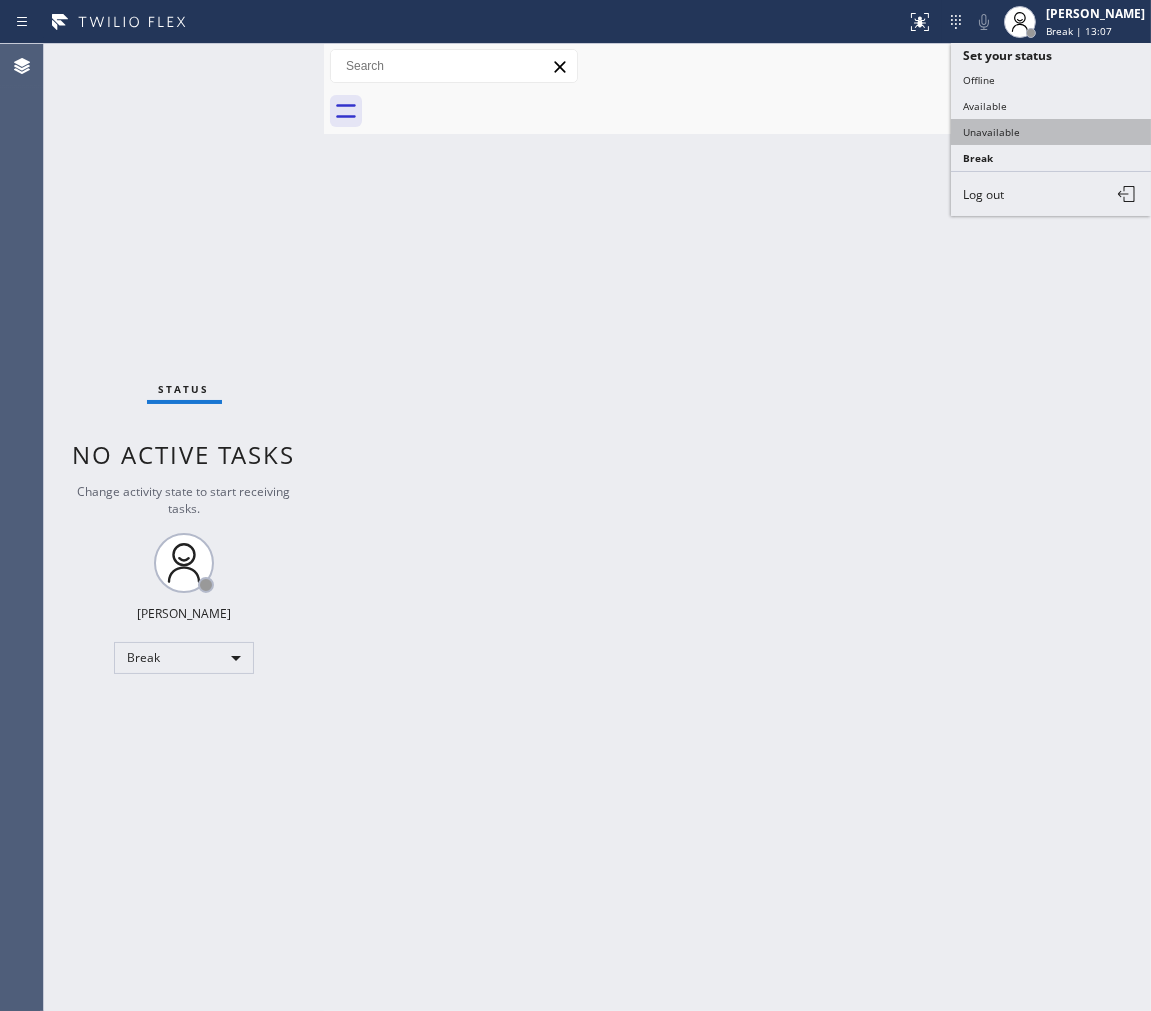 click on "Unavailable" at bounding box center [1051, 132] 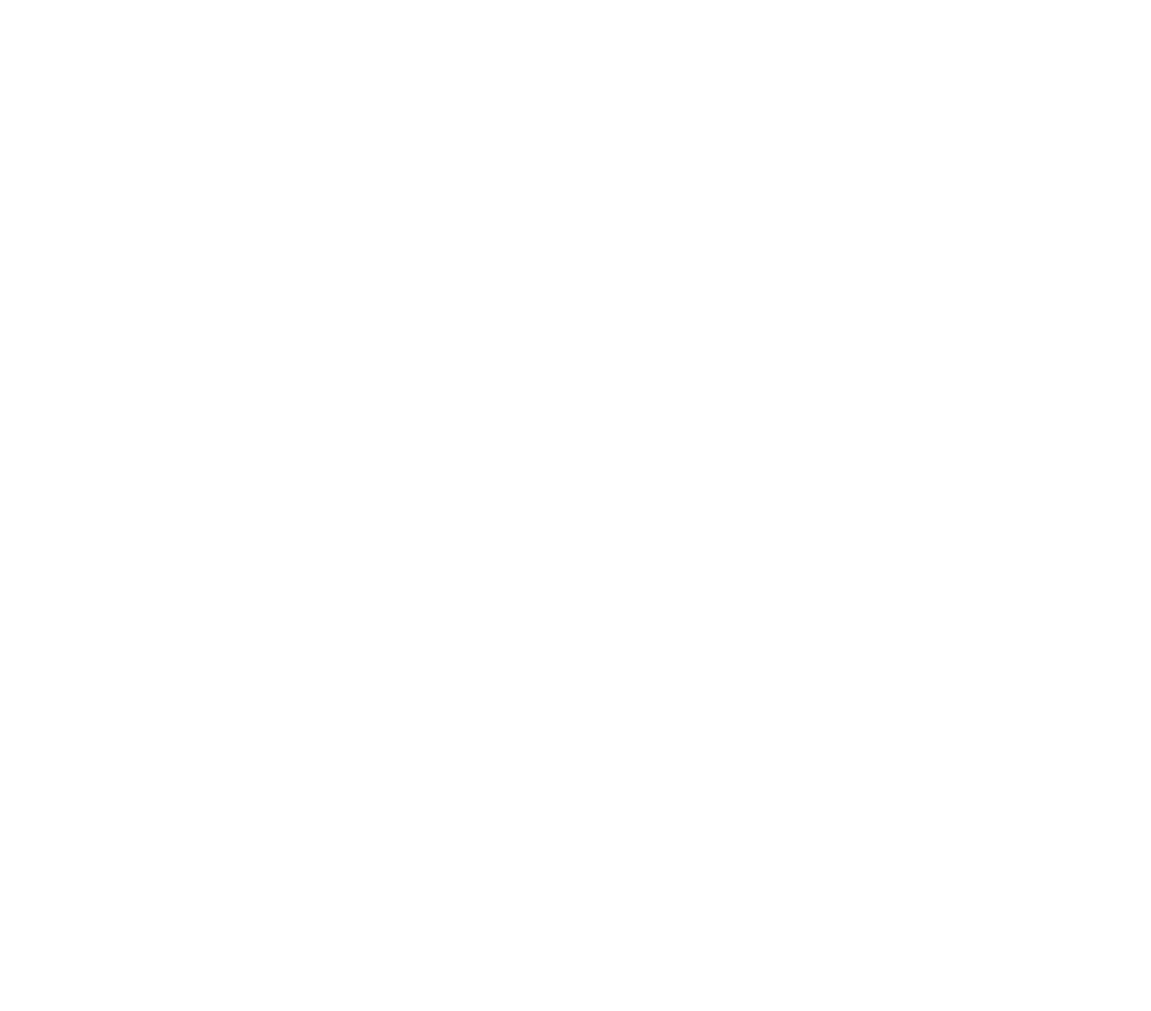 scroll, scrollTop: 0, scrollLeft: 0, axis: both 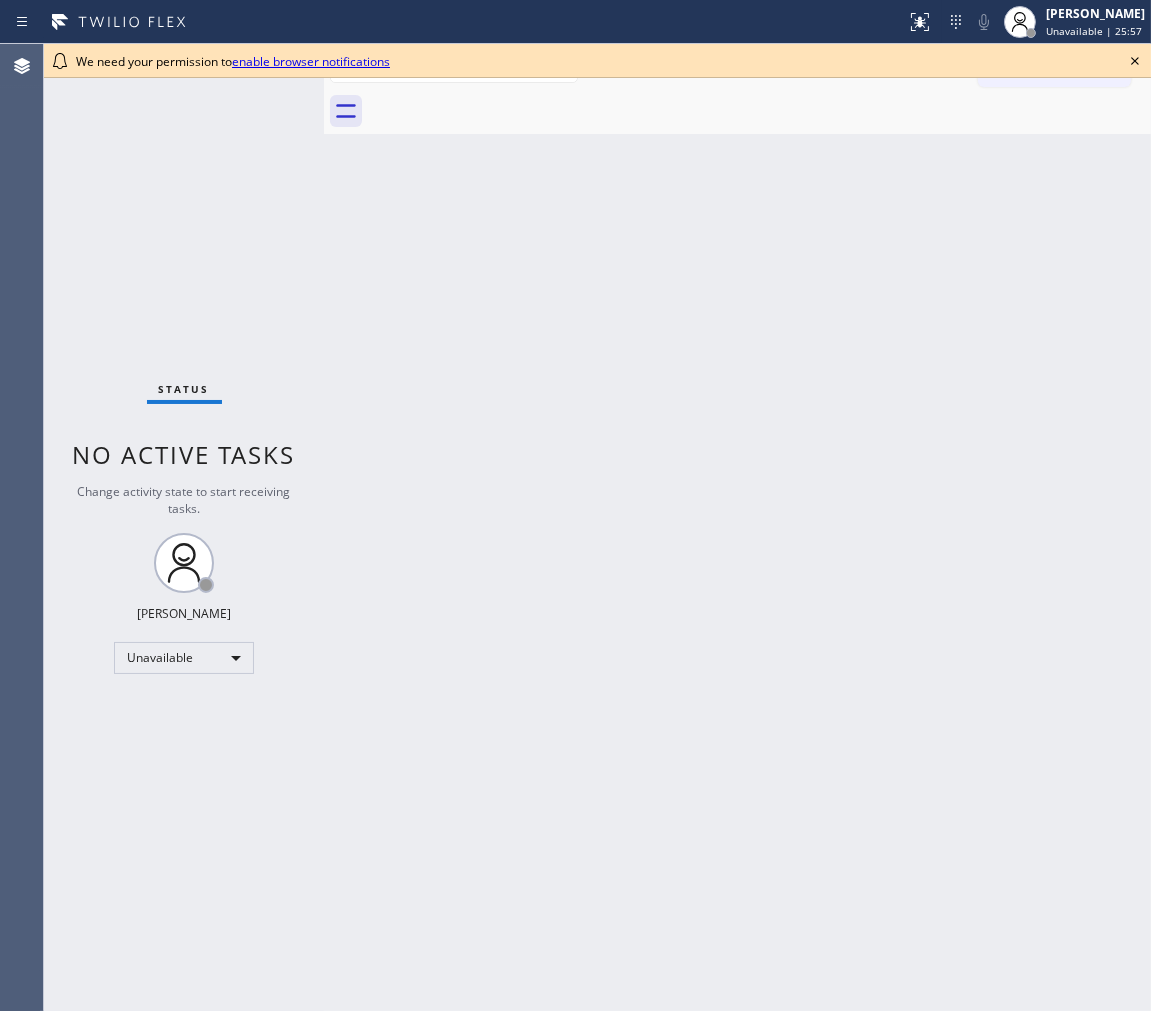 click 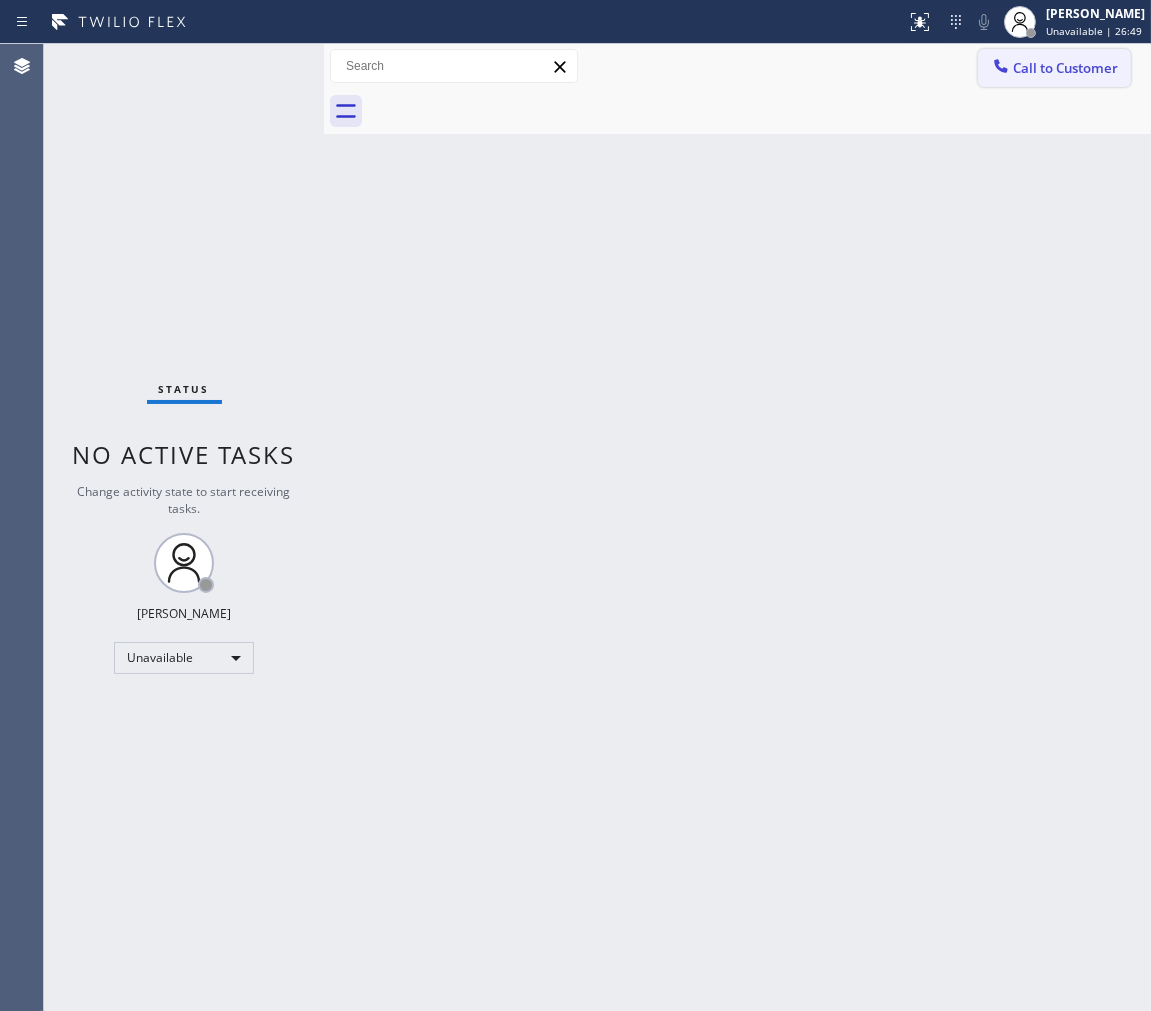 click 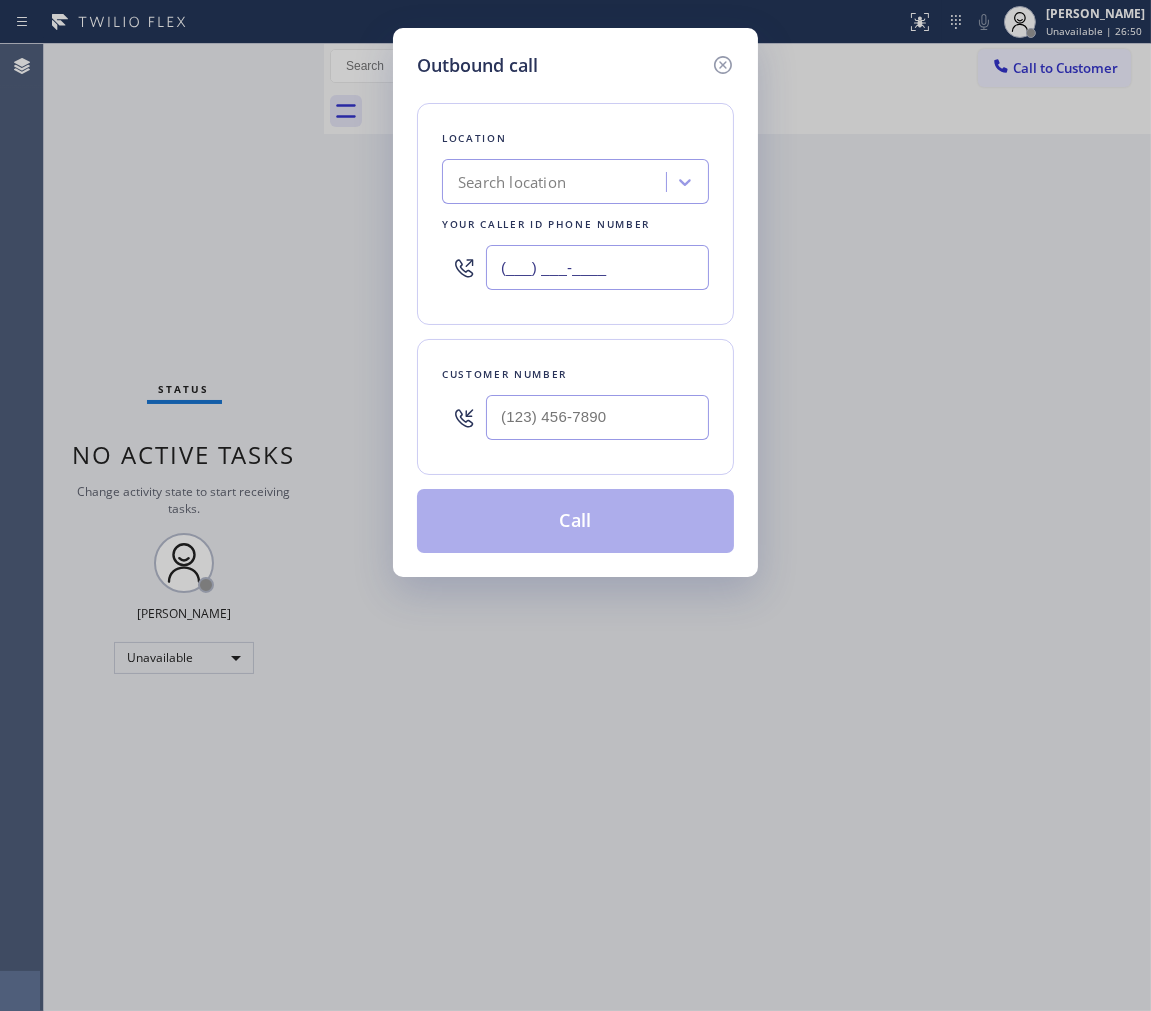 drag, startPoint x: 666, startPoint y: 258, endPoint x: 443, endPoint y: 207, distance: 228.7575 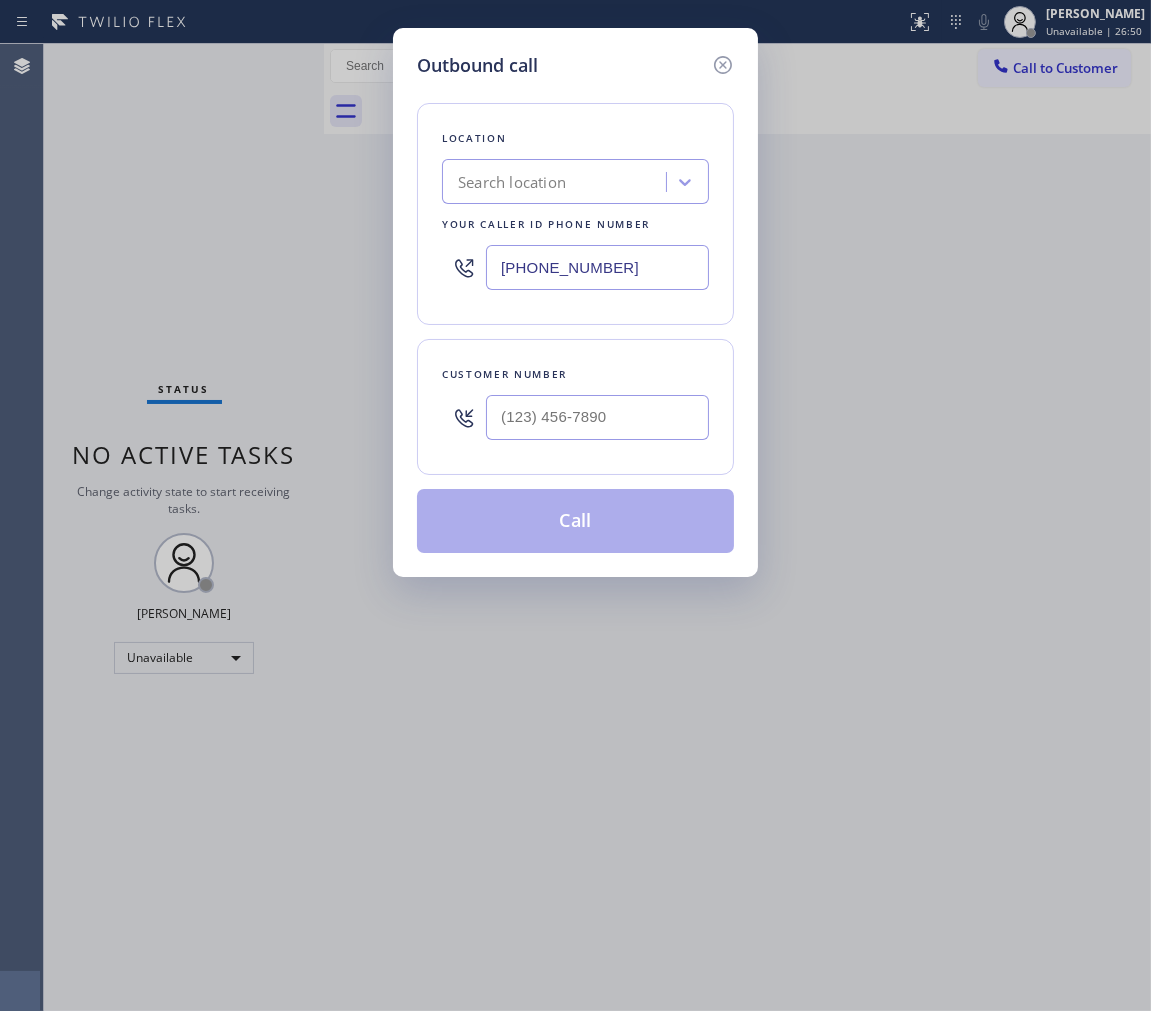 type on "(888) 530-5723" 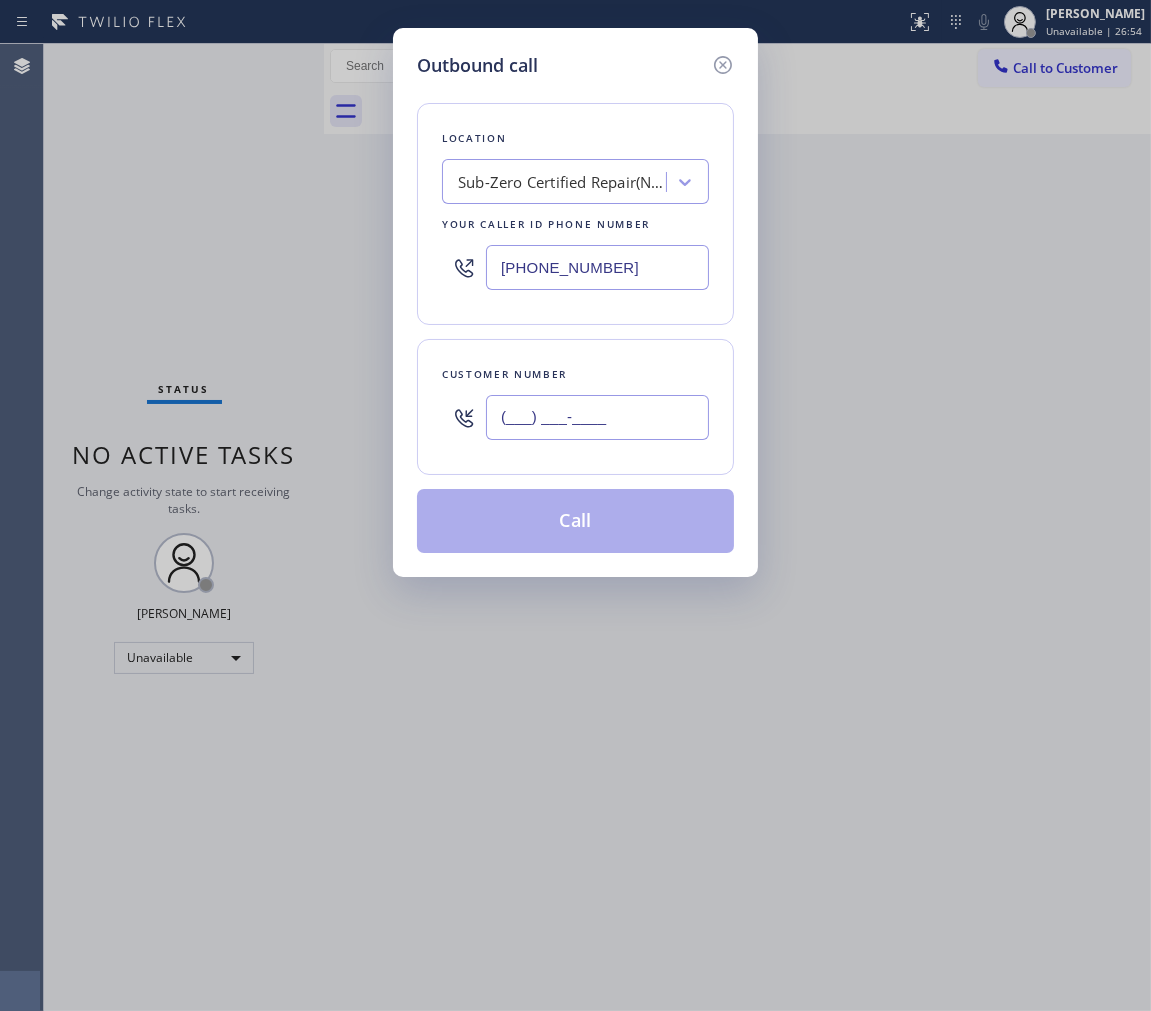 paste on "408) 504-8765" 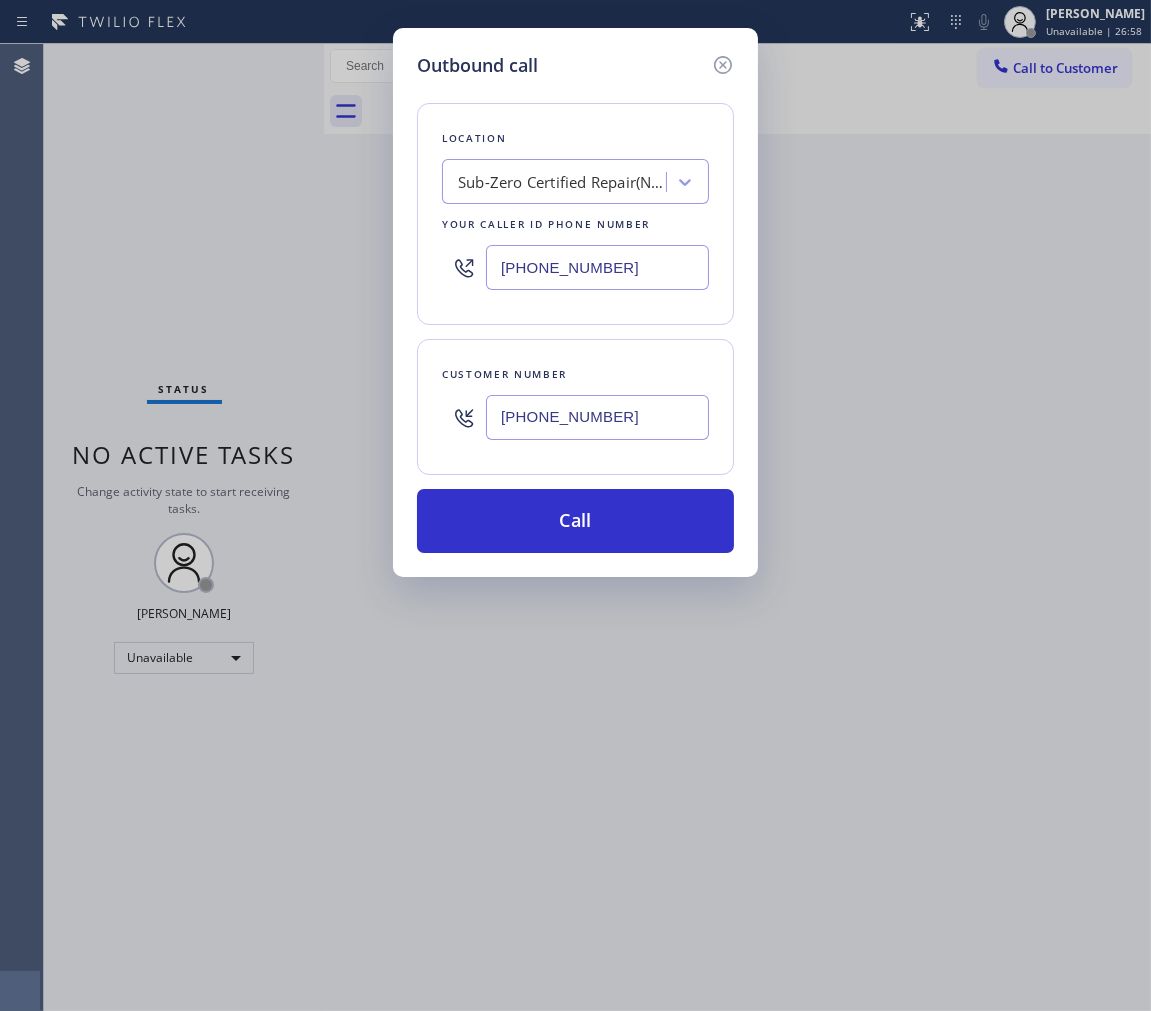type on "(408) 504-8765" 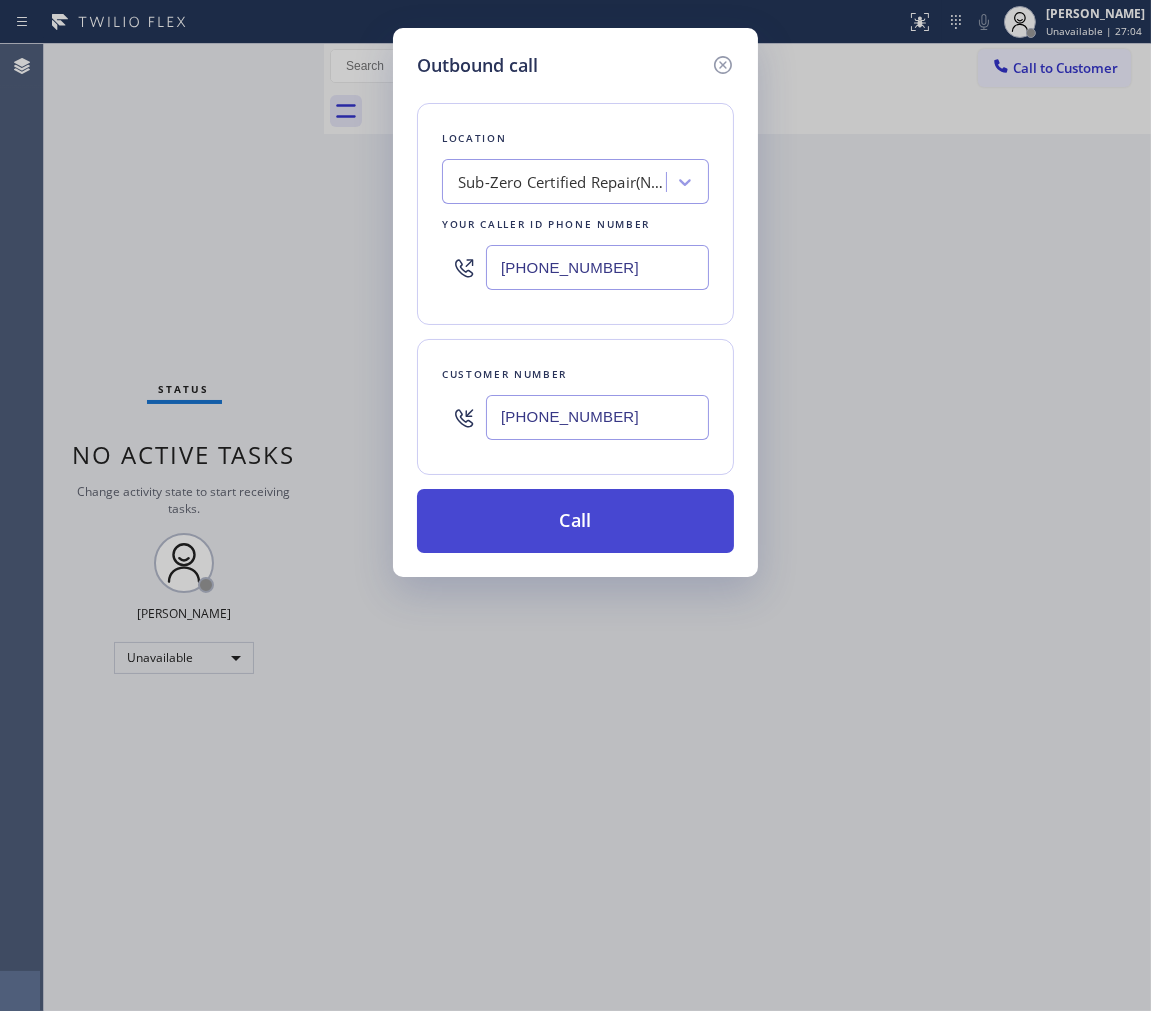 click on "Call" at bounding box center (575, 521) 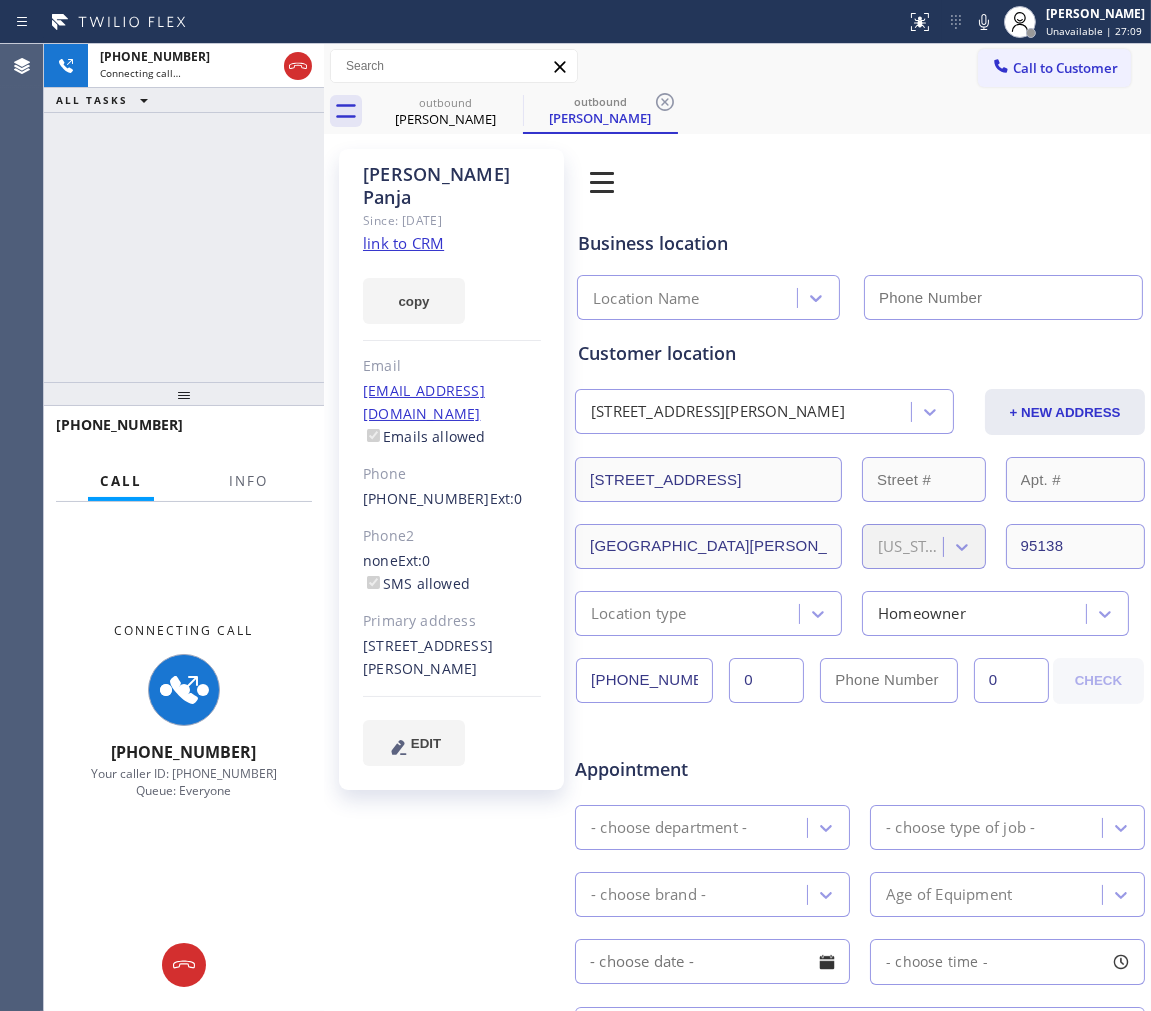 type on "(888) 530-5723" 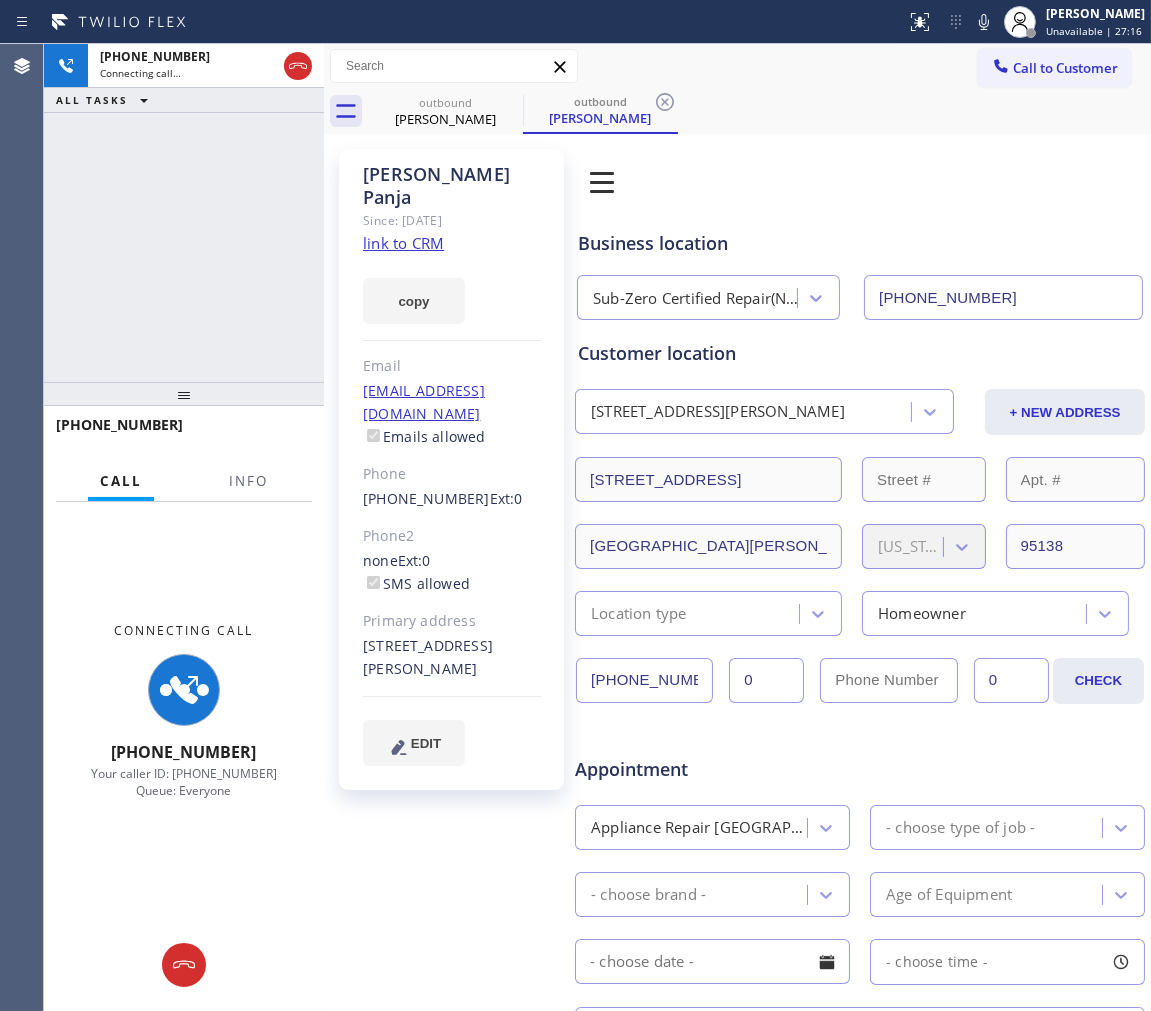 drag, startPoint x: 654, startPoint y: 104, endPoint x: 488, endPoint y: 168, distance: 177.9101 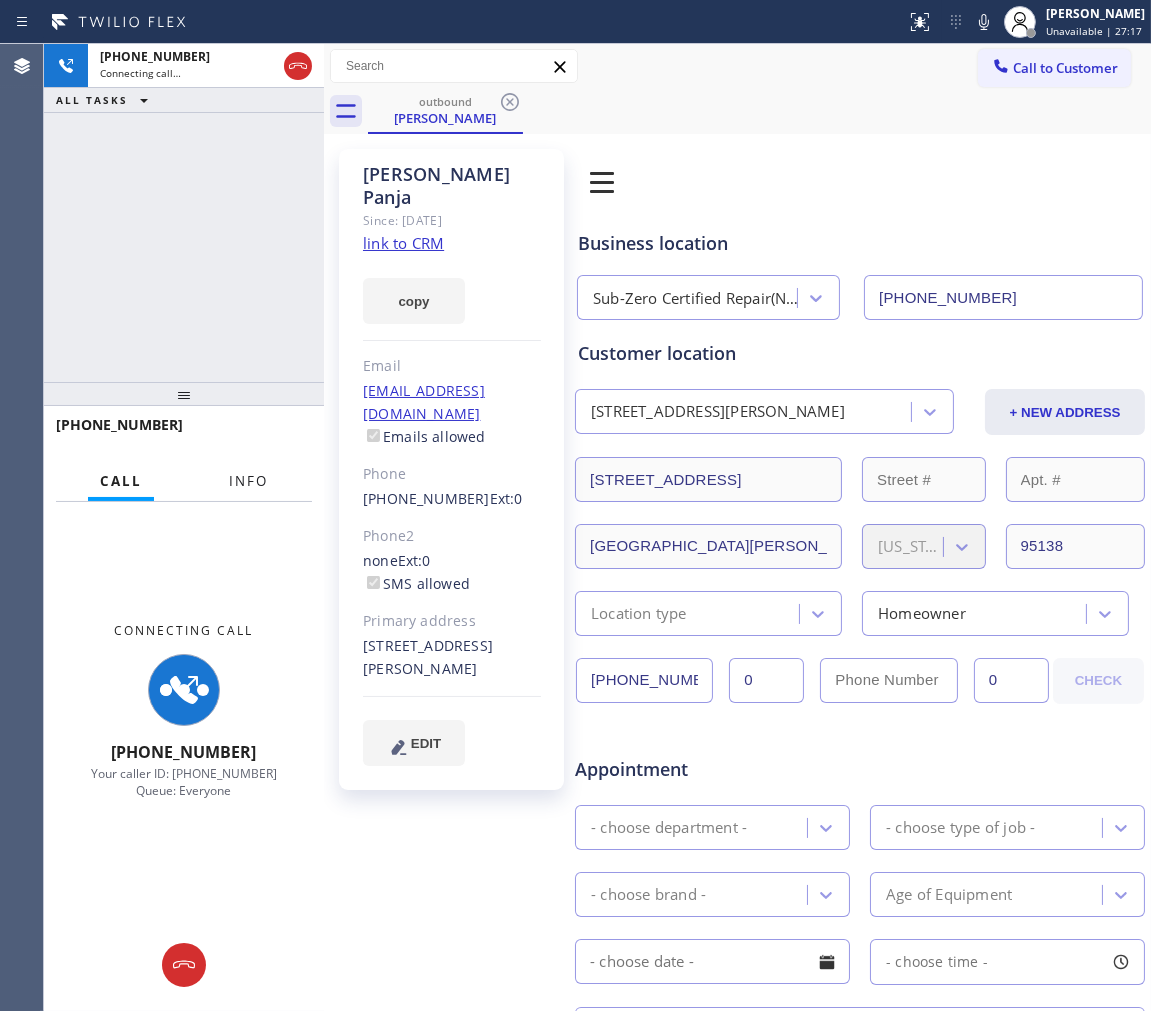 click on "Info" at bounding box center (248, 481) 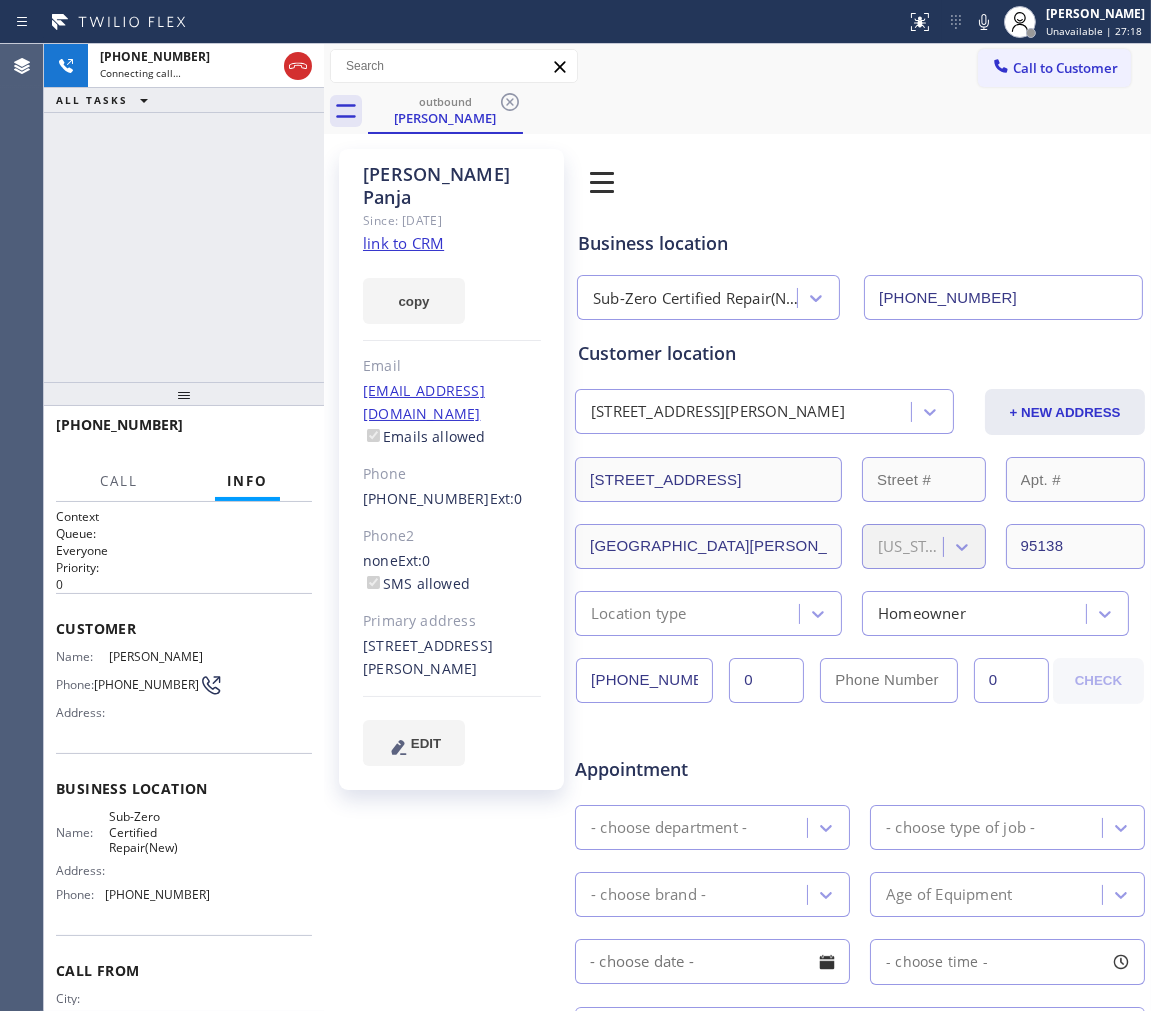 drag, startPoint x: 187, startPoint y: 397, endPoint x: 192, endPoint y: 328, distance: 69.18092 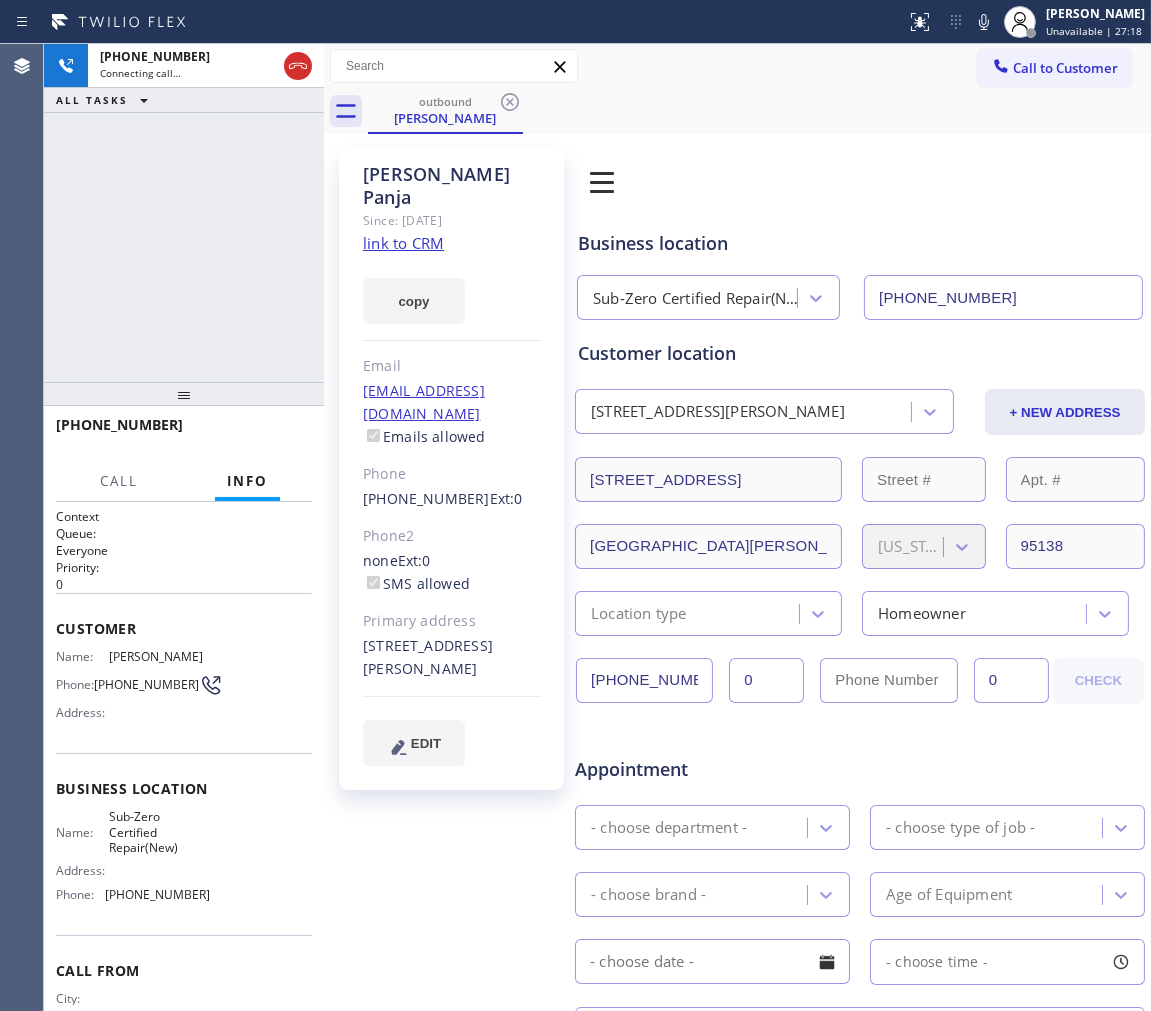click at bounding box center (184, 394) 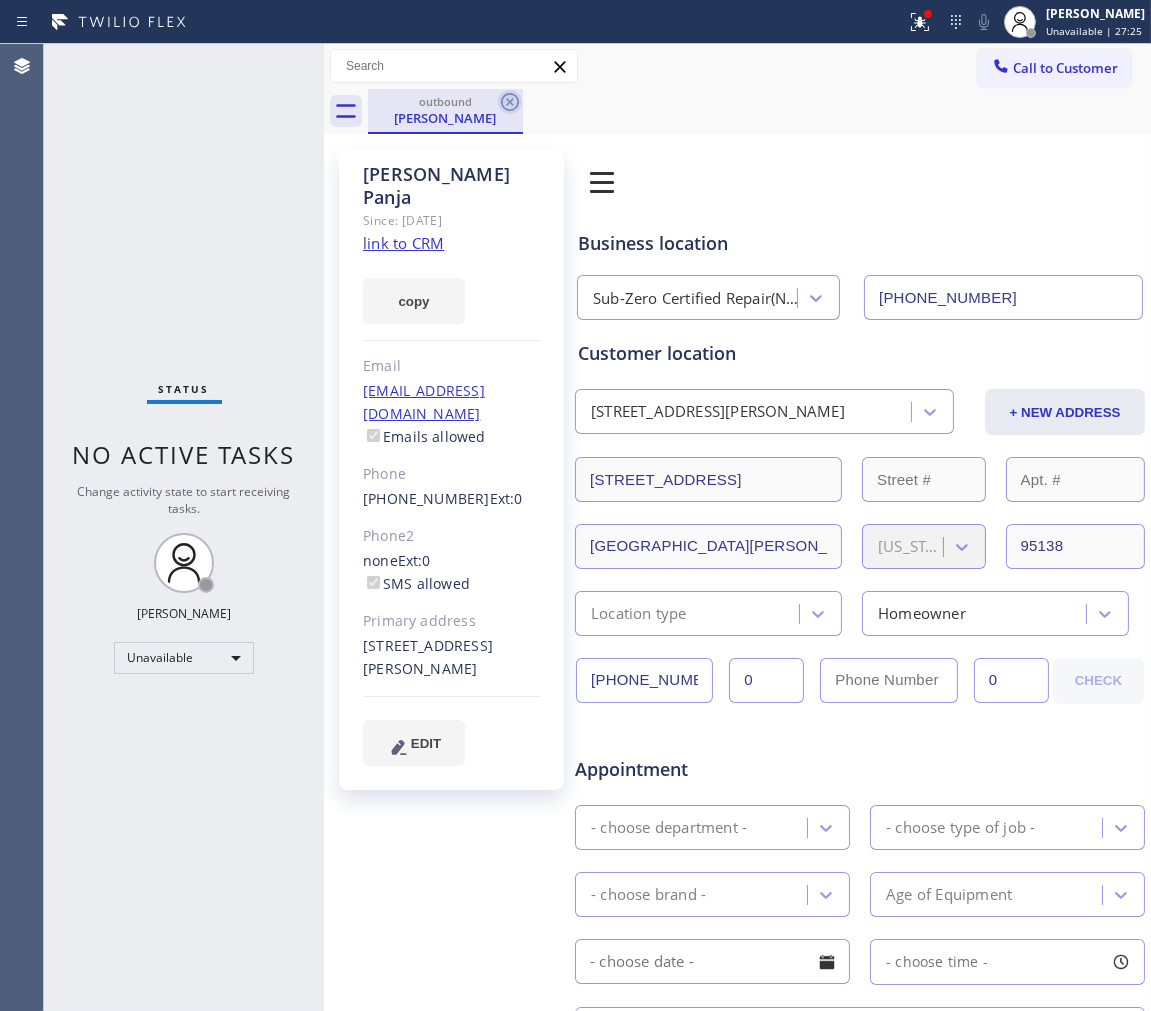 click 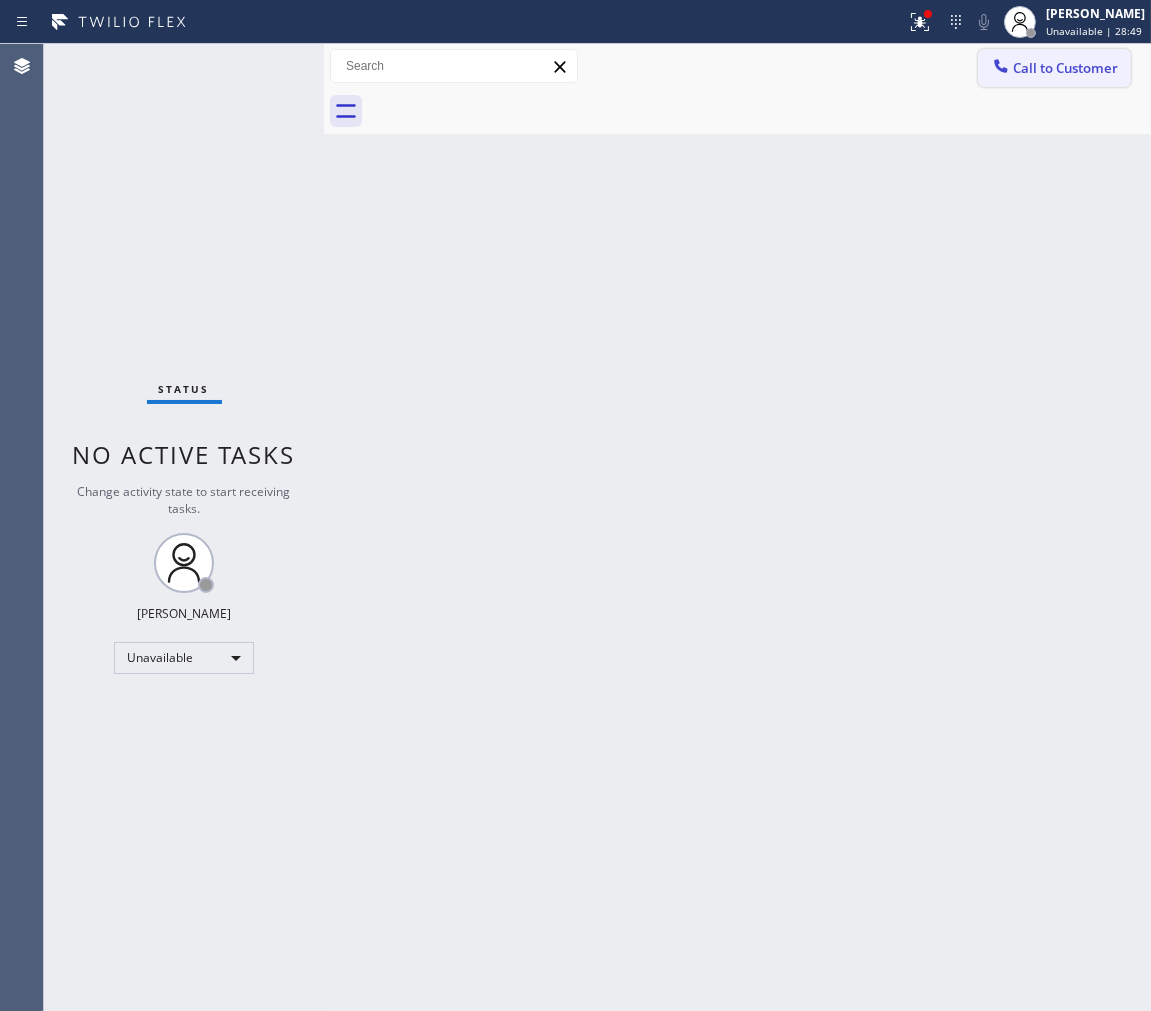 click on "Call to Customer" at bounding box center [1065, 68] 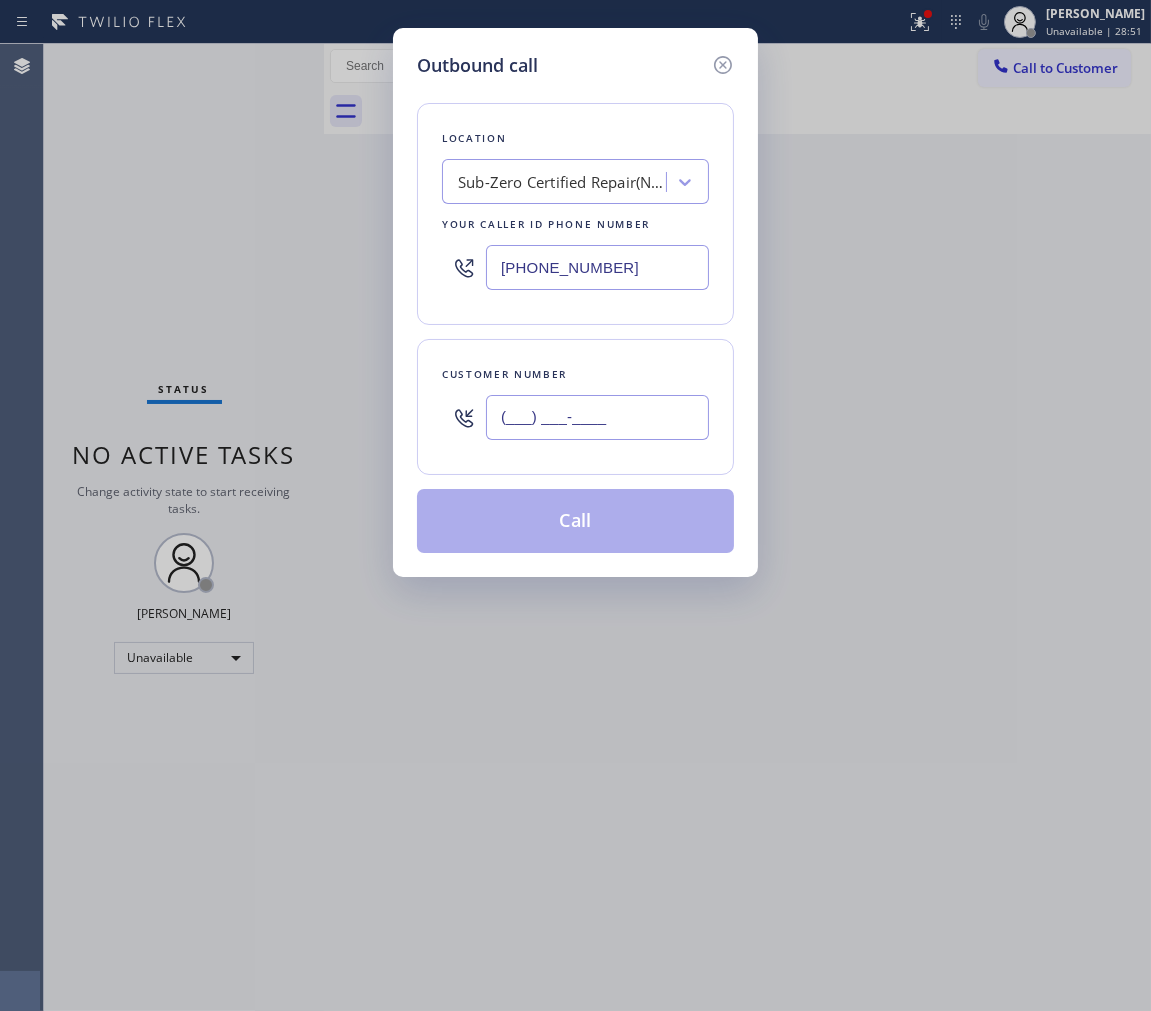 drag, startPoint x: 642, startPoint y: 411, endPoint x: 457, endPoint y: 408, distance: 185.02432 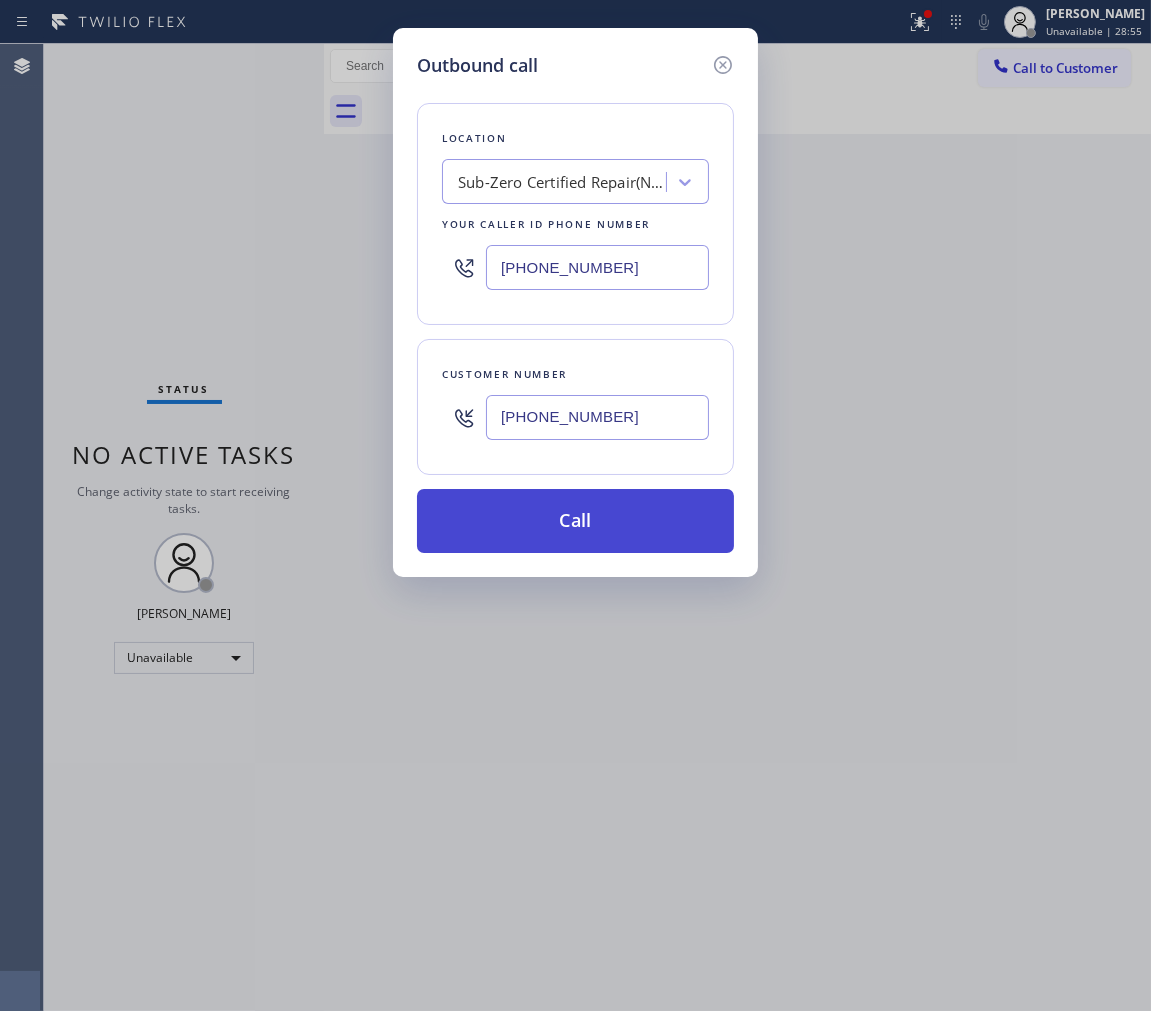 type on "(408) 504-8765" 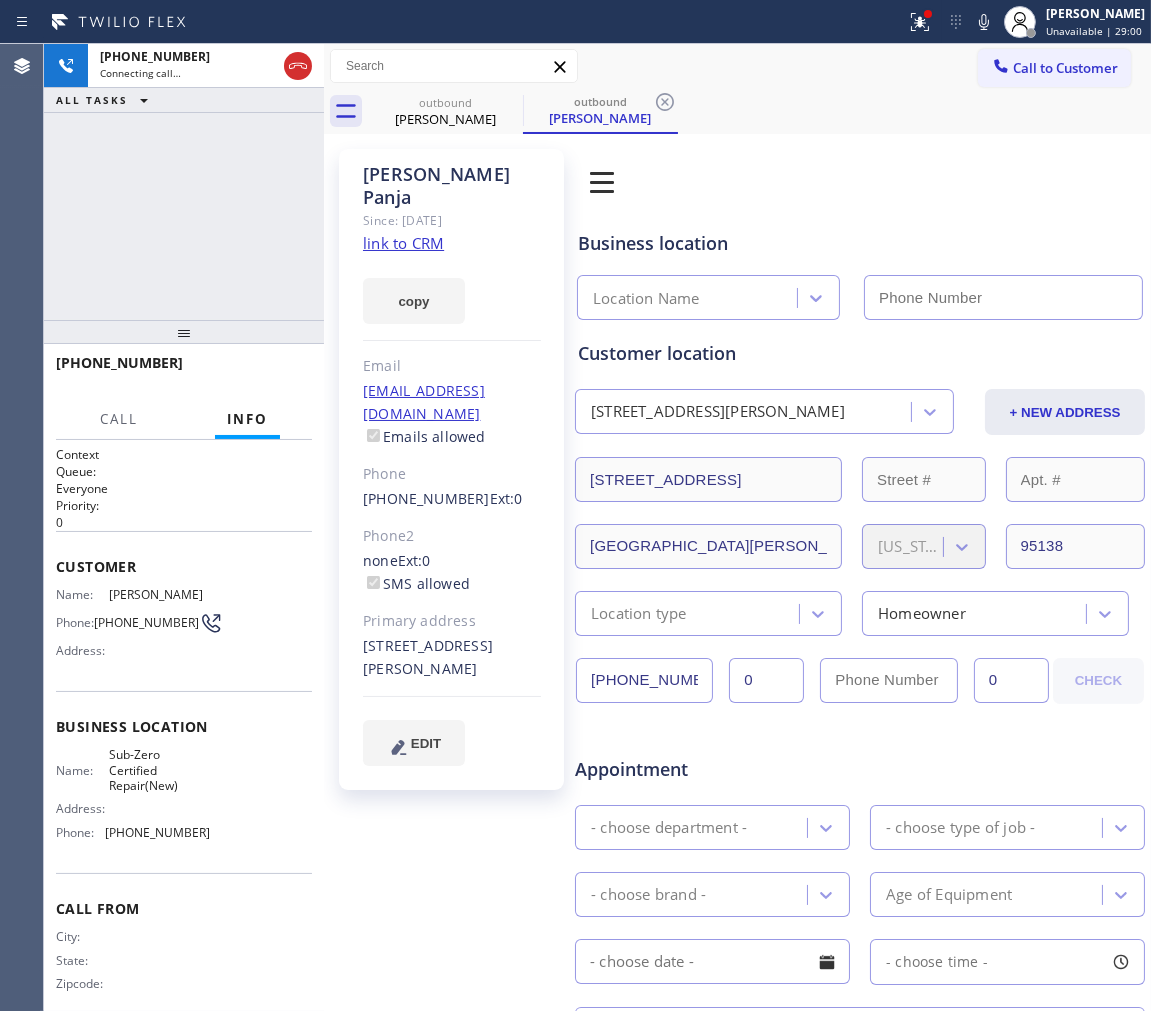 type on "(888) 530-5723" 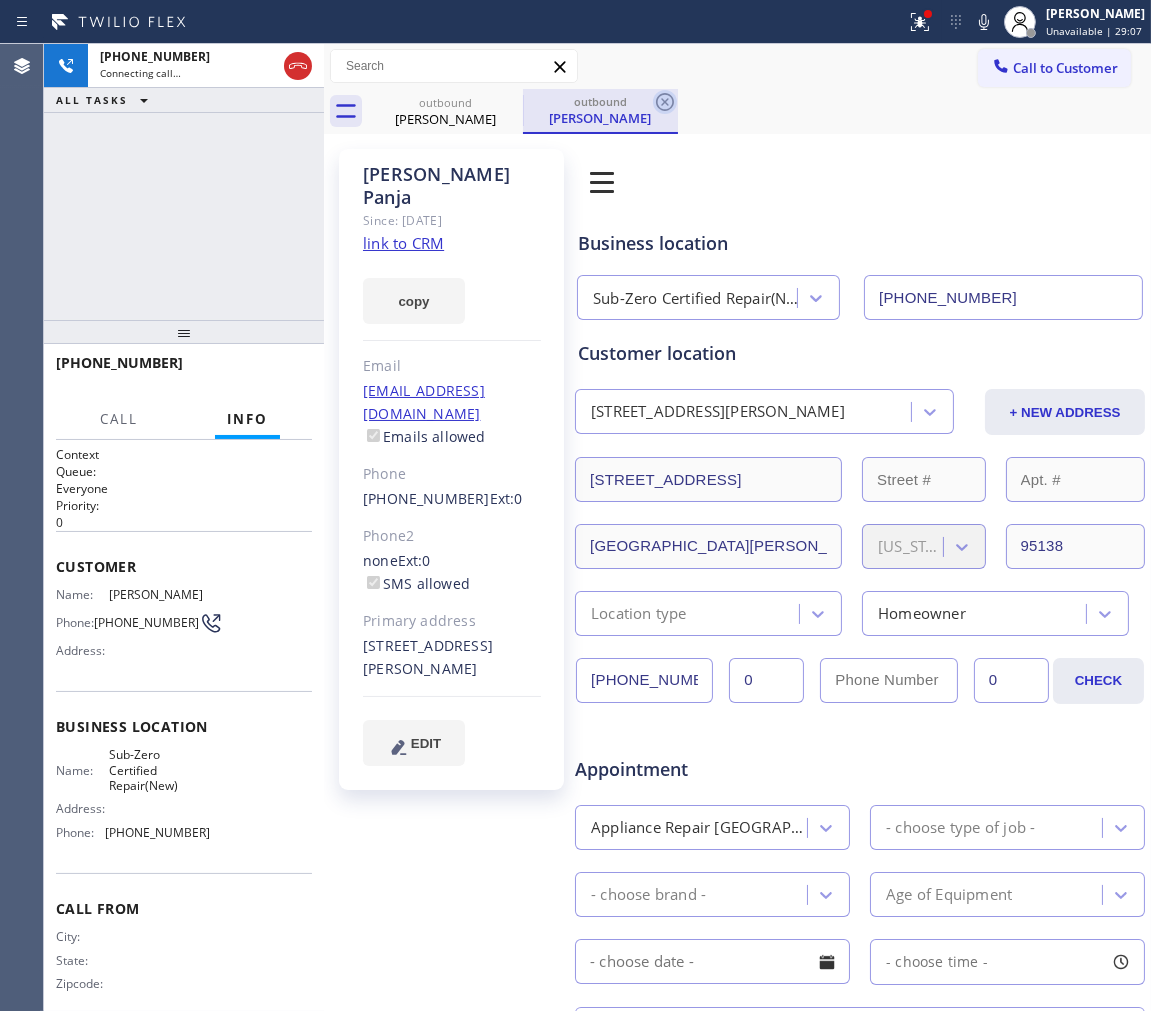 click 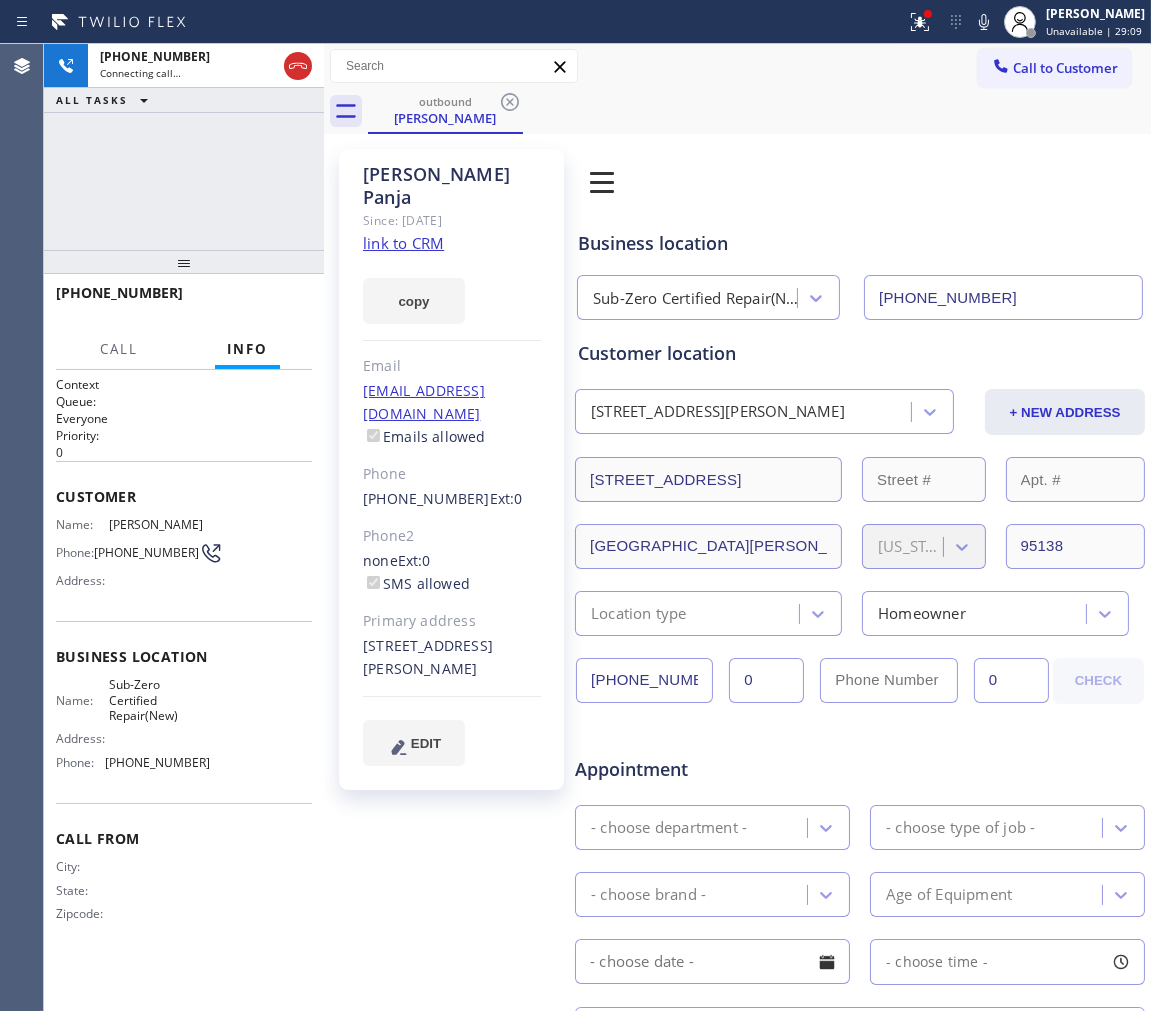 drag, startPoint x: 192, startPoint y: 343, endPoint x: 202, endPoint y: 273, distance: 70.71068 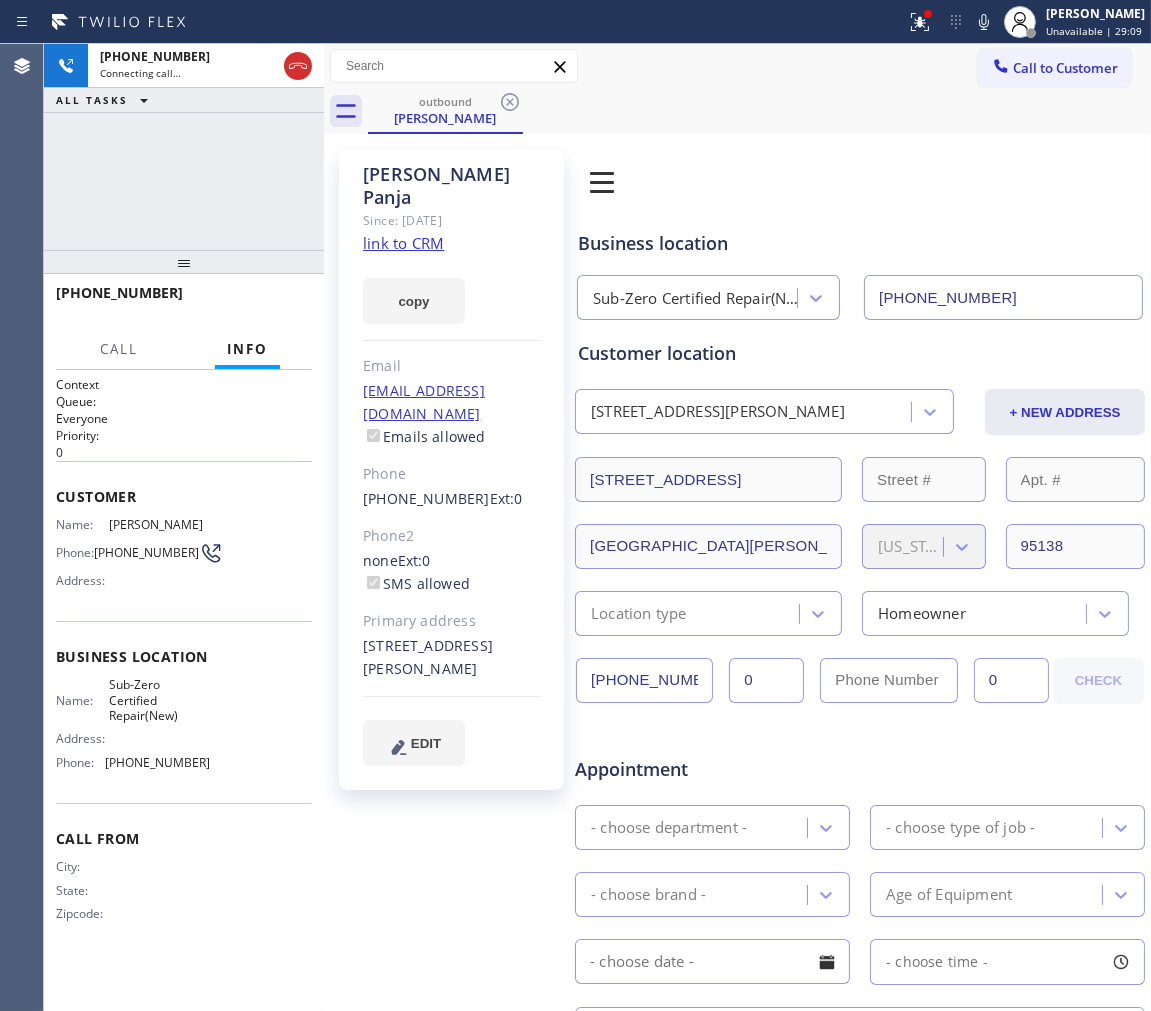click at bounding box center (184, 262) 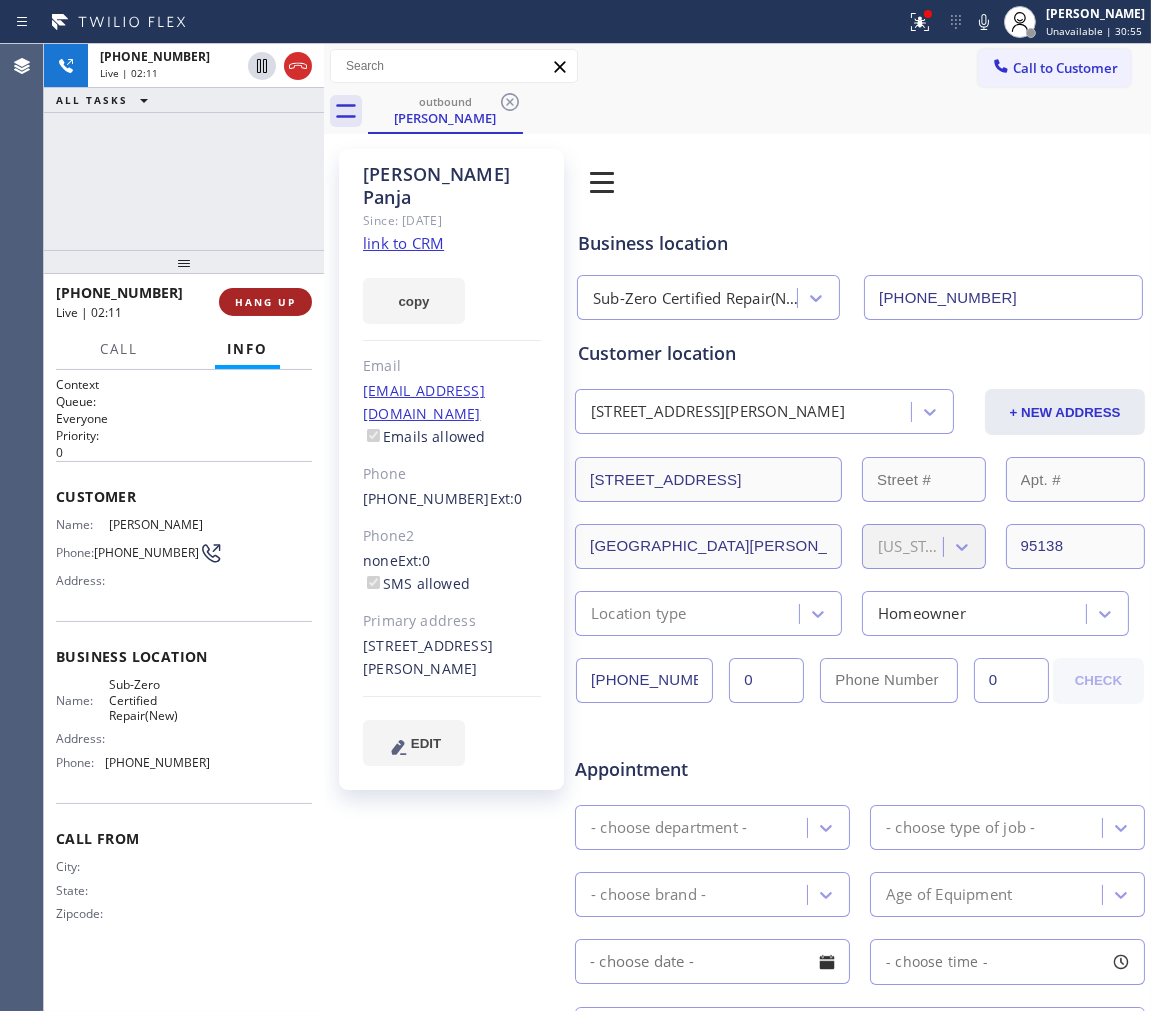 click on "HANG UP" at bounding box center [265, 302] 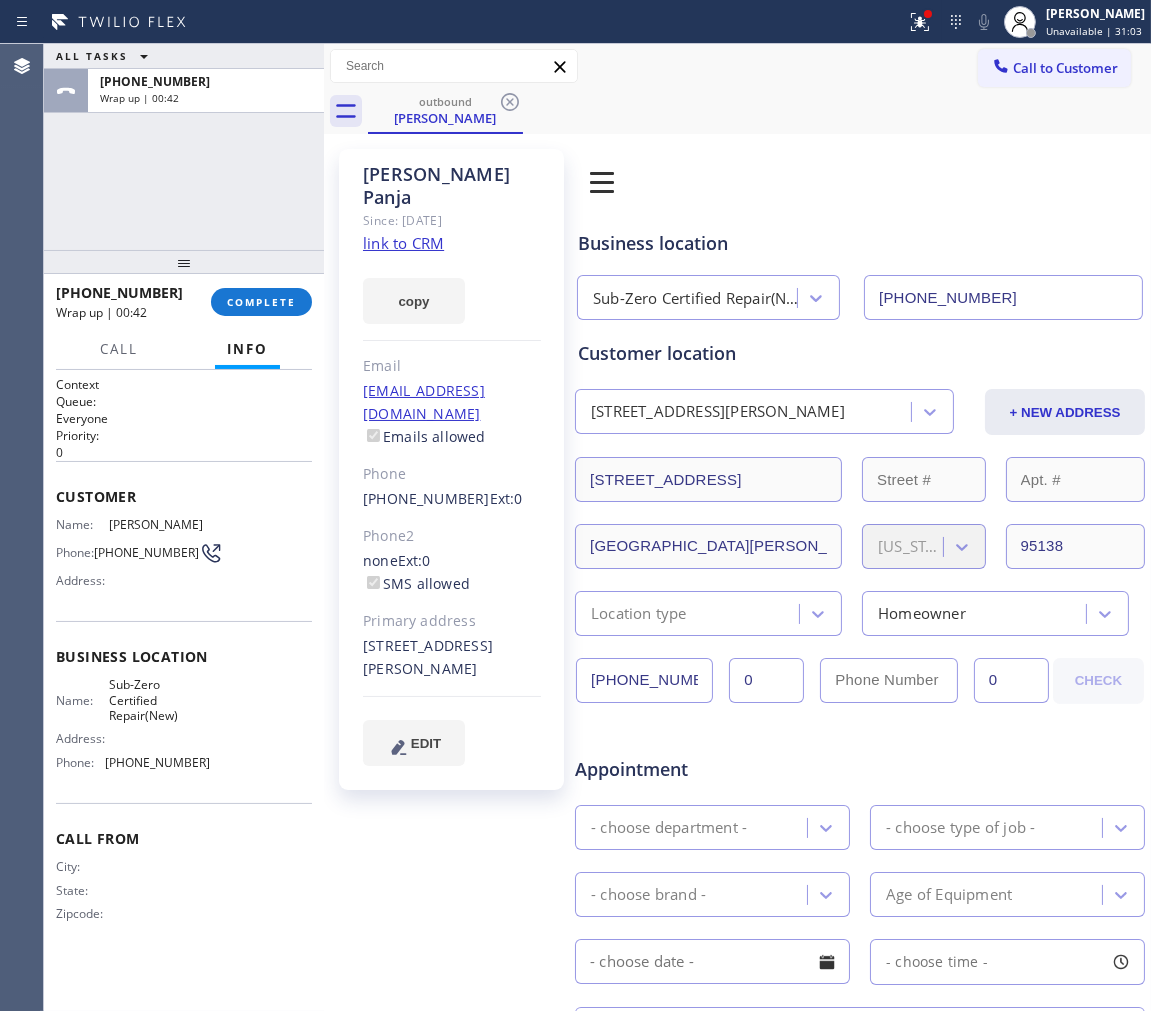 drag, startPoint x: 758, startPoint y: 132, endPoint x: 694, endPoint y: 125, distance: 64.381676 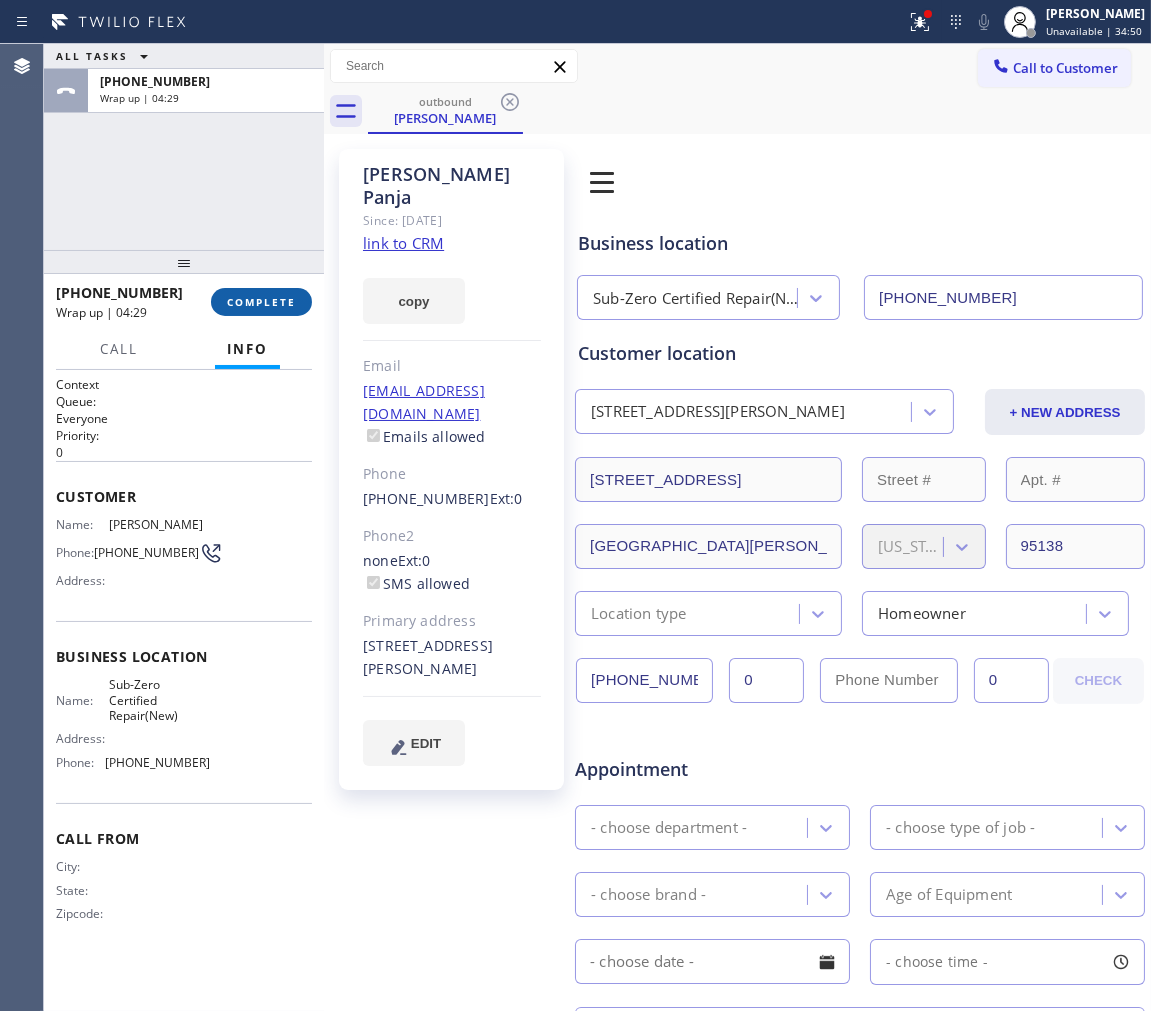 click on "COMPLETE" at bounding box center [261, 302] 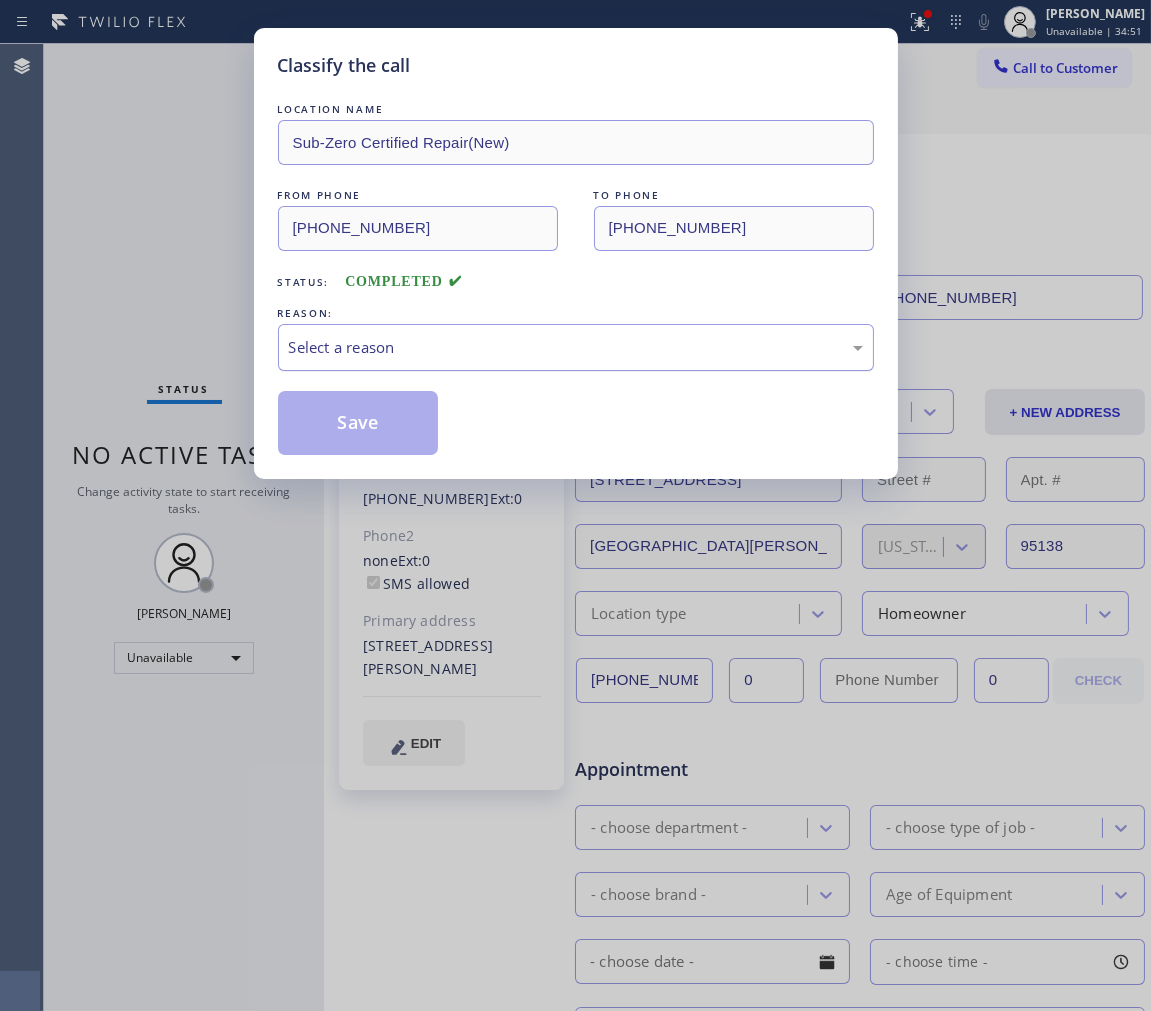 click on "Select a reason" at bounding box center (576, 347) 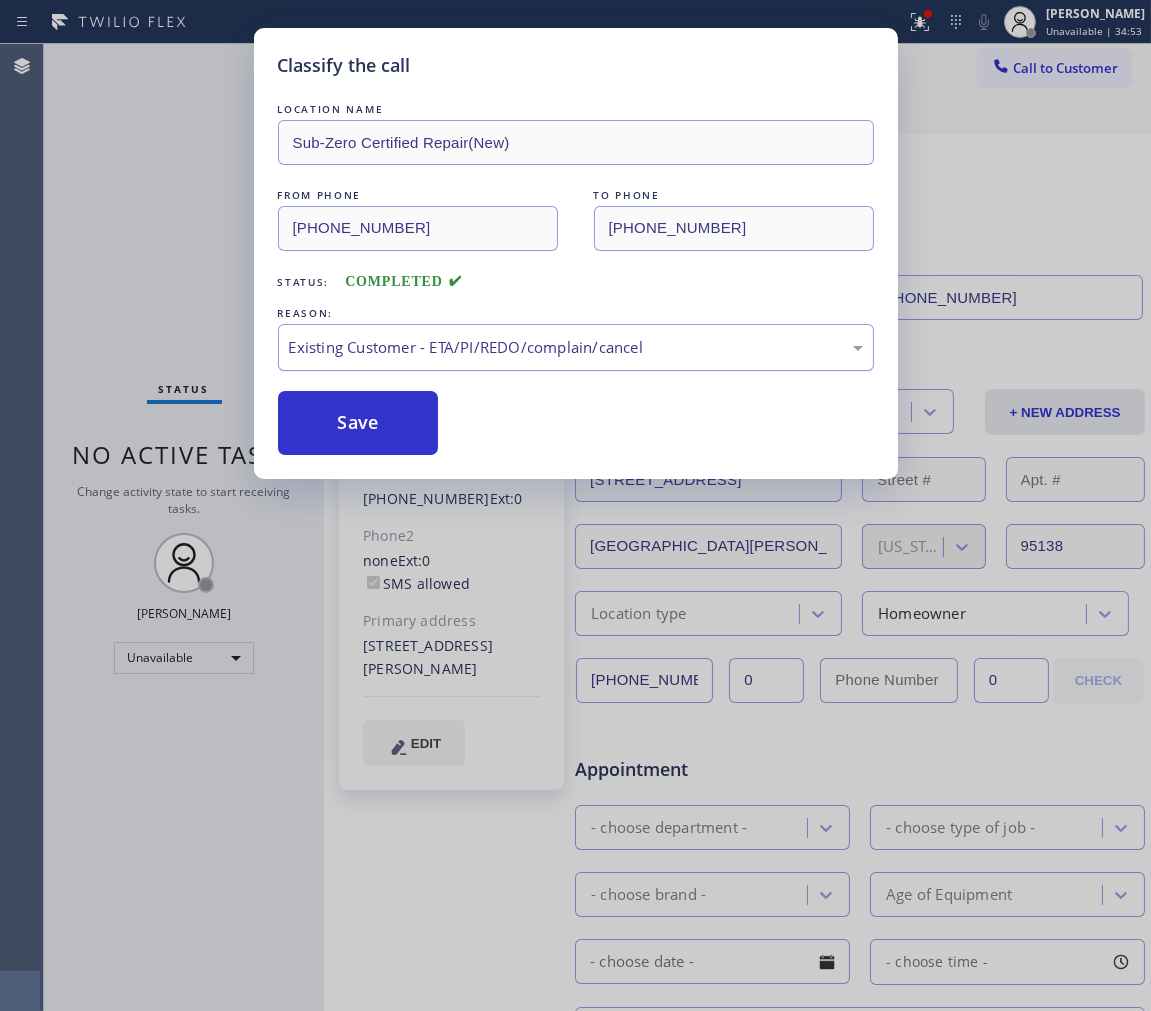 click on "Existing Customer - ETA/PI/REDO/complain/cancel" at bounding box center (576, 347) 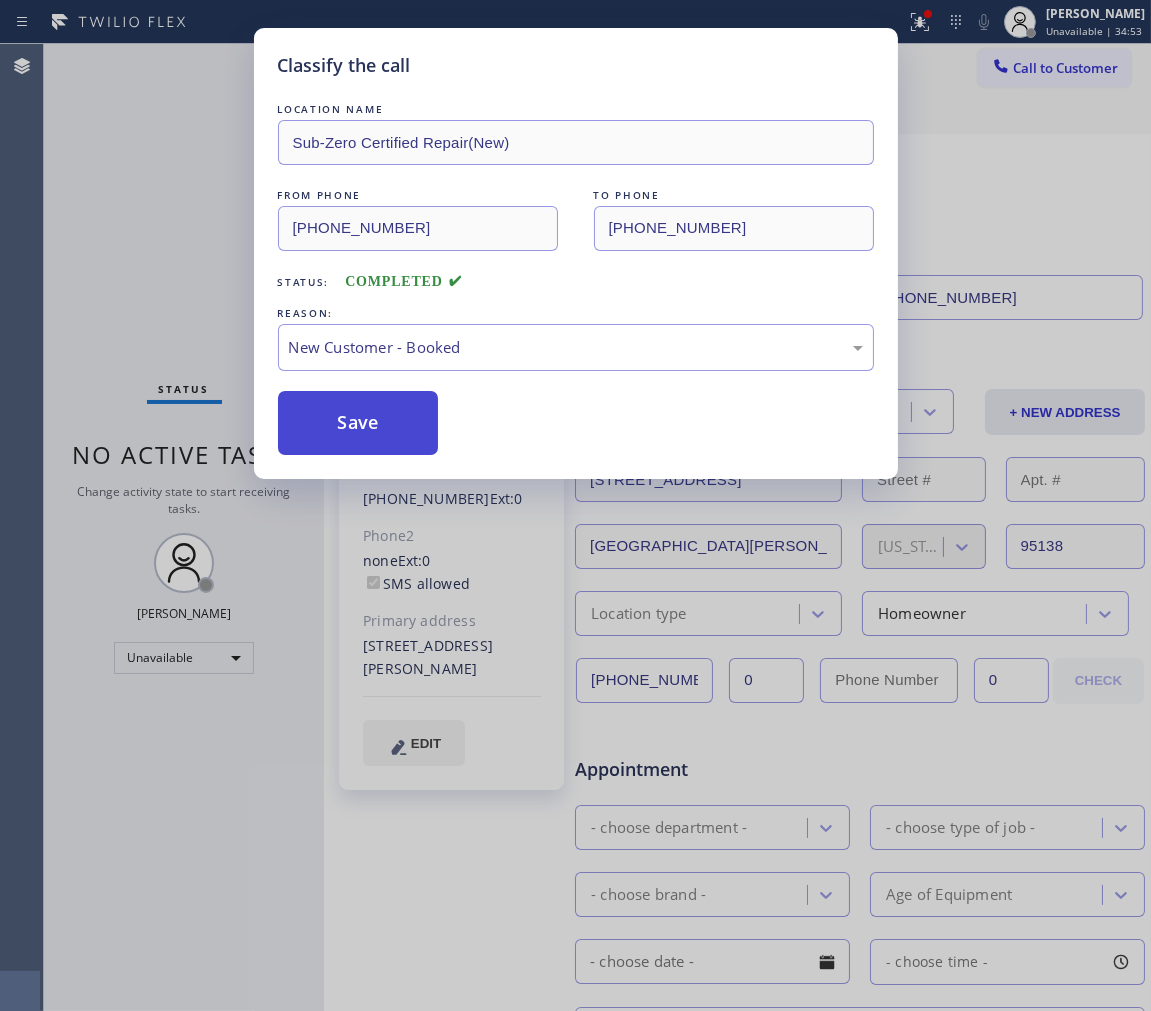 click on "Save" at bounding box center [358, 423] 